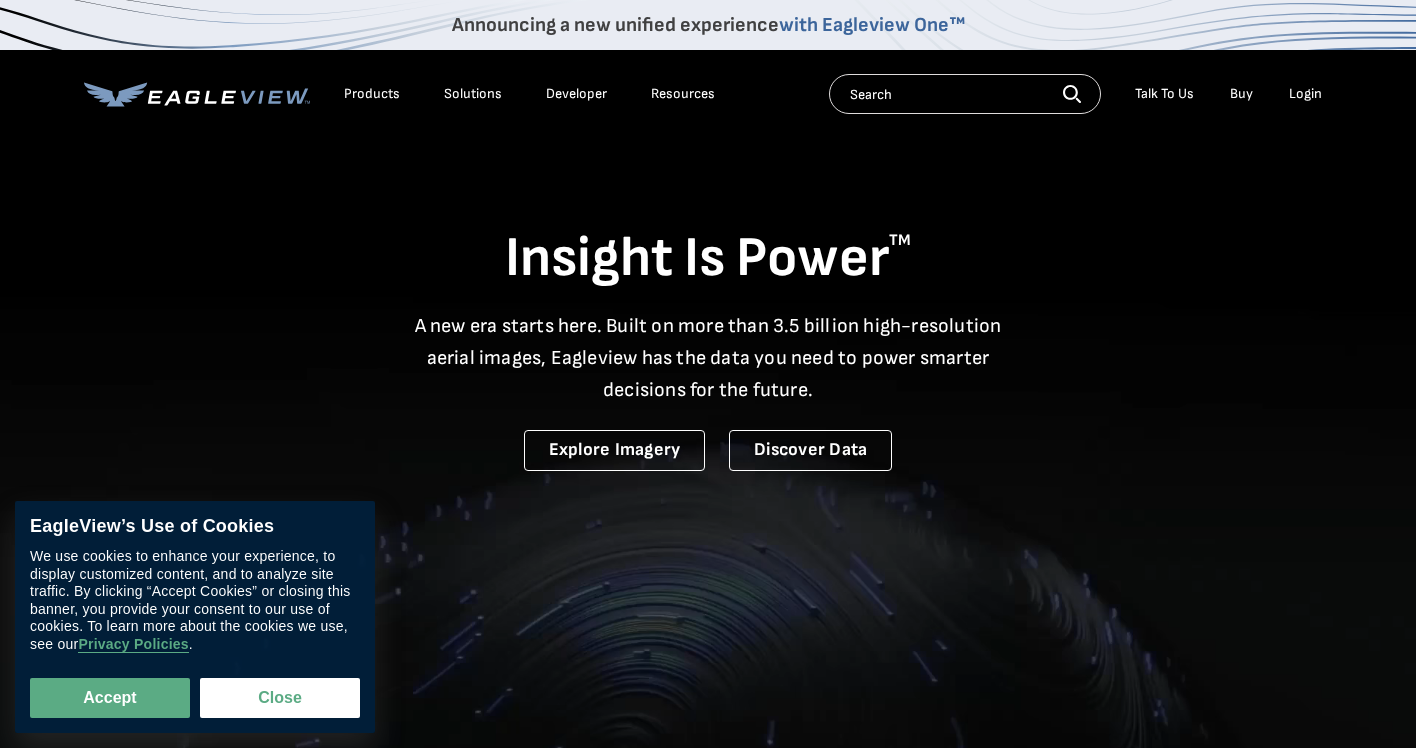 scroll, scrollTop: 0, scrollLeft: 0, axis: both 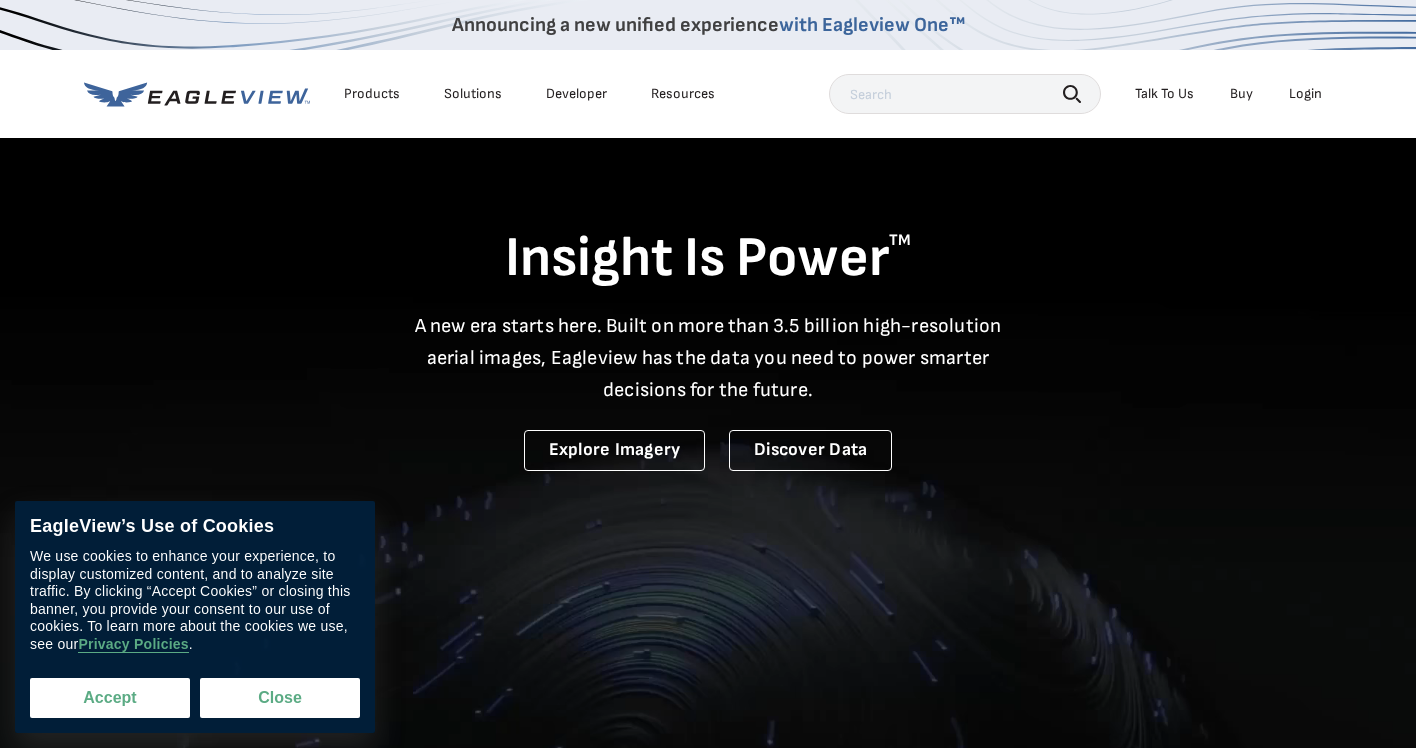 click on "Accept" at bounding box center (110, 698) 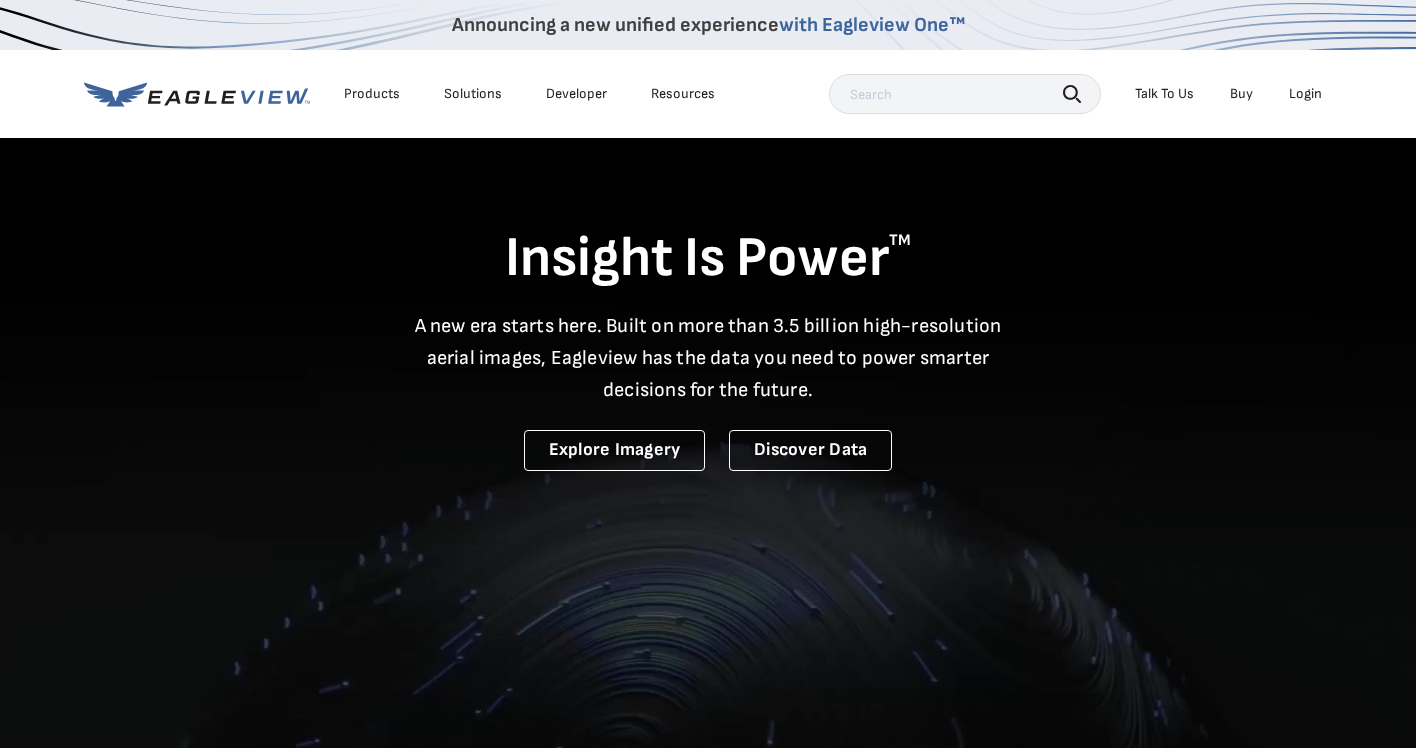 click on "Login" at bounding box center (1305, 94) 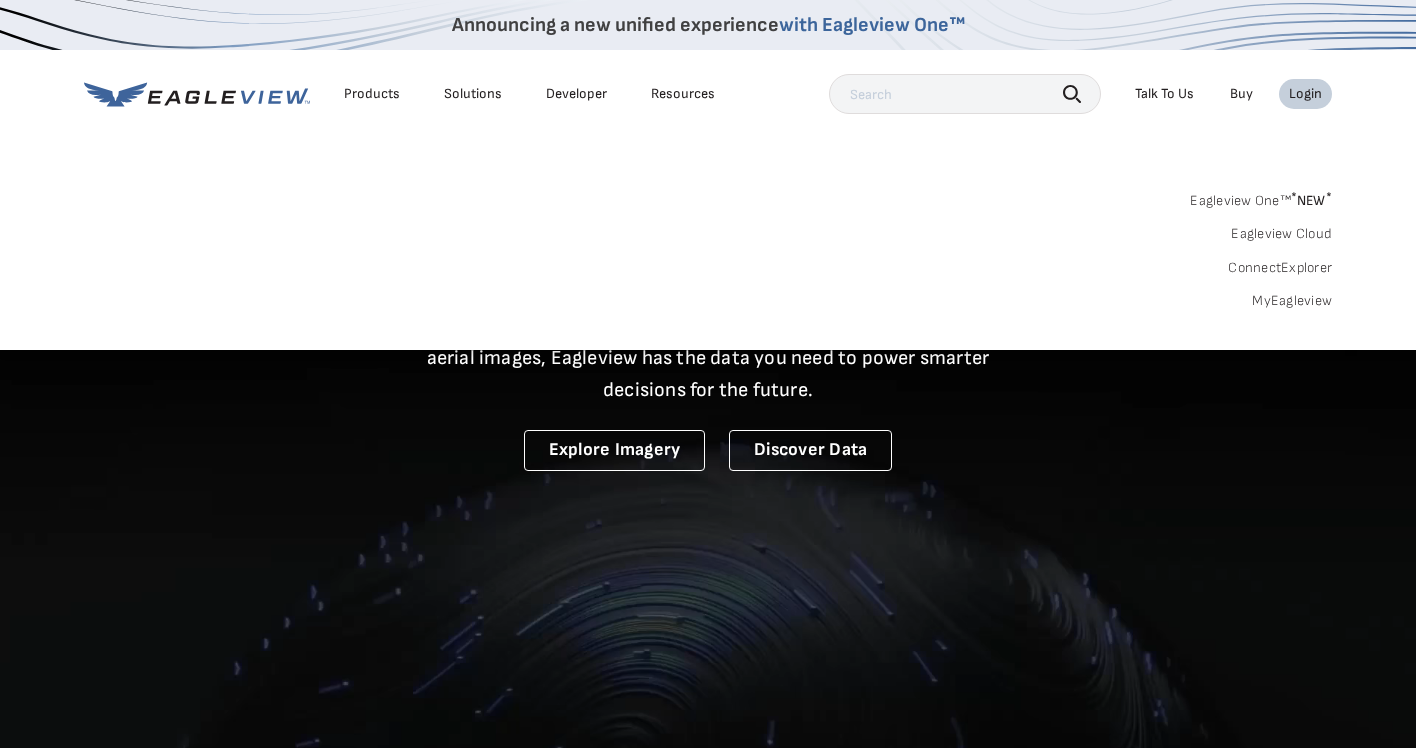 click on "Login" at bounding box center [1305, 94] 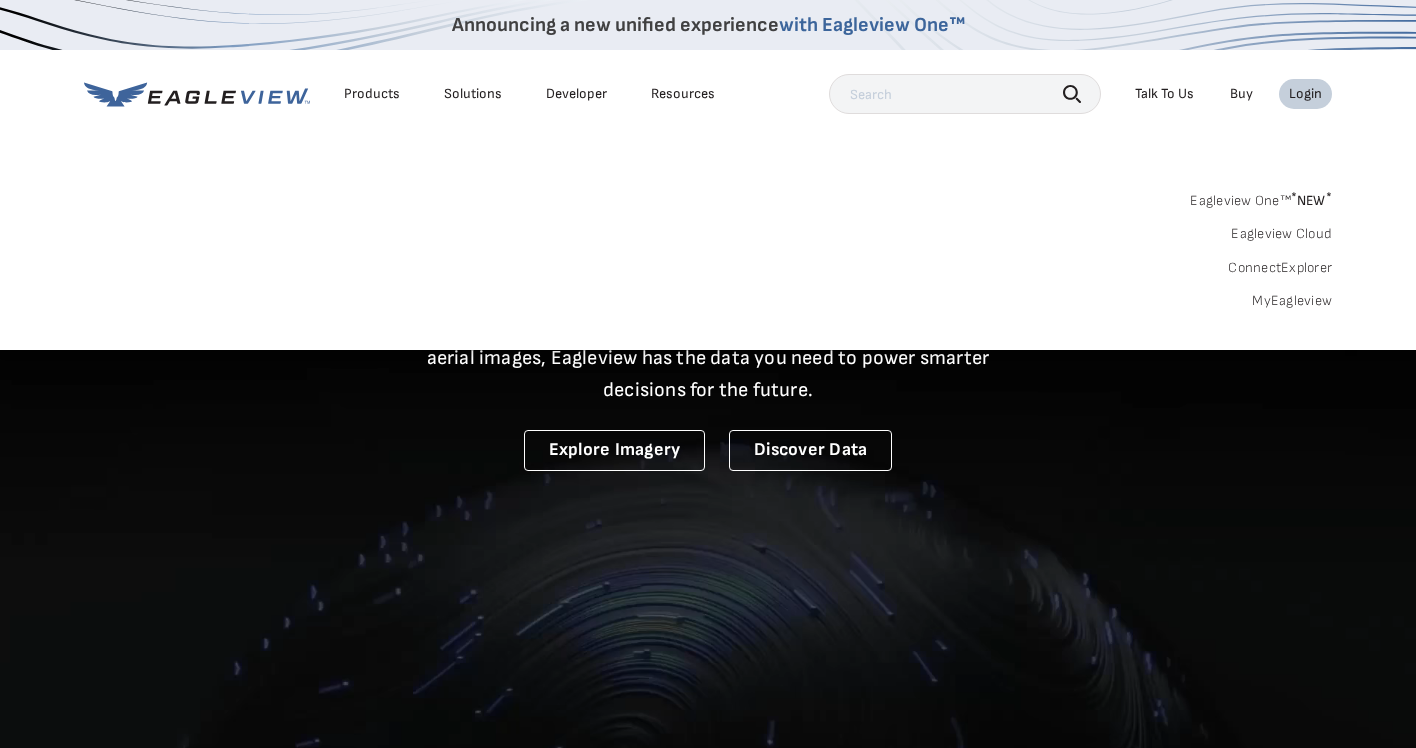 click on "Talk To Us
Buy
Login" at bounding box center [1228, 94] 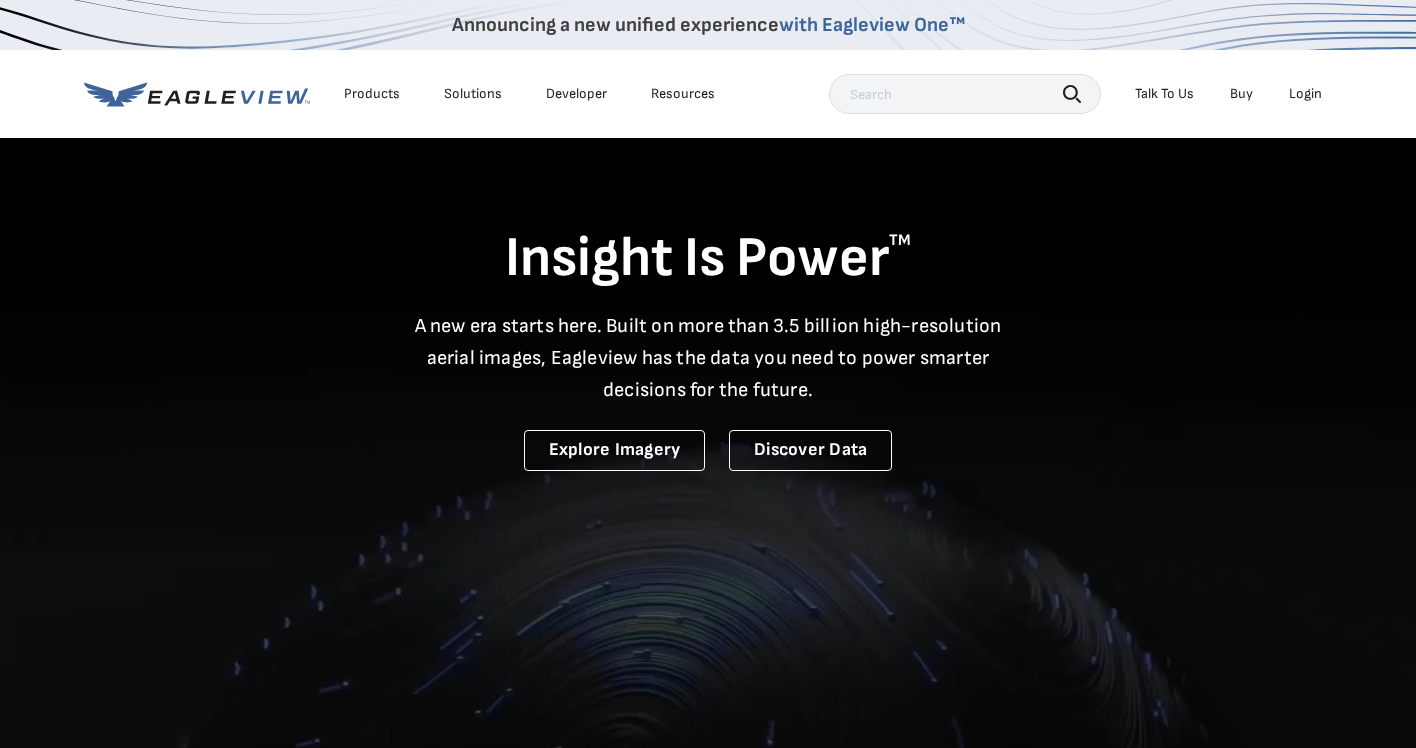 click on "Login" at bounding box center [1305, 94] 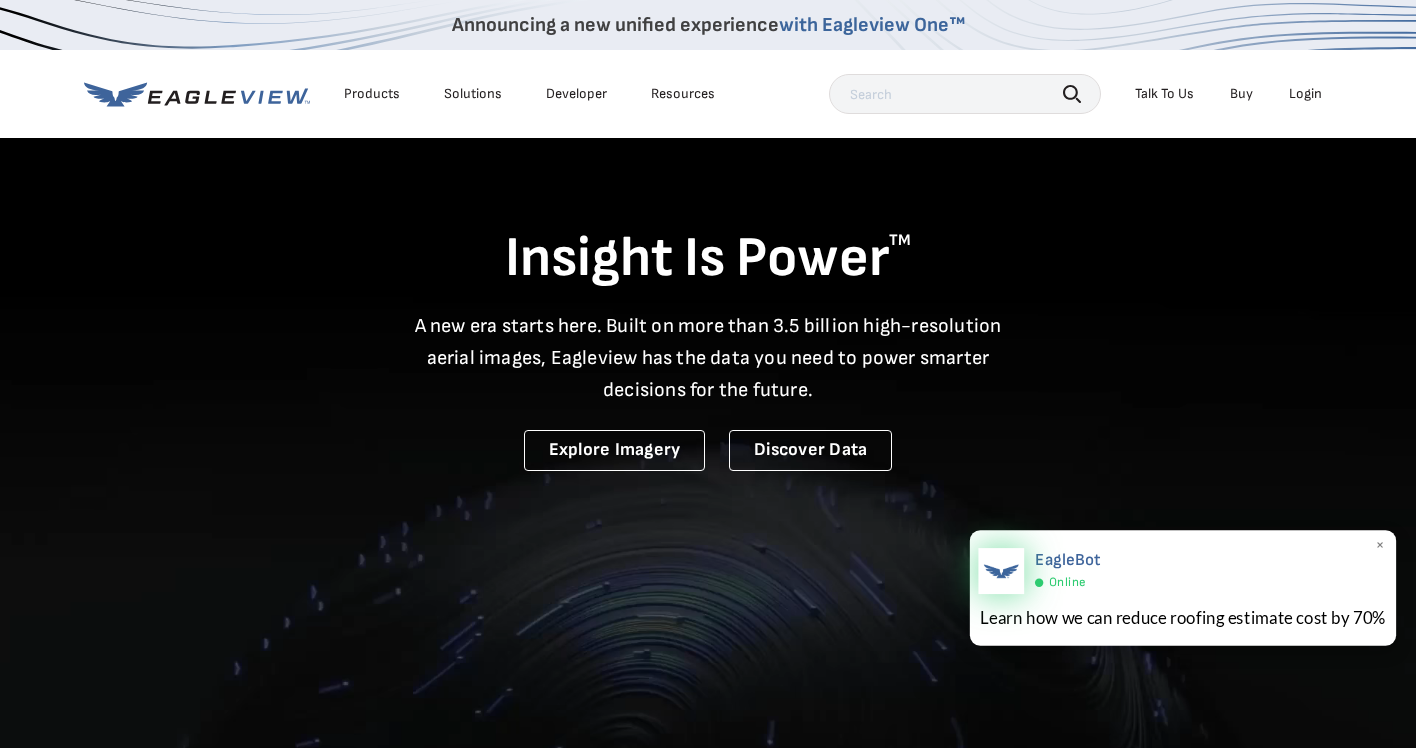 click at bounding box center [1001, 571] 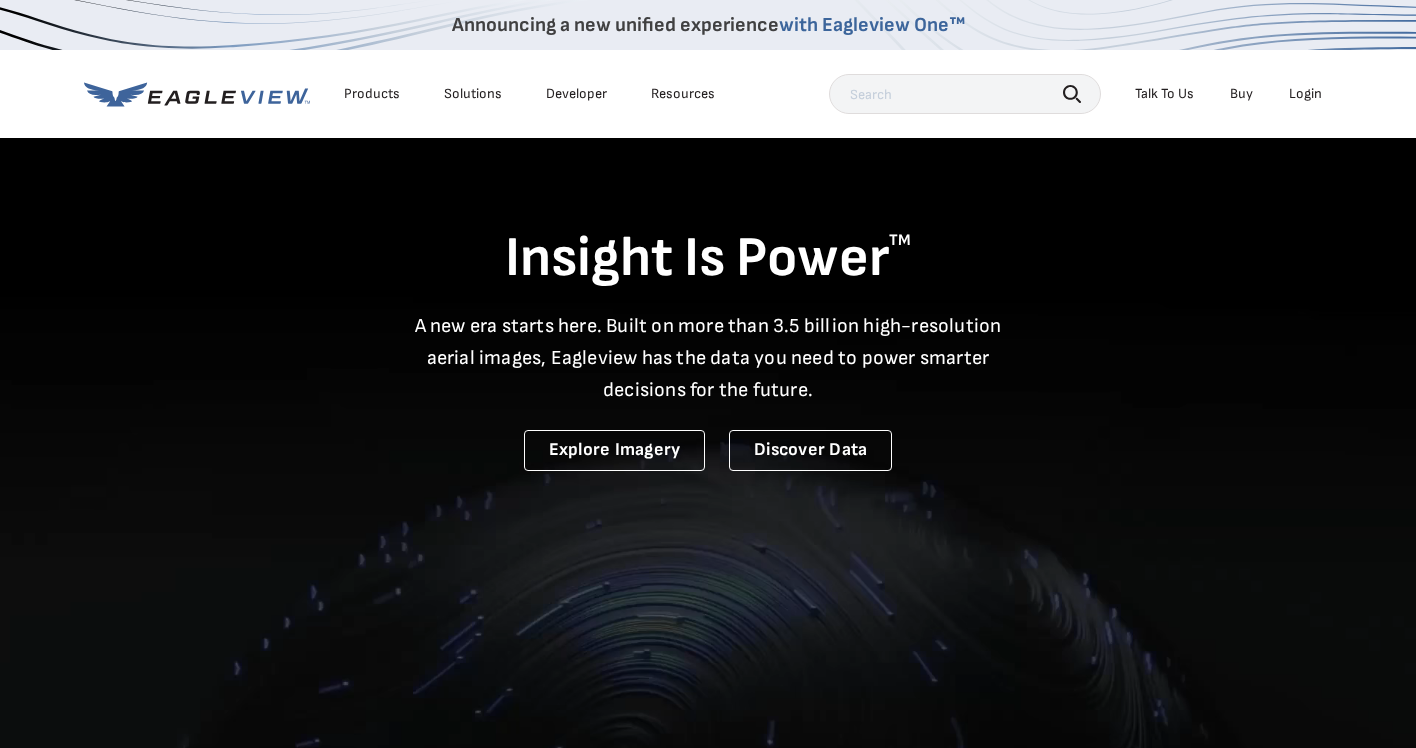 click on "Login" at bounding box center (1305, 94) 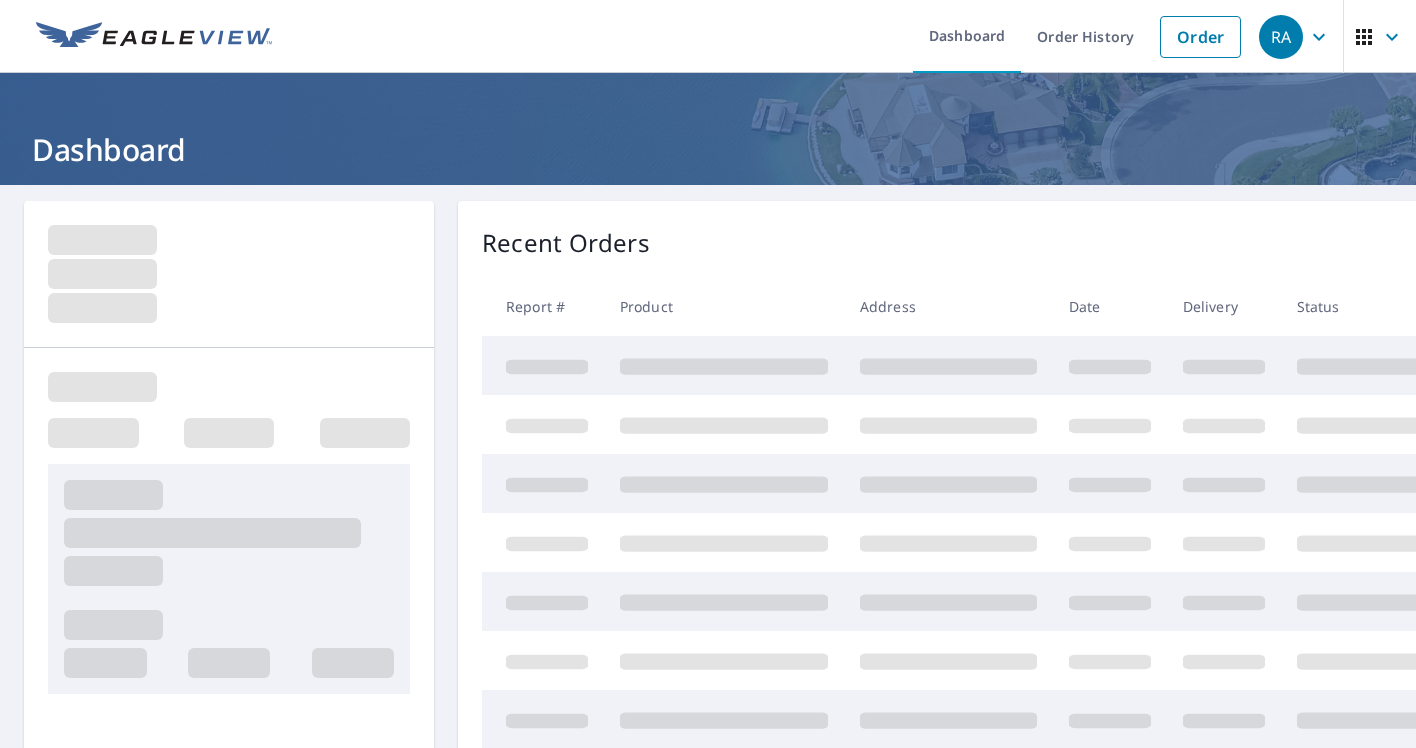 scroll, scrollTop: 0, scrollLeft: 0, axis: both 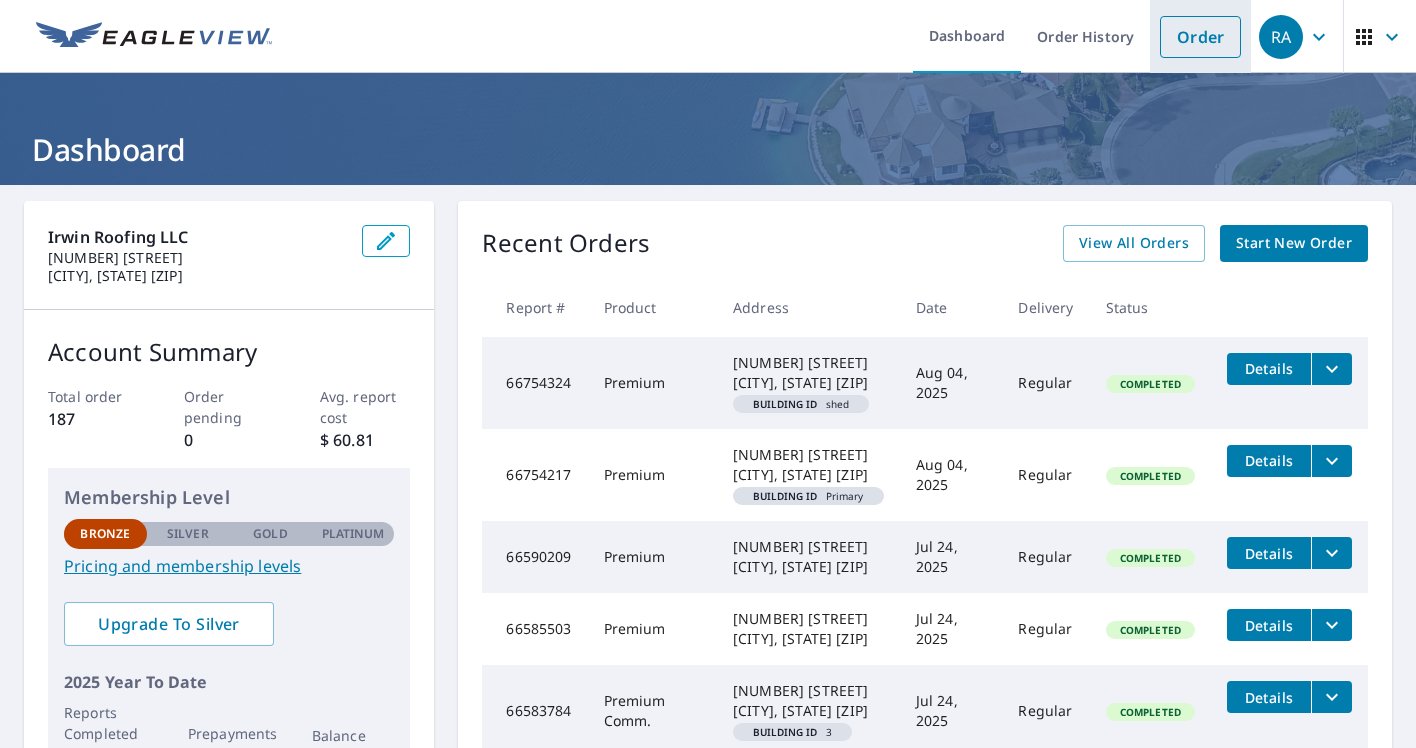 click on "Order" at bounding box center [1200, 37] 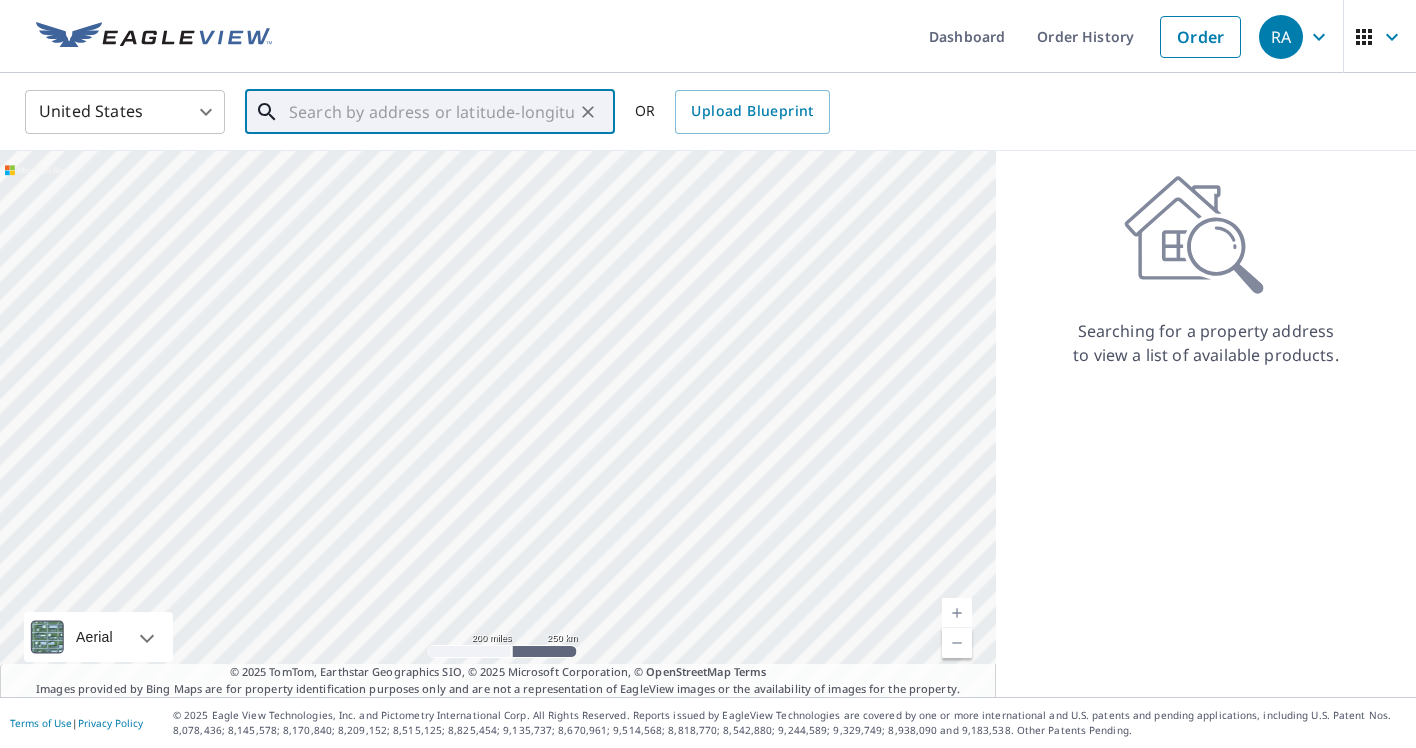 click at bounding box center (431, 112) 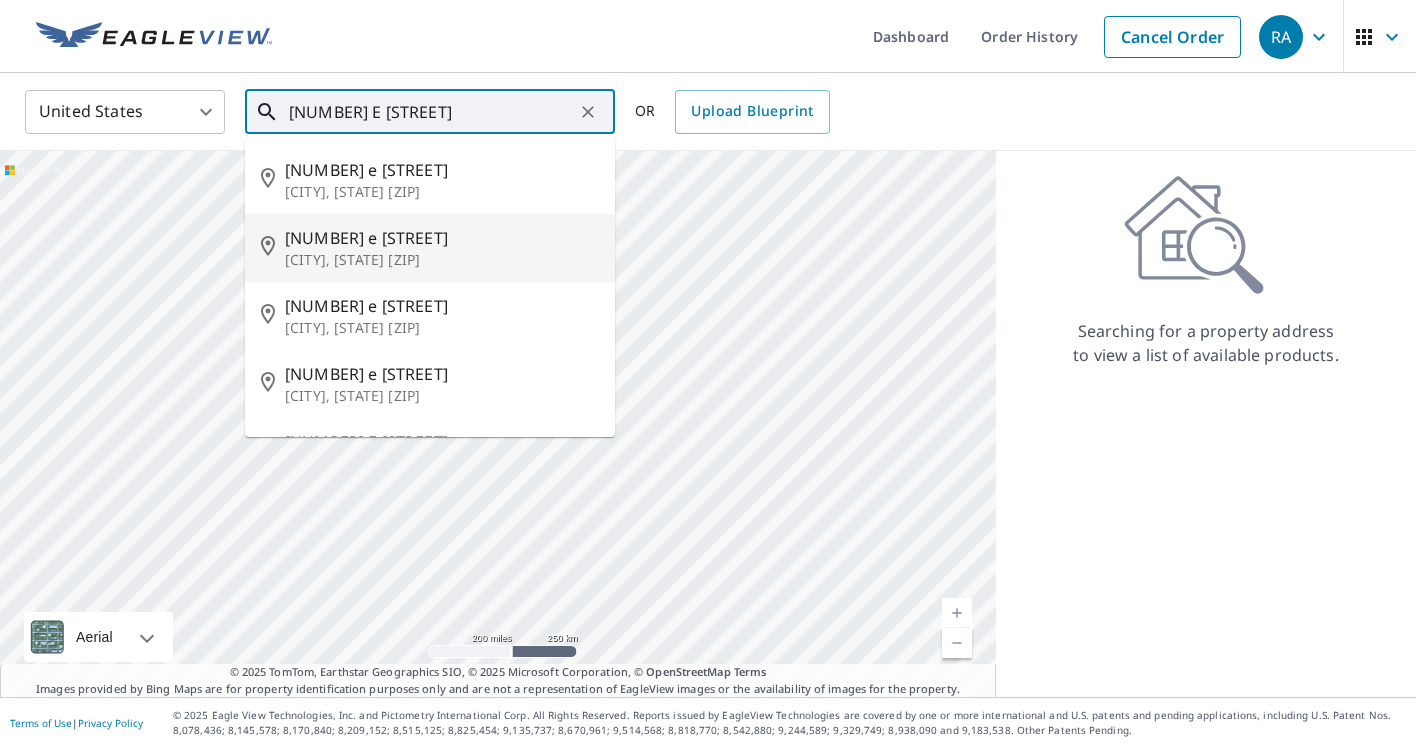 click on "[NUMBER] e [STREET]" at bounding box center (442, 238) 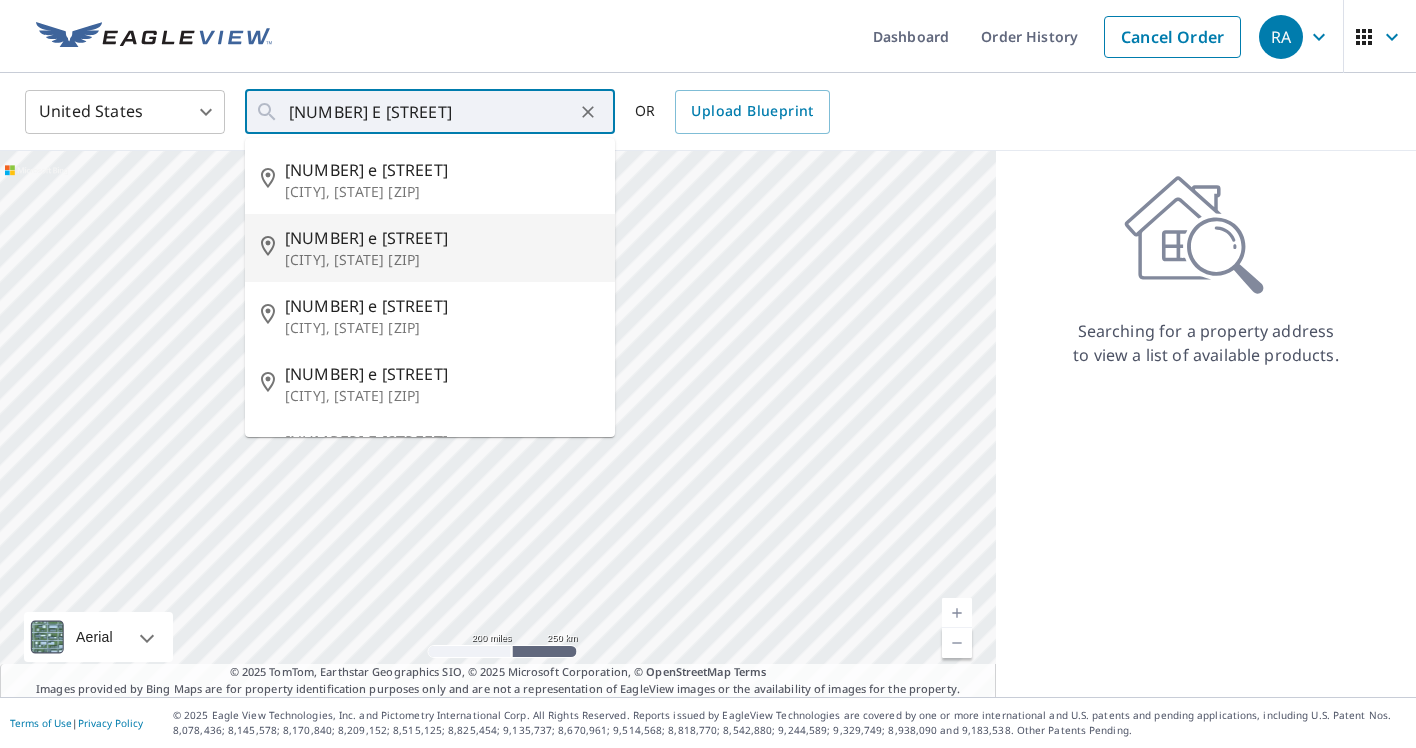 type on "[NUMBER] e [STREET] [CITY] [STATE] [ZIP]" 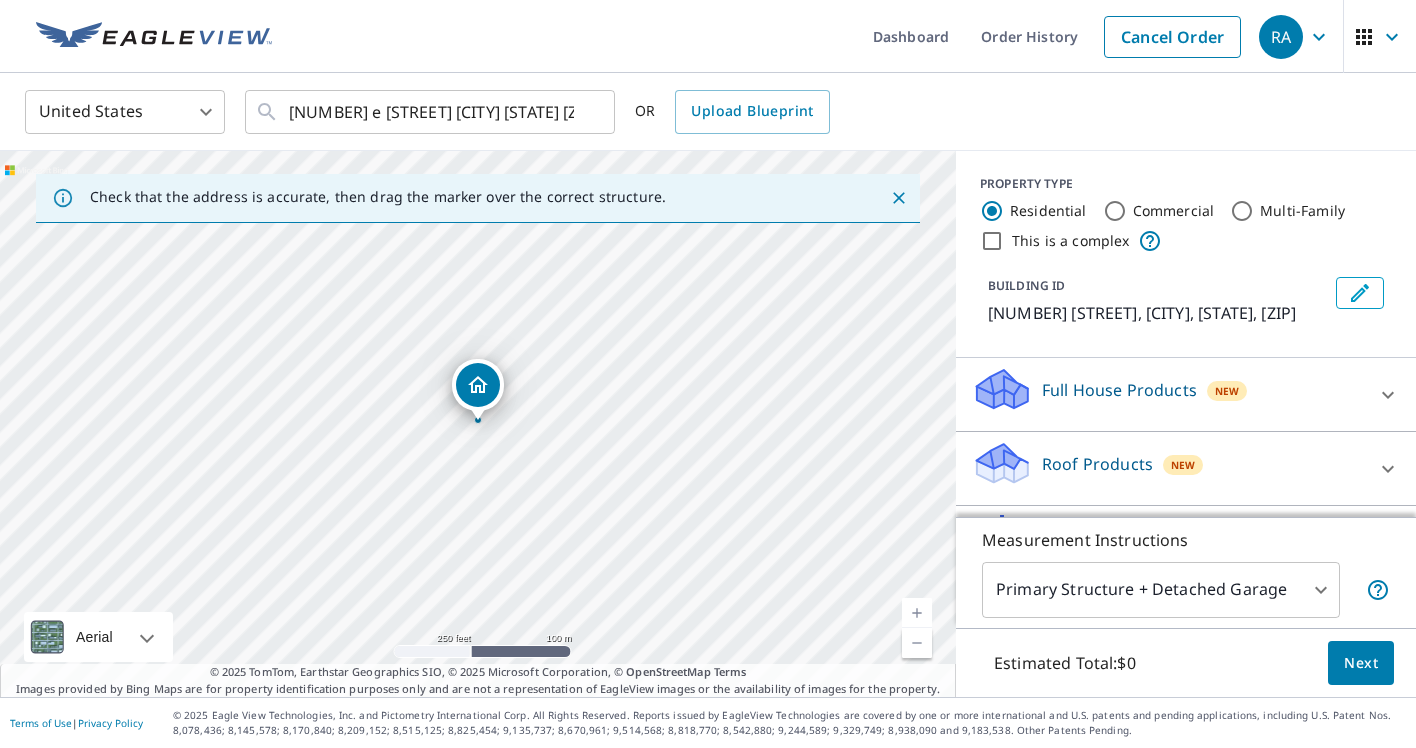 click at bounding box center (917, 613) 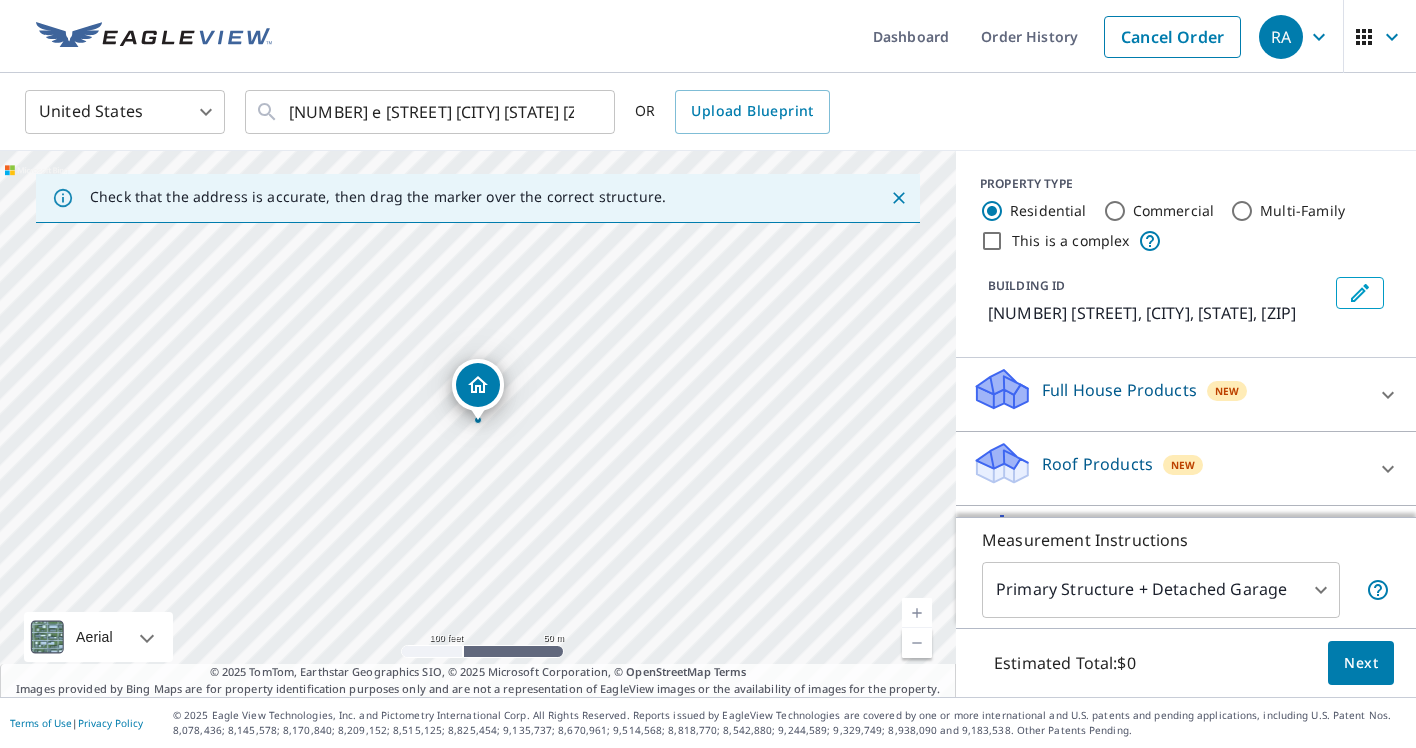 click at bounding box center (917, 613) 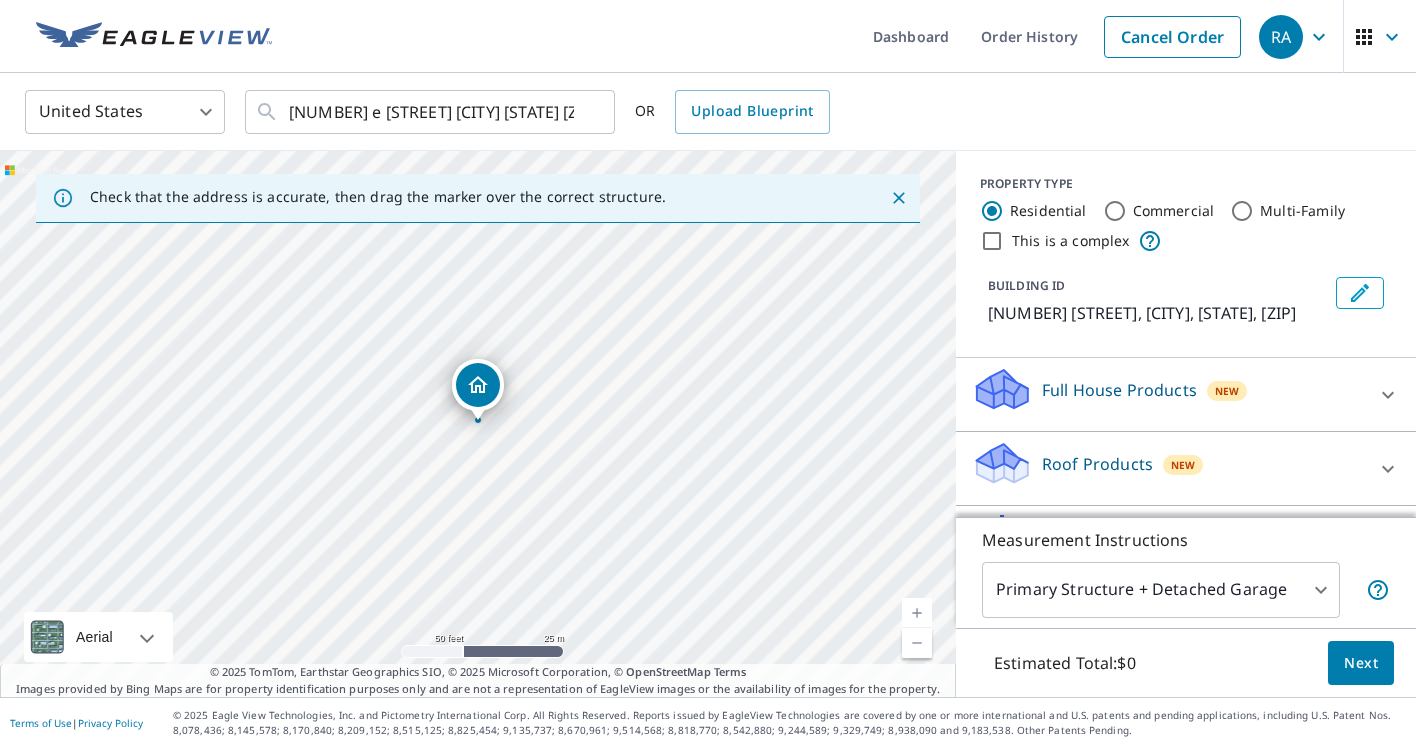 click at bounding box center [917, 613] 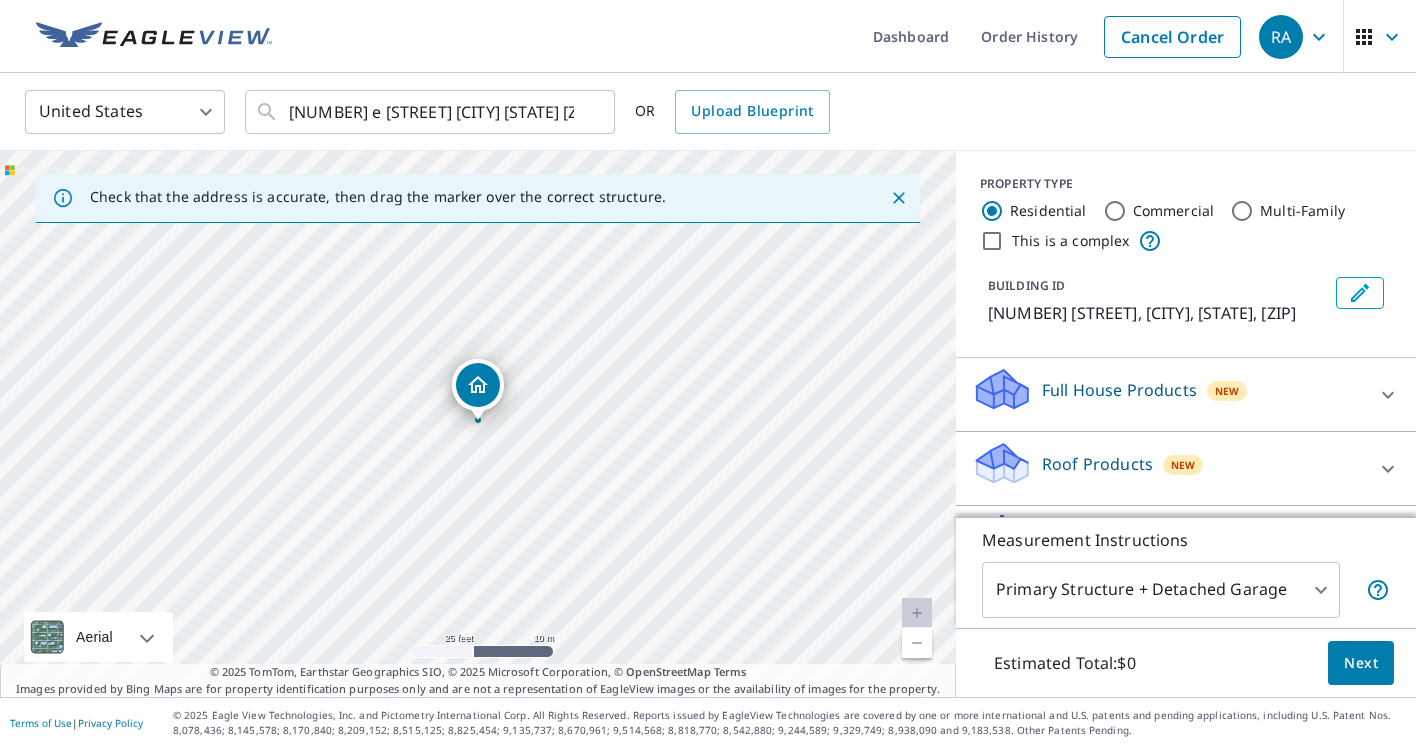 click 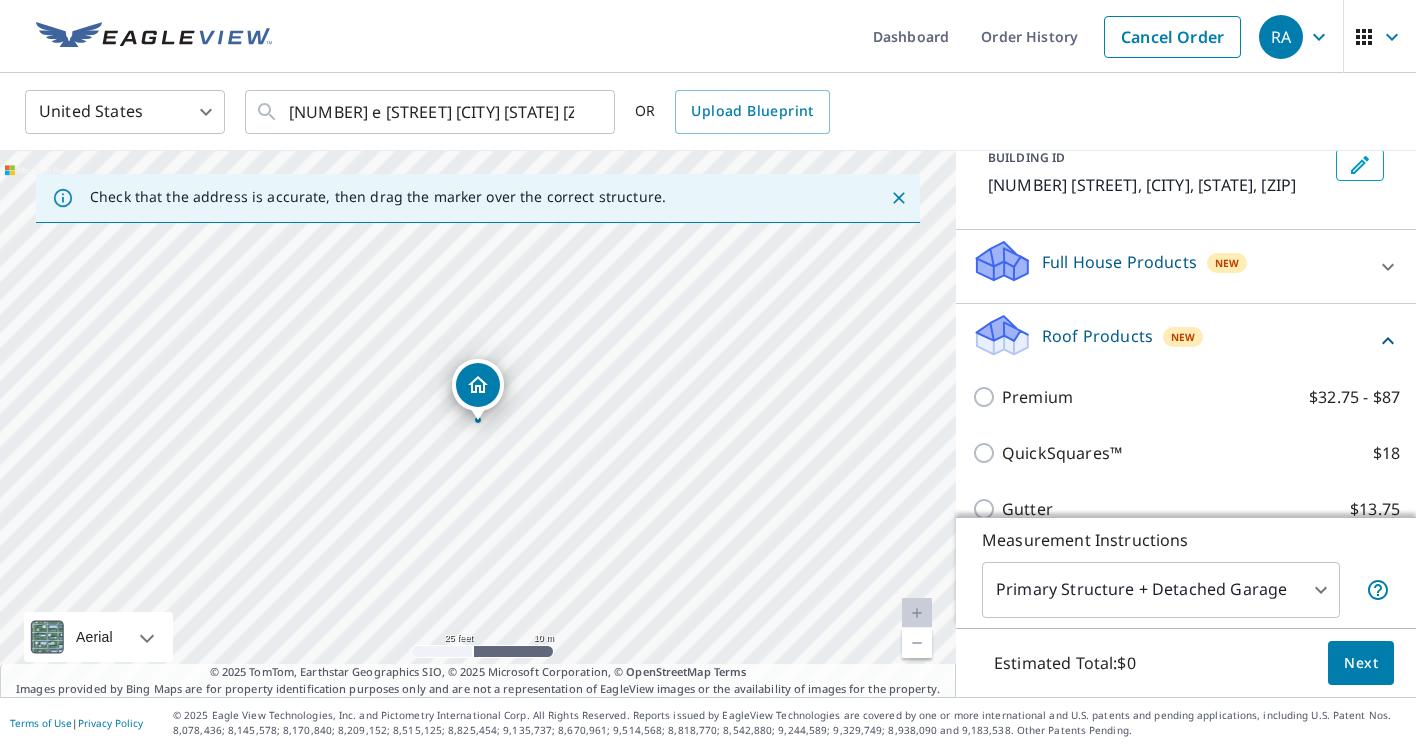 scroll, scrollTop: 143, scrollLeft: 0, axis: vertical 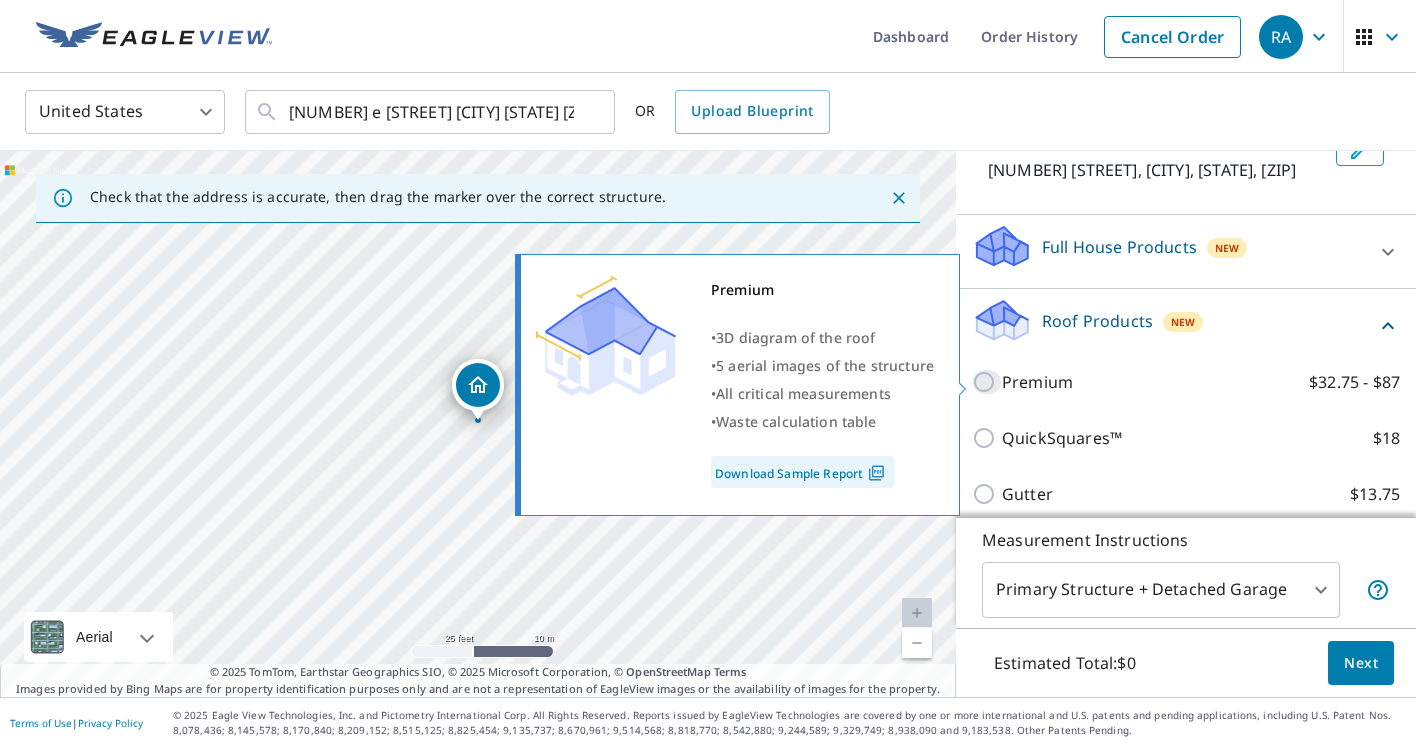 click on "Premium $32.75 - $87" at bounding box center [987, 382] 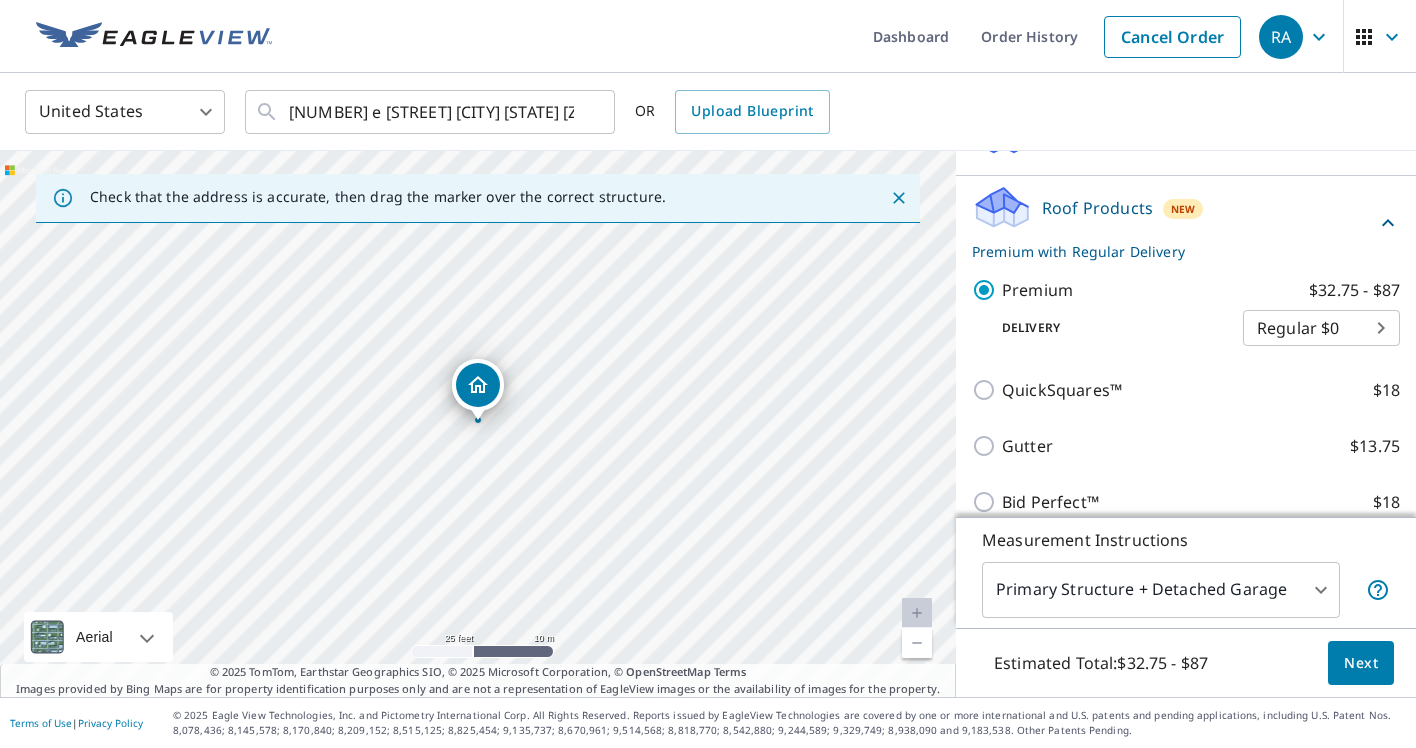 scroll, scrollTop: 269, scrollLeft: 0, axis: vertical 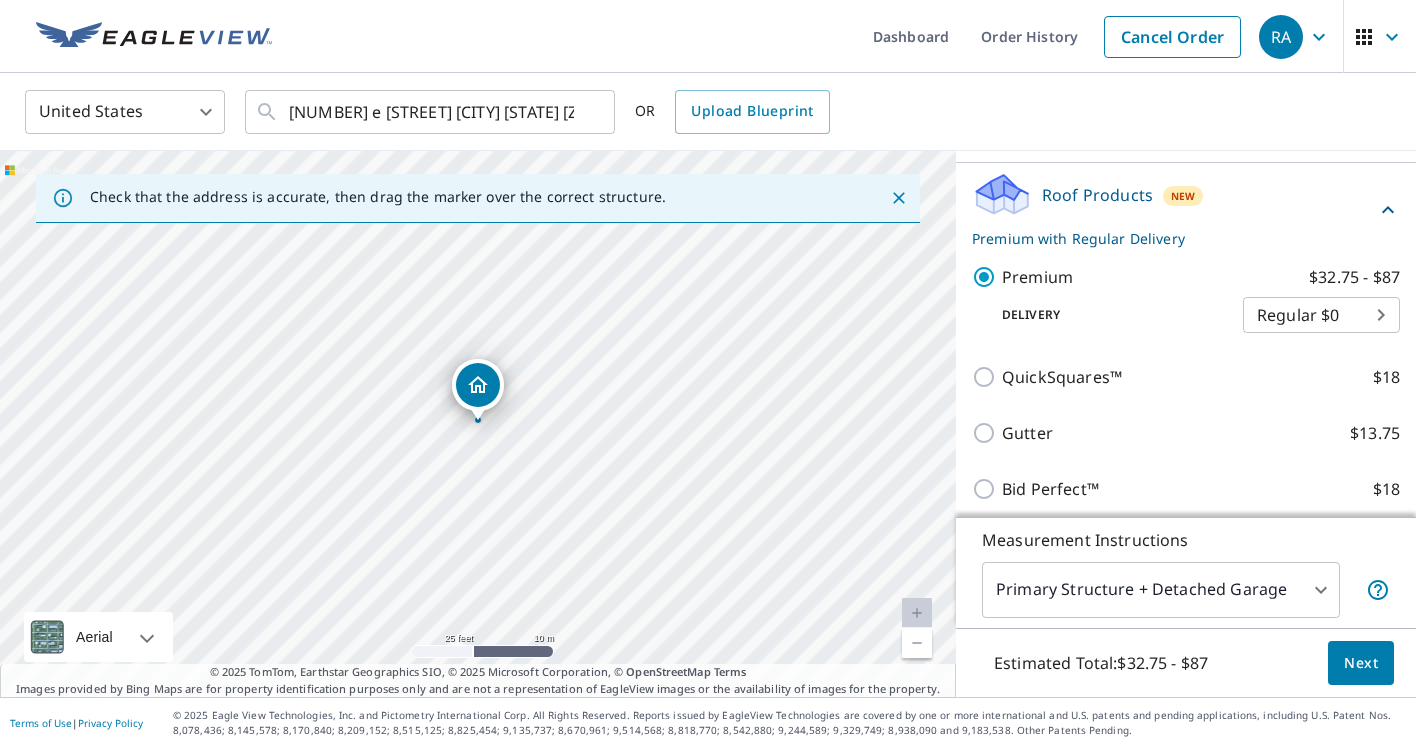 click on "Next" at bounding box center (1361, 663) 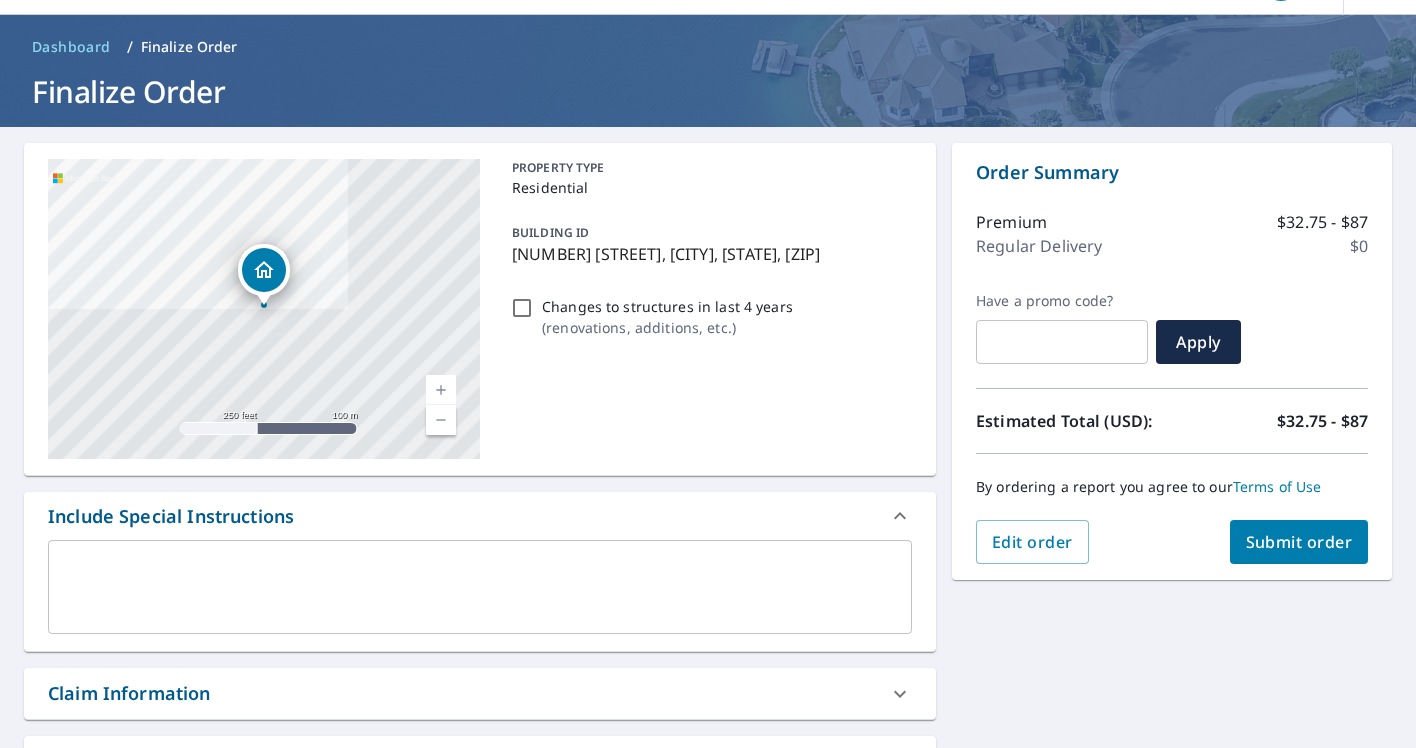scroll, scrollTop: 61, scrollLeft: 0, axis: vertical 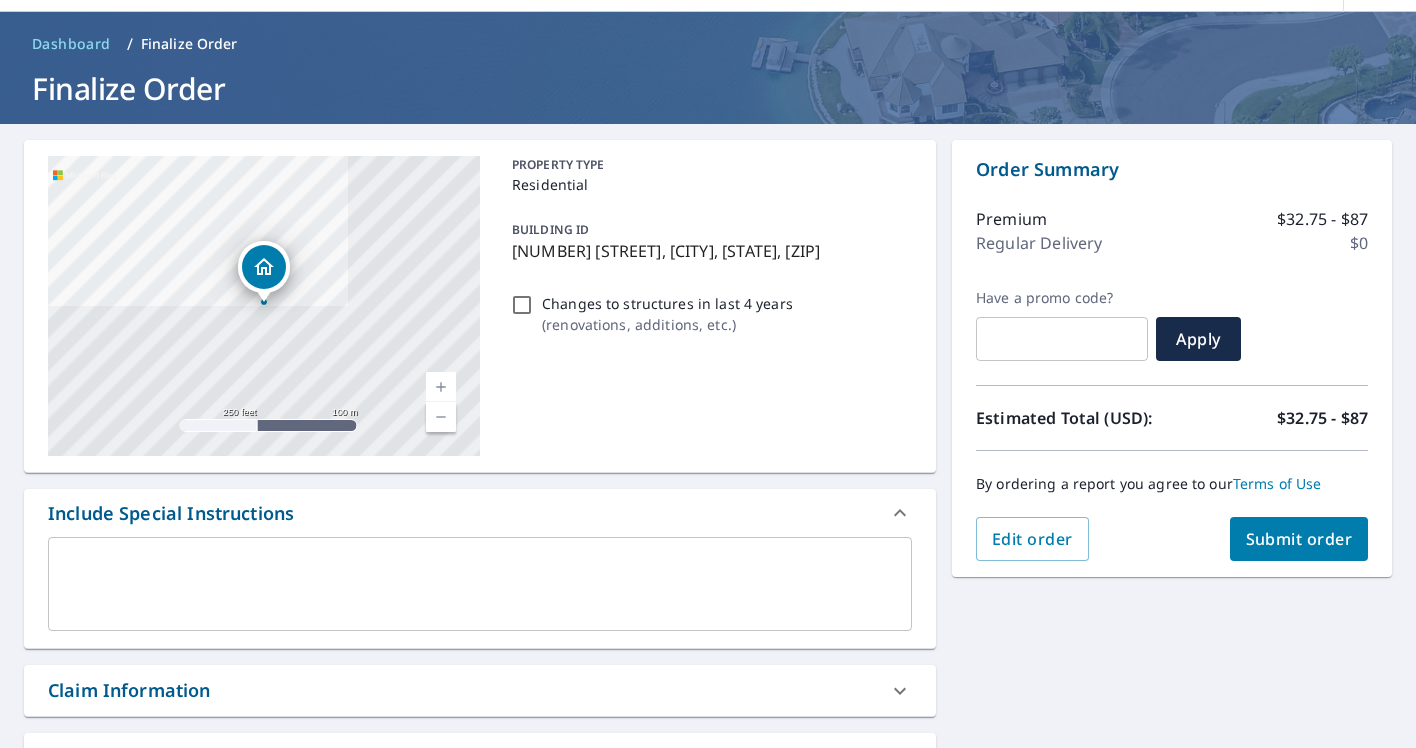 click on "Submit order" at bounding box center [1299, 539] 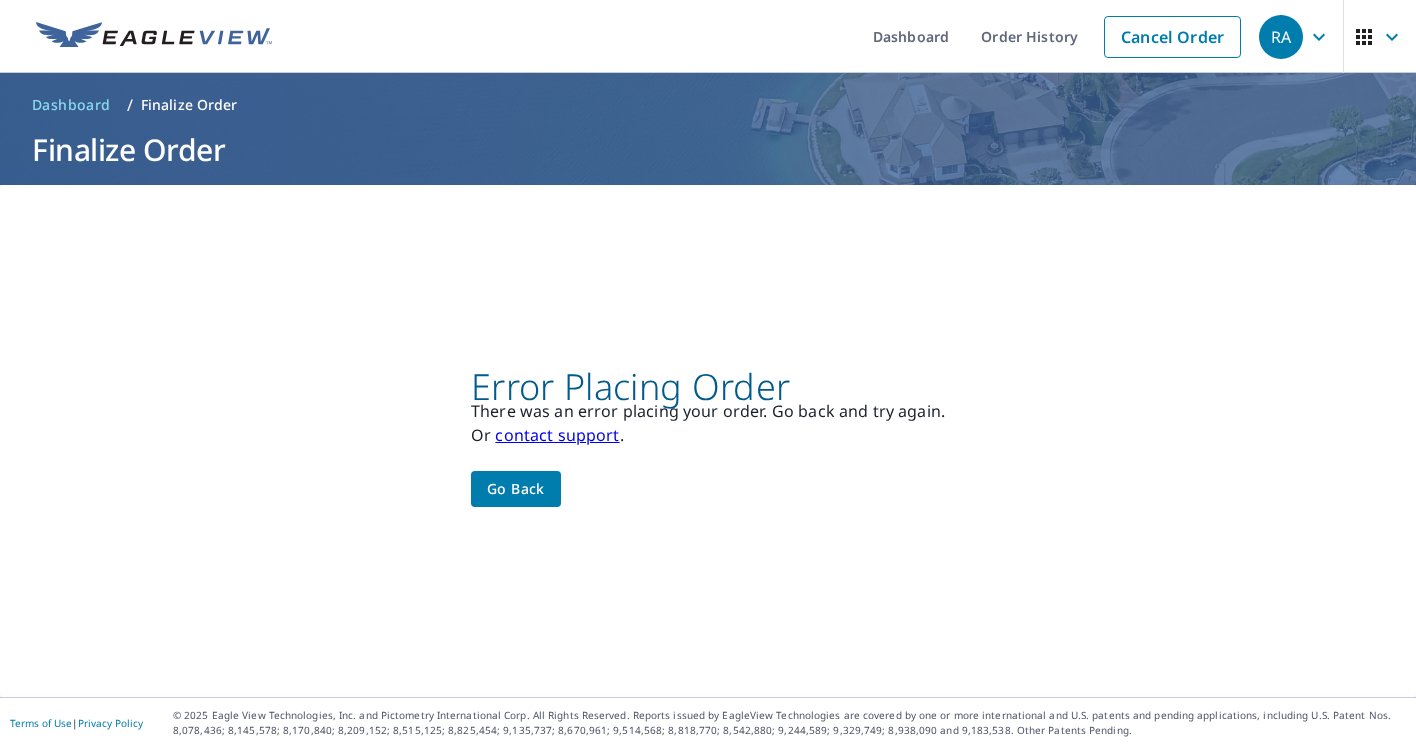 scroll, scrollTop: 0, scrollLeft: 0, axis: both 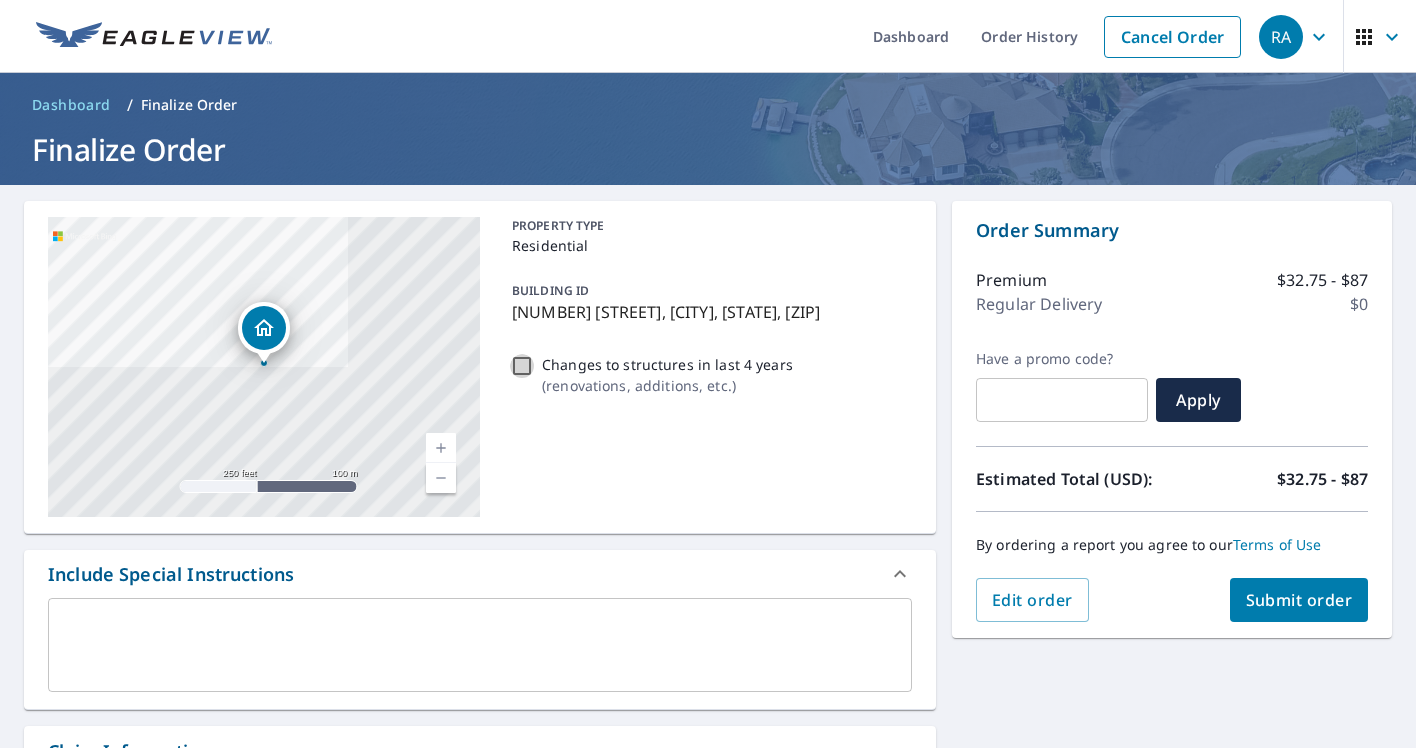 click on "Changes to structures in last 4 years ( renovations, additions, etc. )" at bounding box center [522, 366] 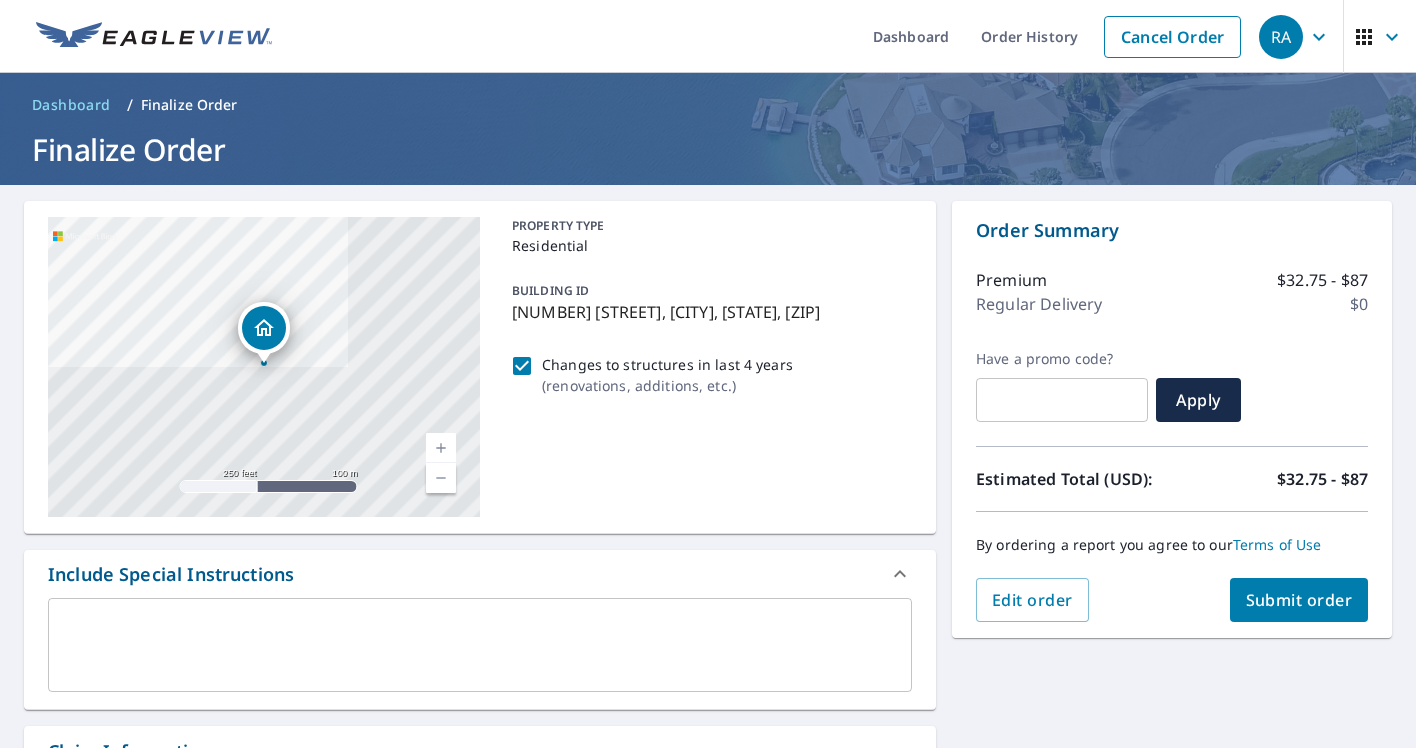 click on "x ​" at bounding box center (480, 645) 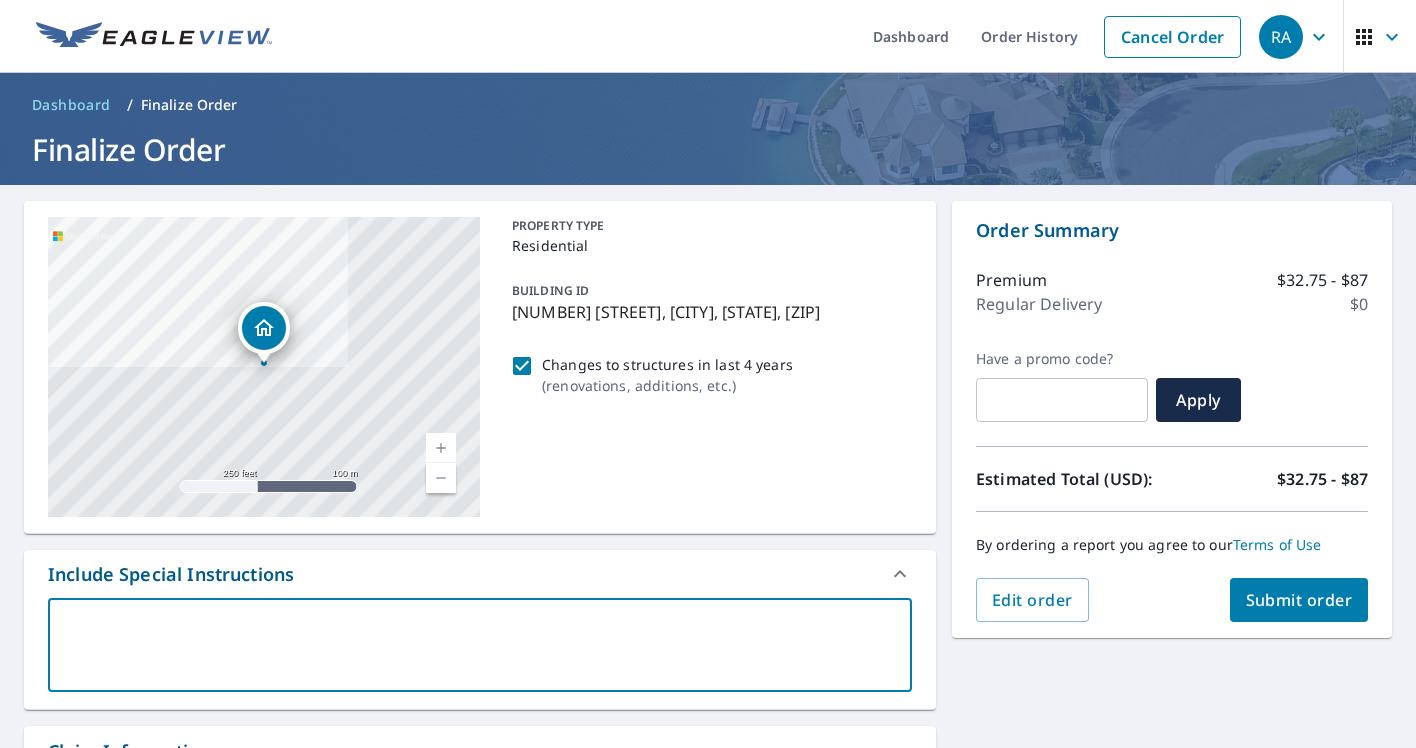 type on "T" 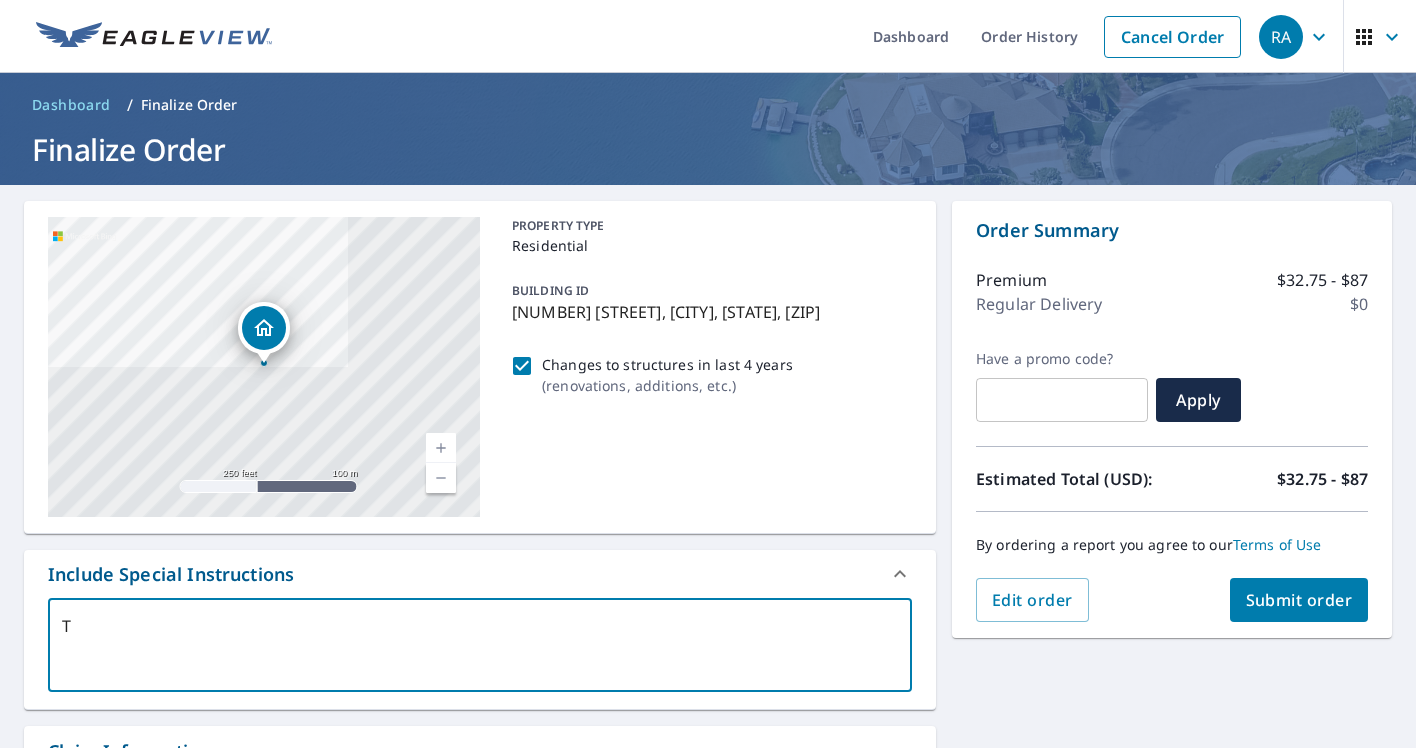 type on "Th" 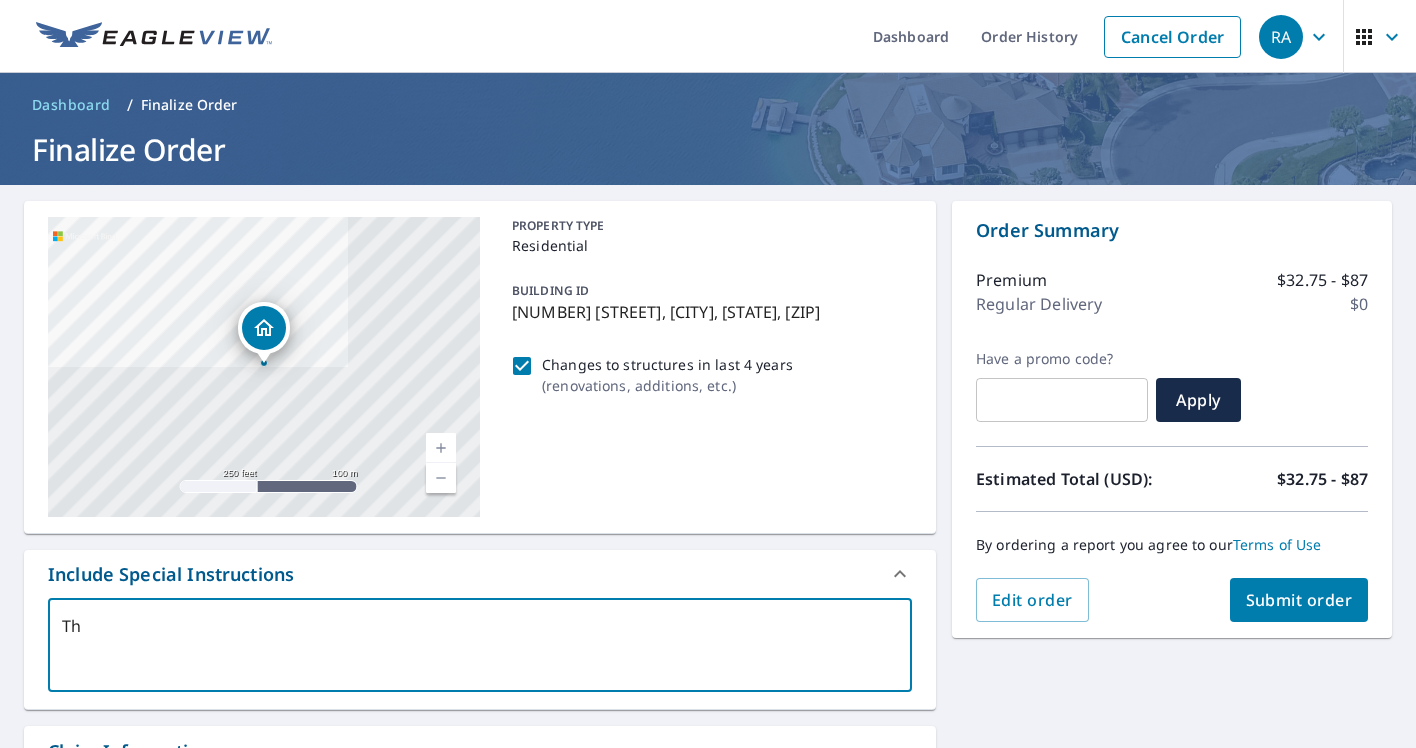 type on "The" 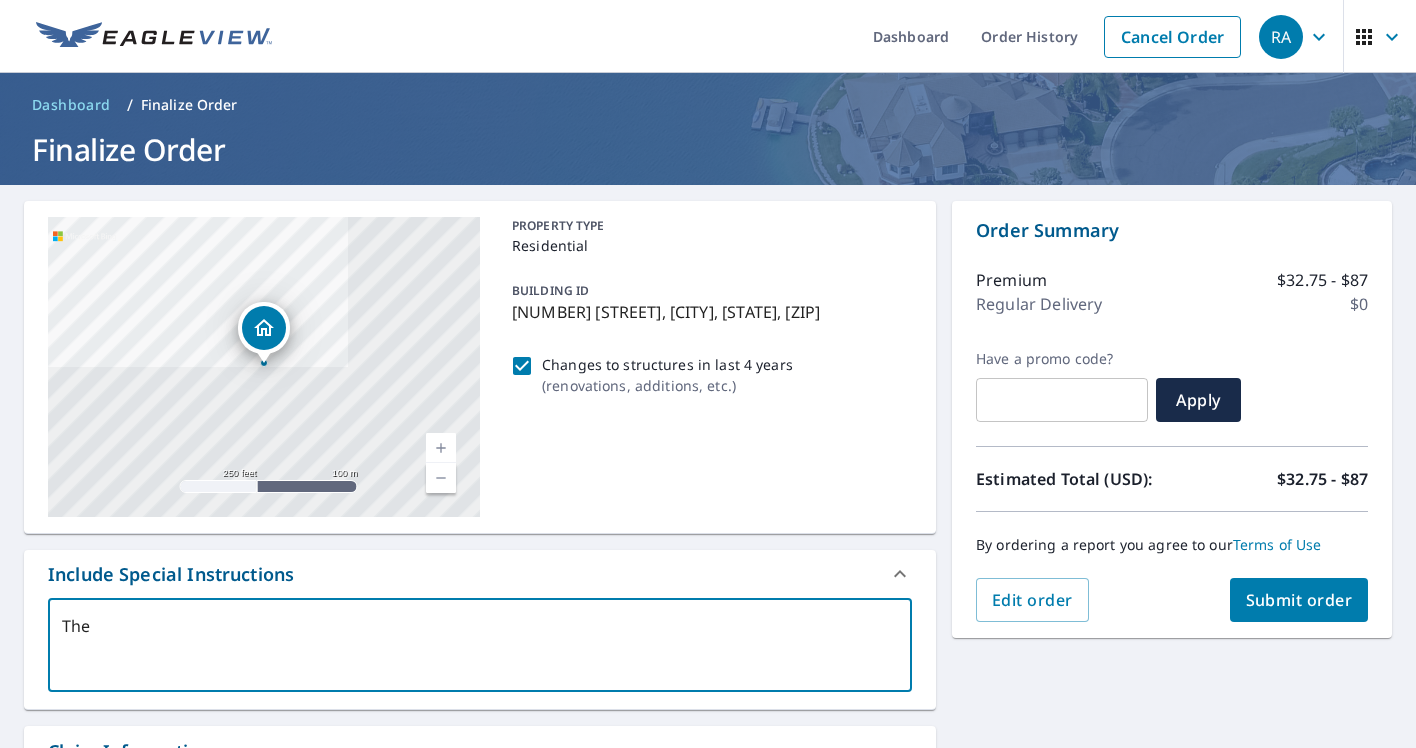 type on "Ther" 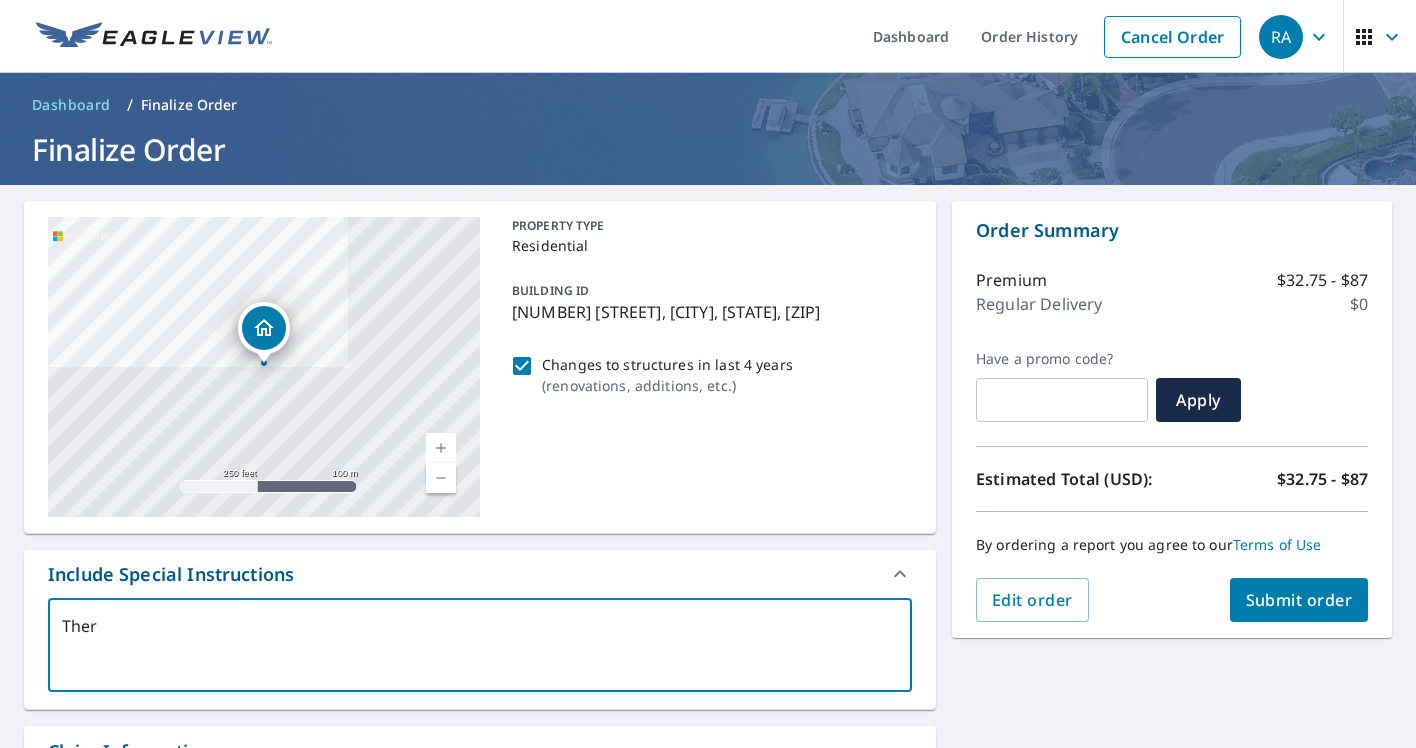 type on "There" 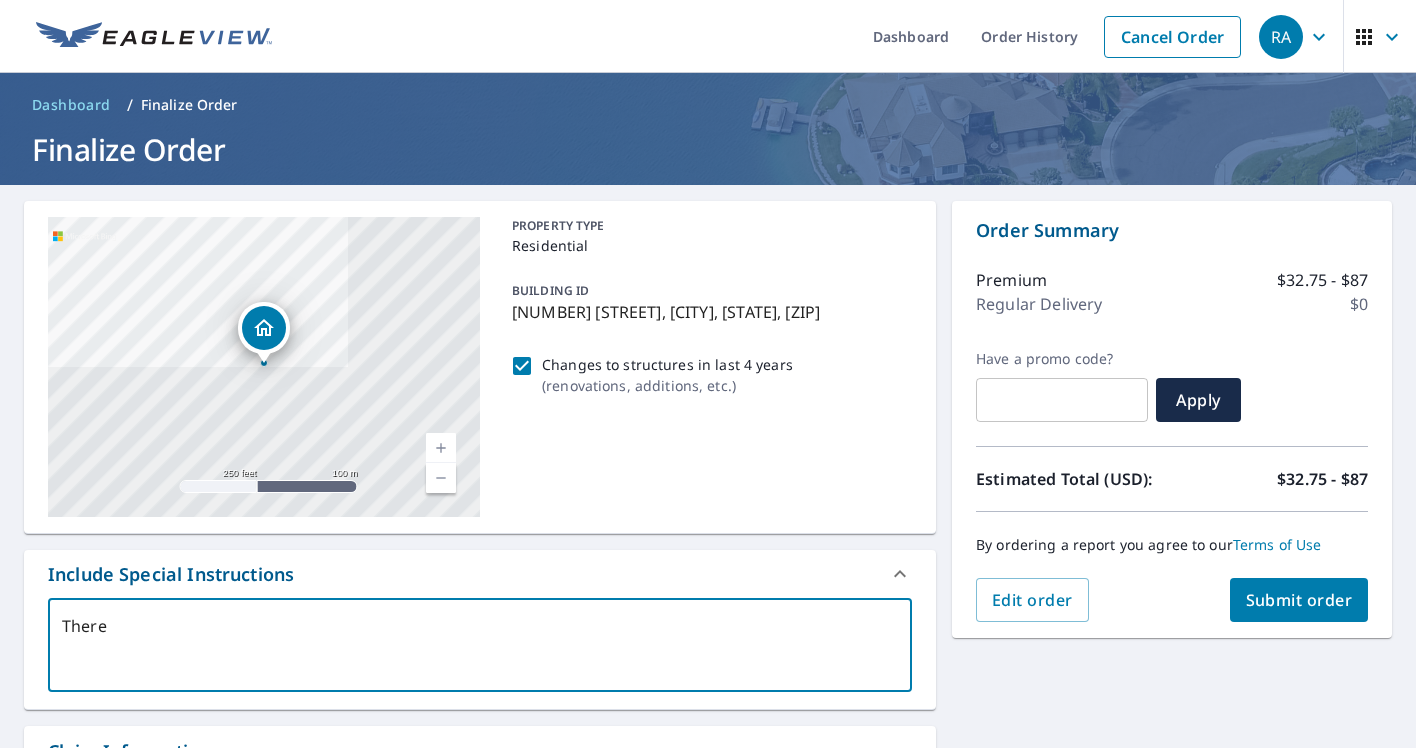 type on "There" 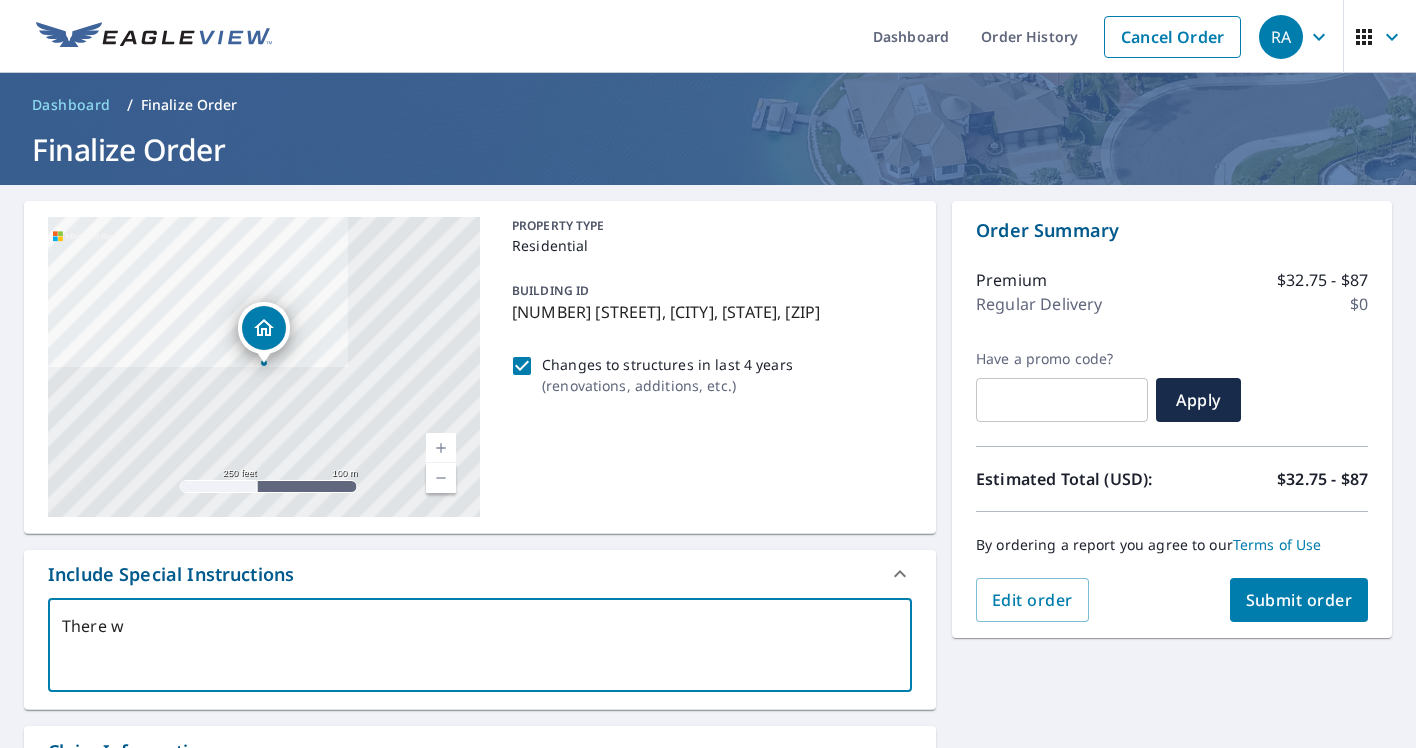 type on "There wa" 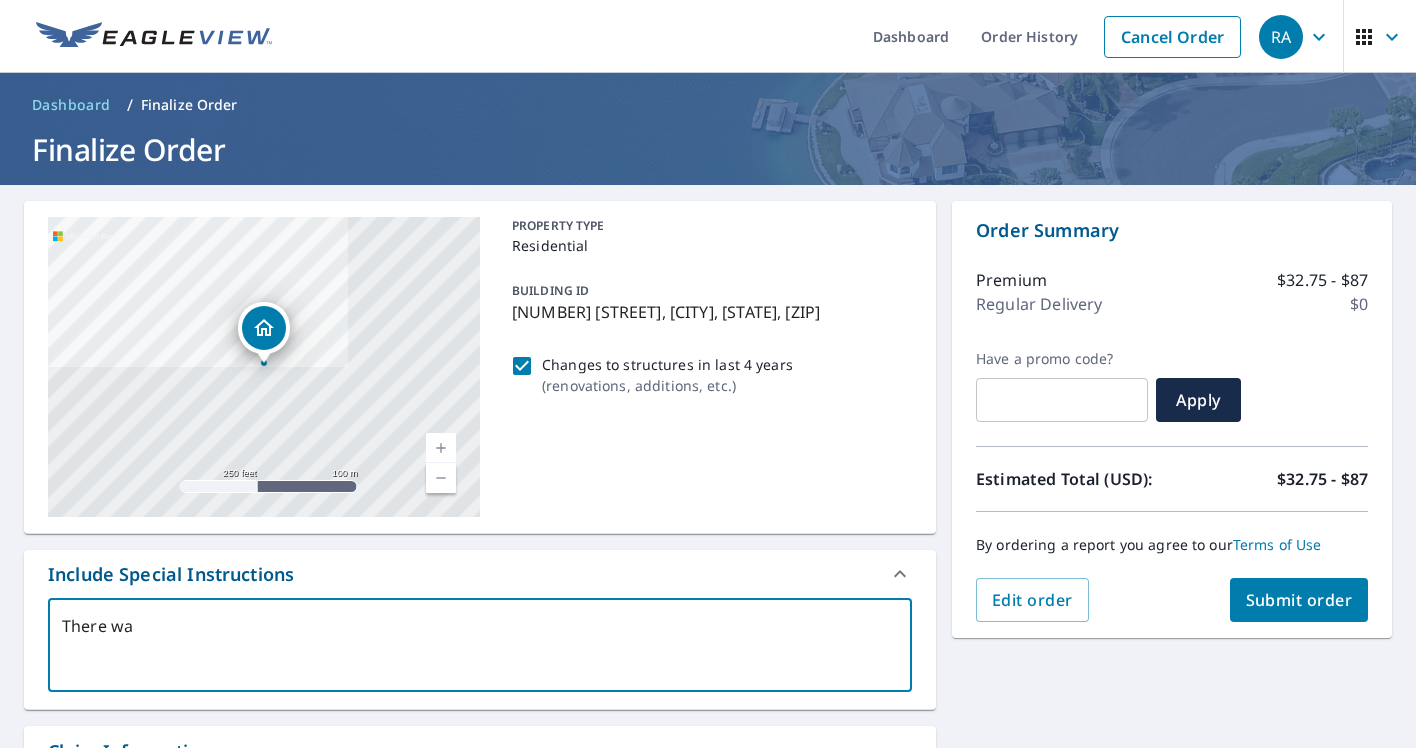 type on "There was" 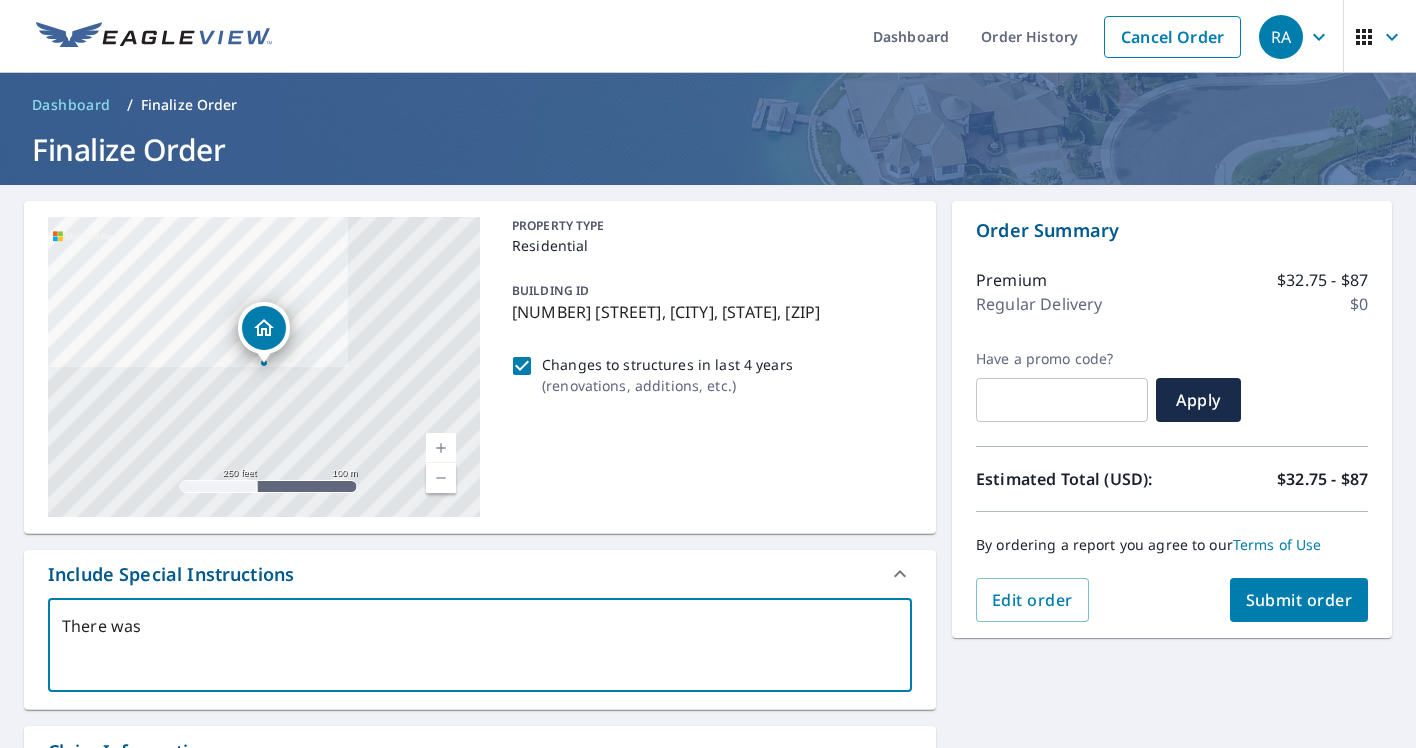type on "There was" 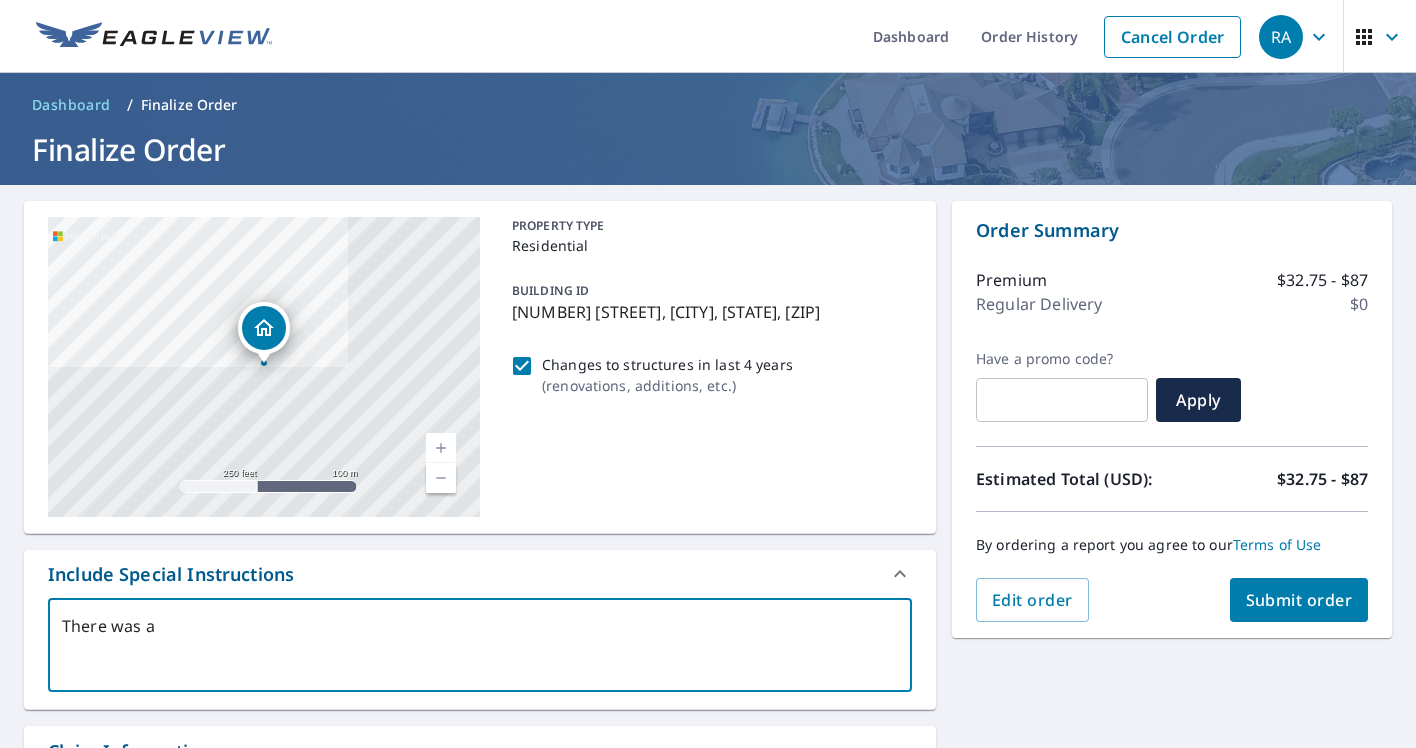 type on "There was a" 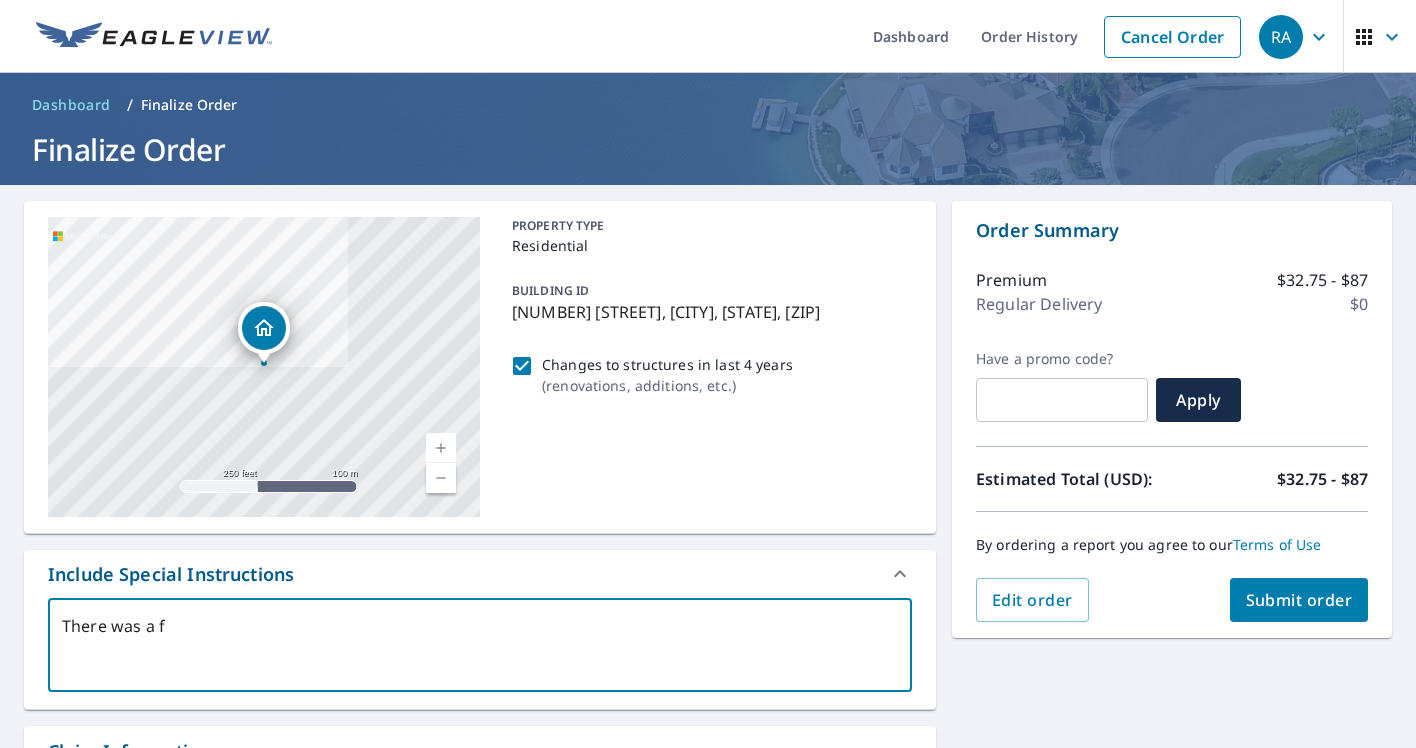 type on "There was a fi" 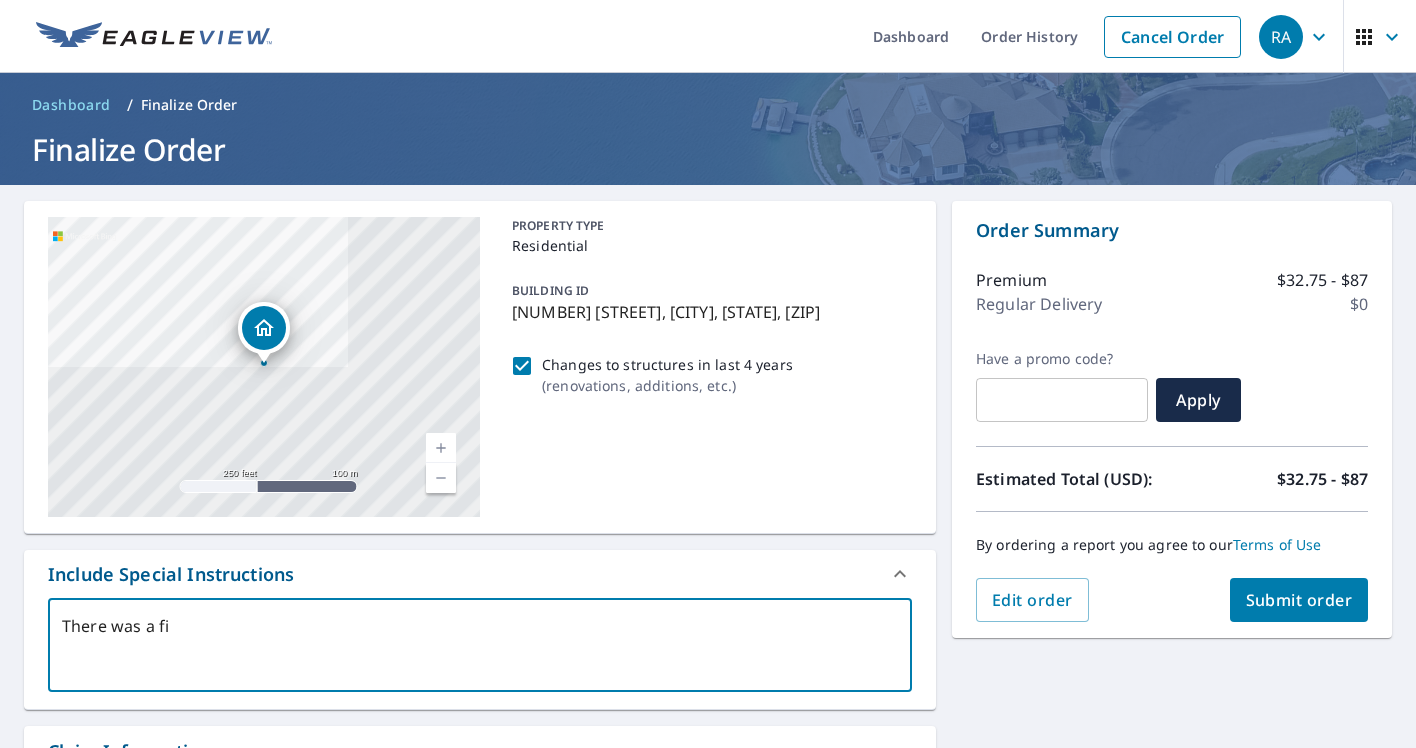 type on "There was a fir" 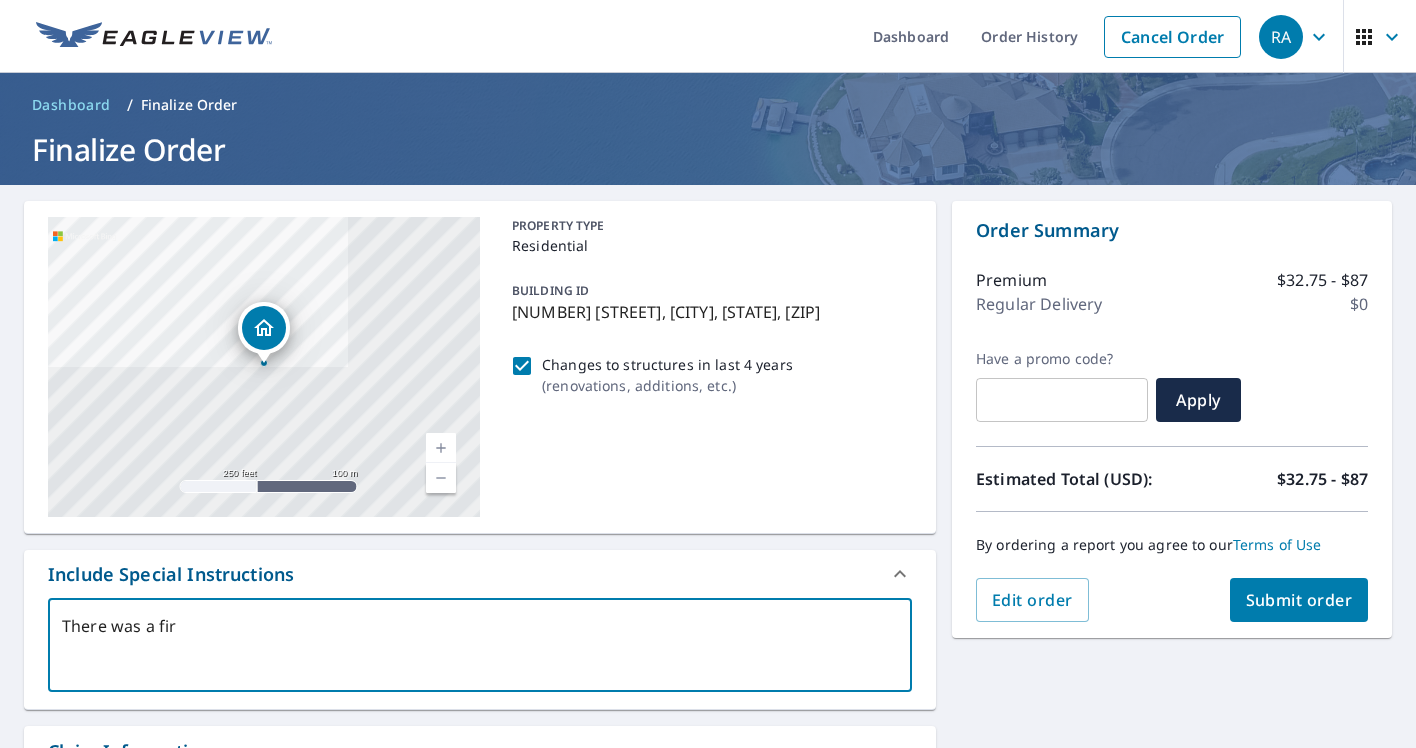type on "There was a fire" 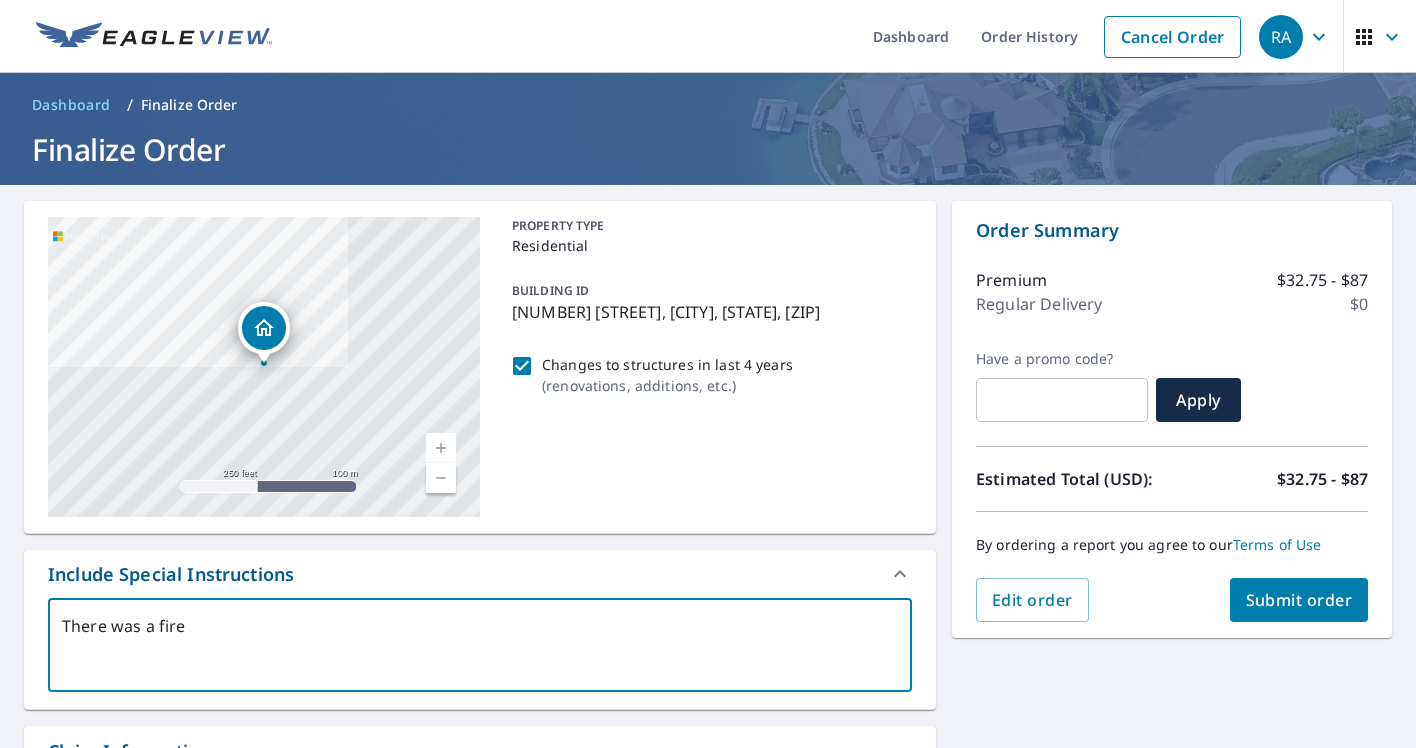 type on "There was a fire" 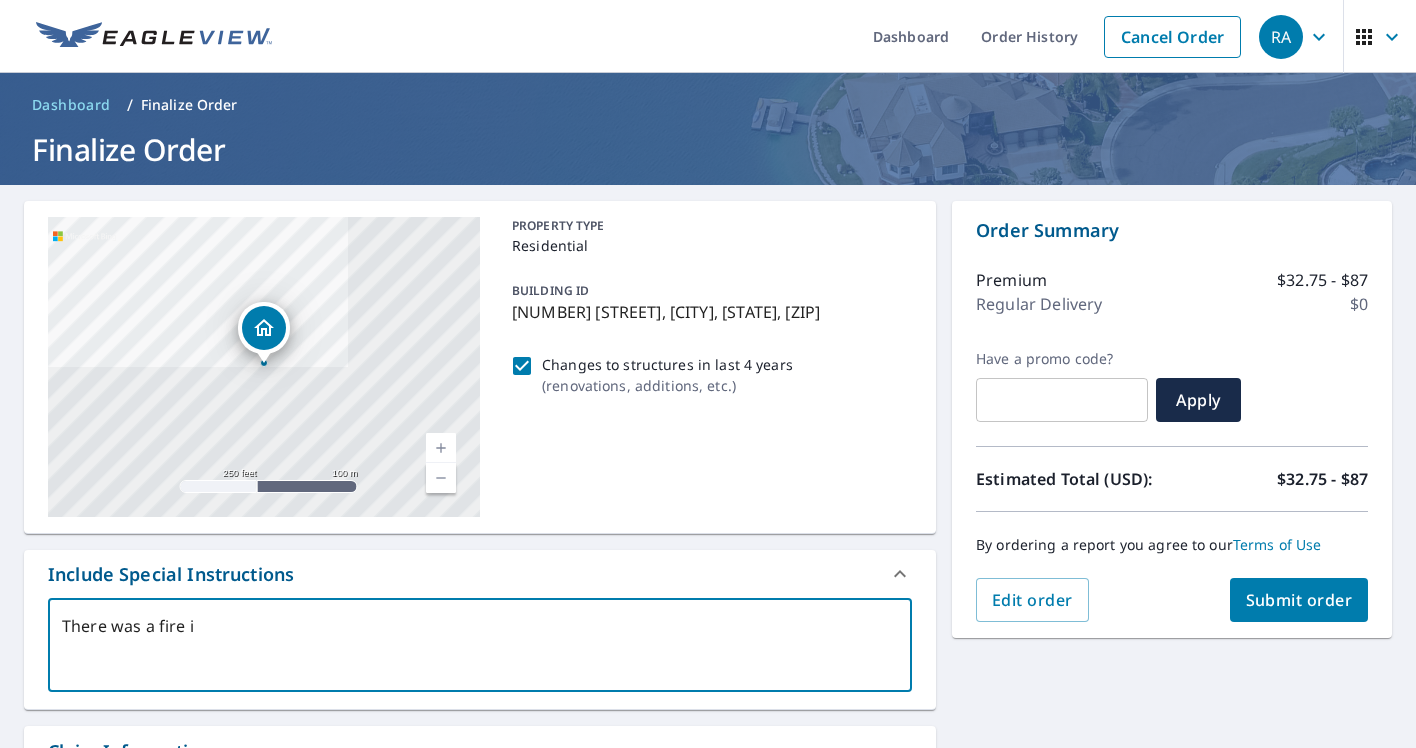 type on "There was a fire in" 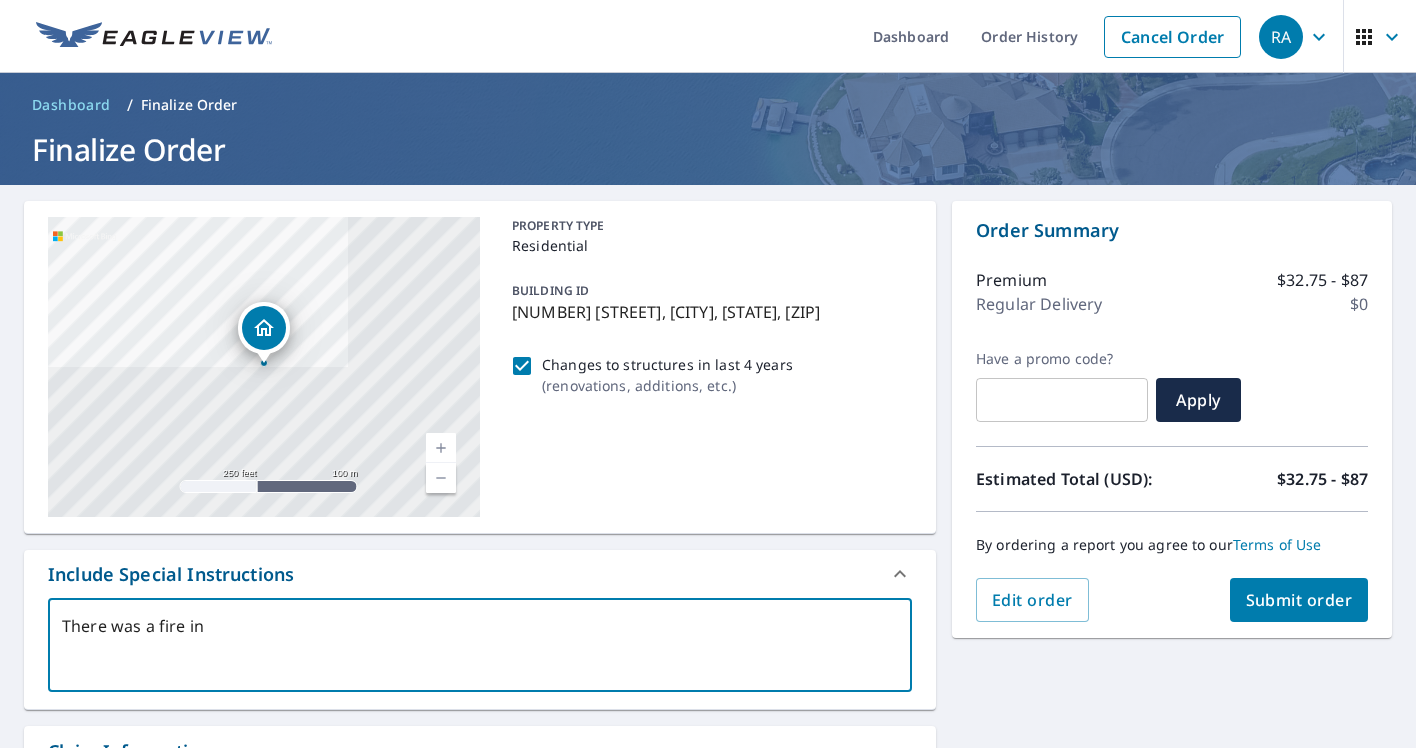 type on "There was a fire in" 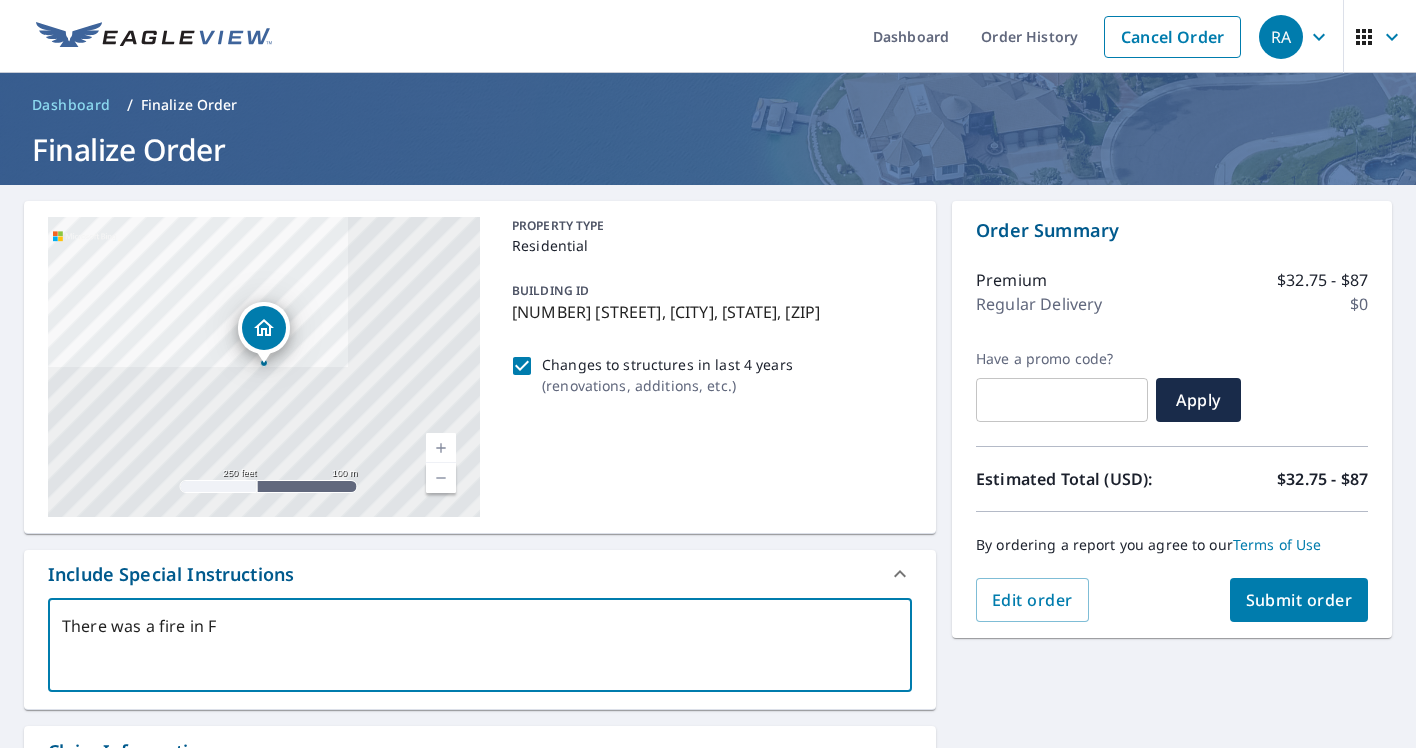 type on "There was a fire in Fe" 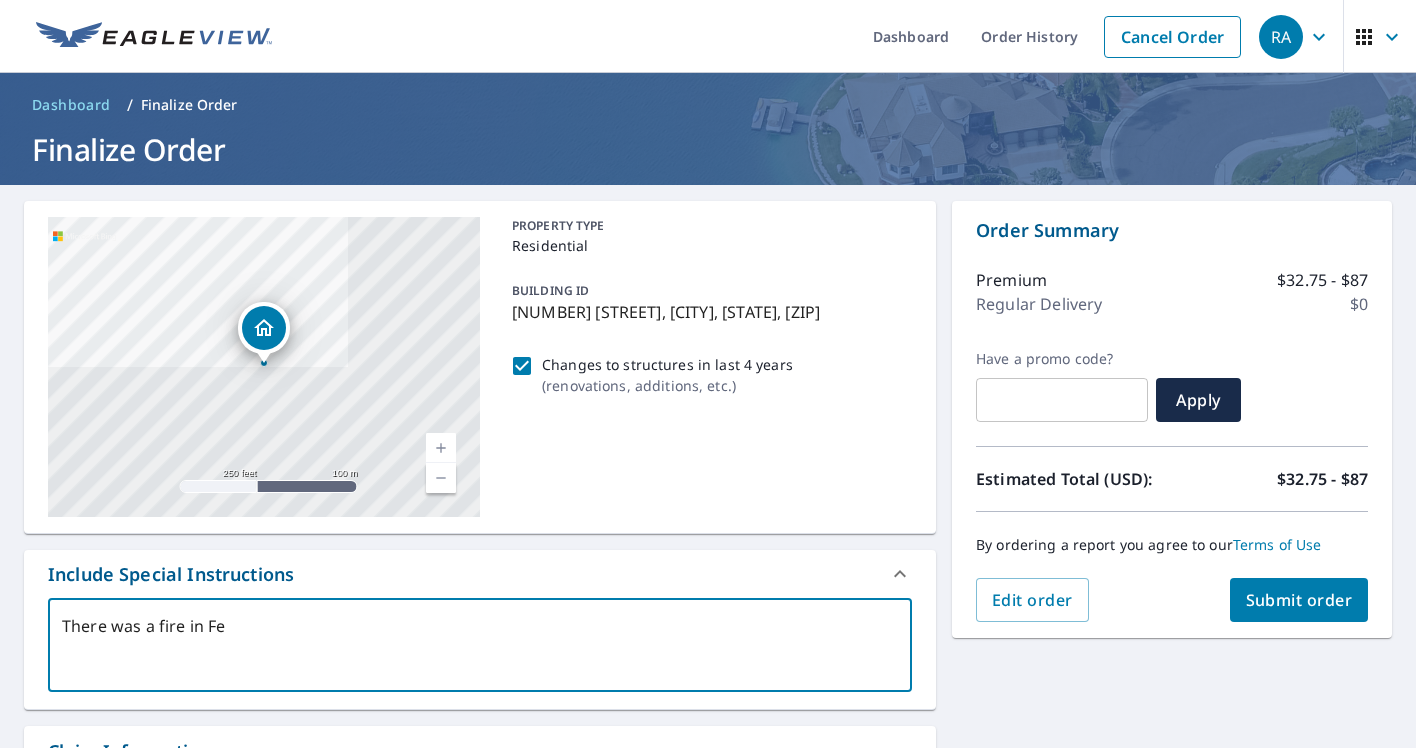 type on "There was a fire in Feb" 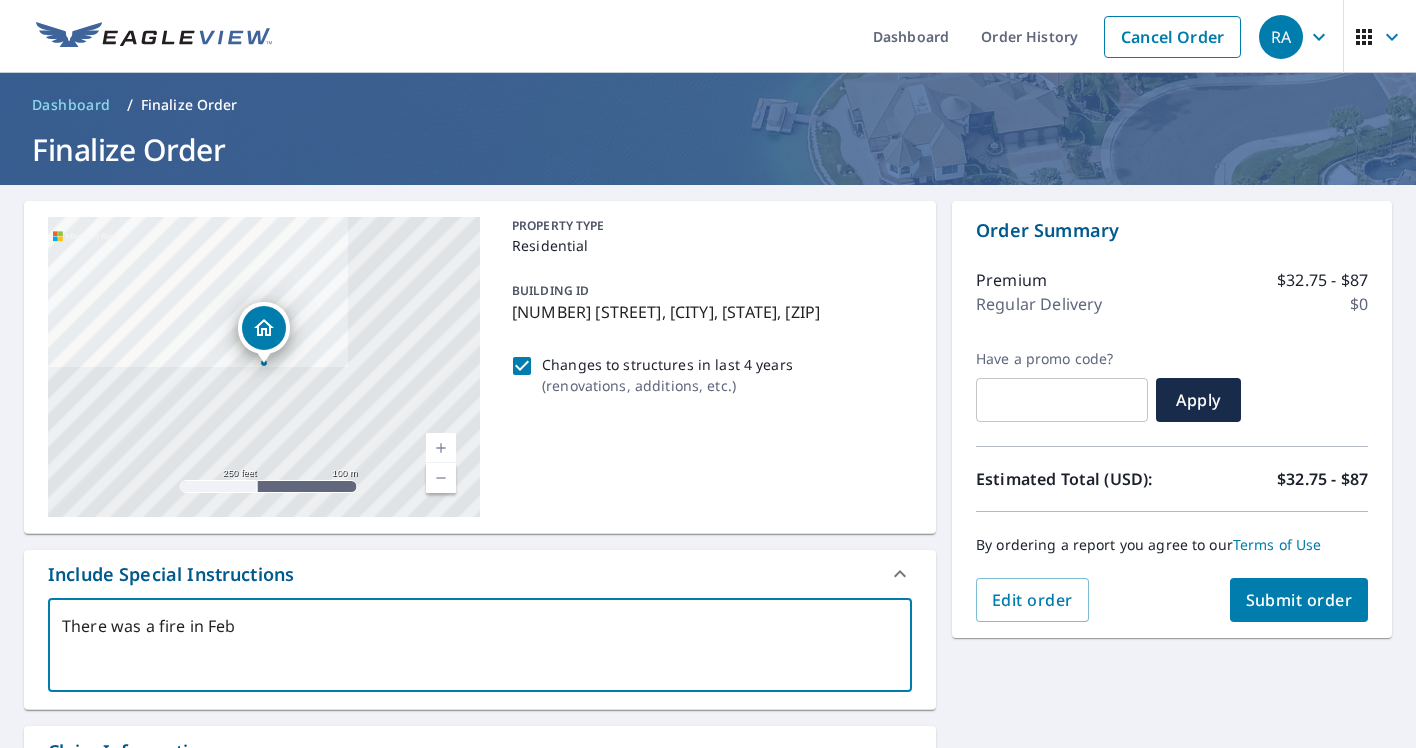 type on "There was a fire in Feb" 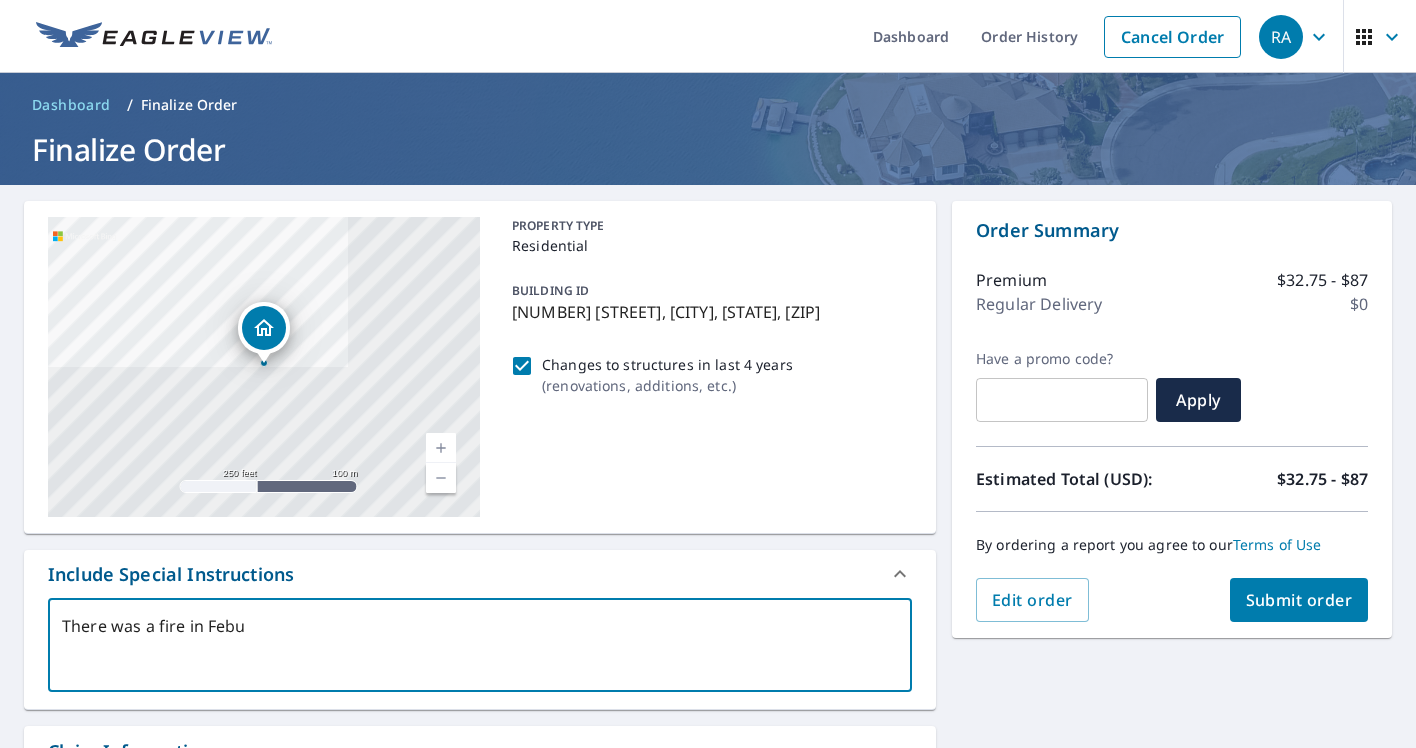 type on "There was a fire in Febua" 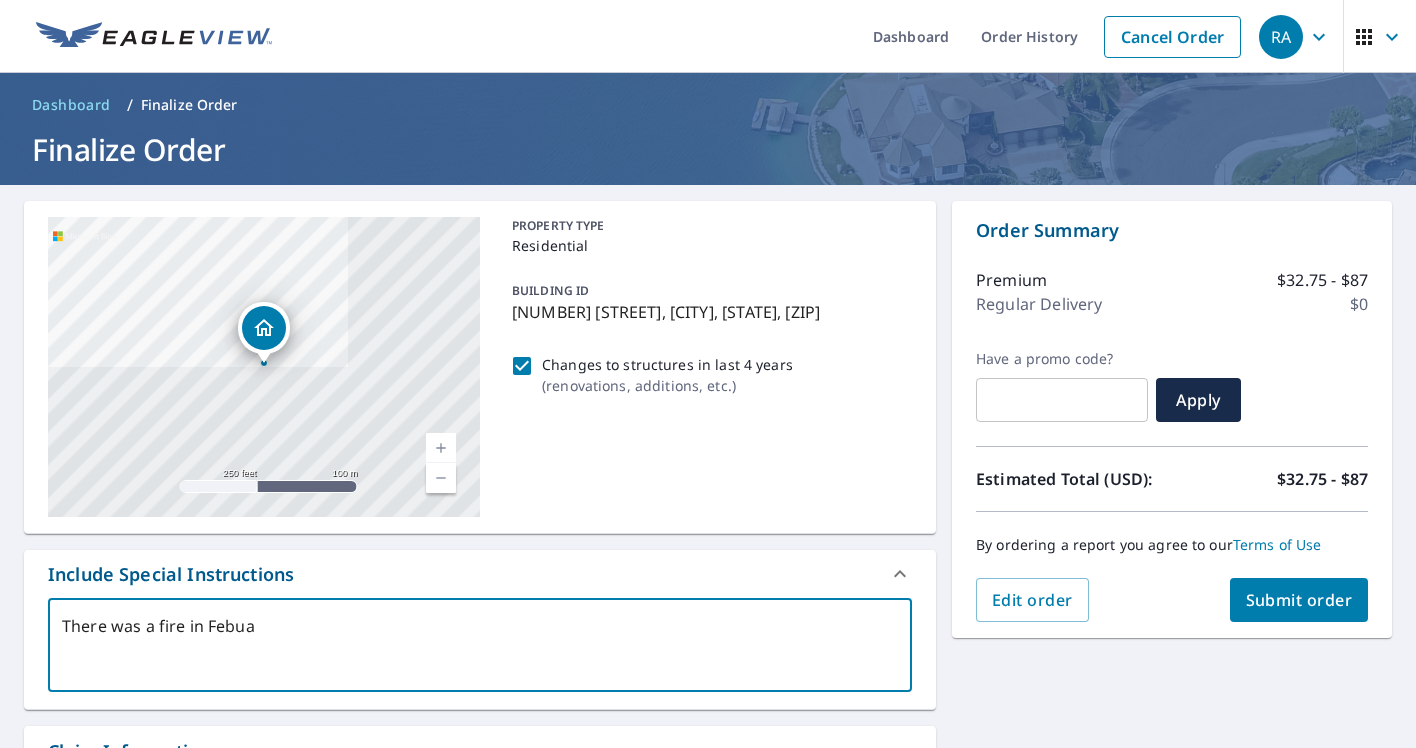 type on "There was a fire in [MONTH] of" 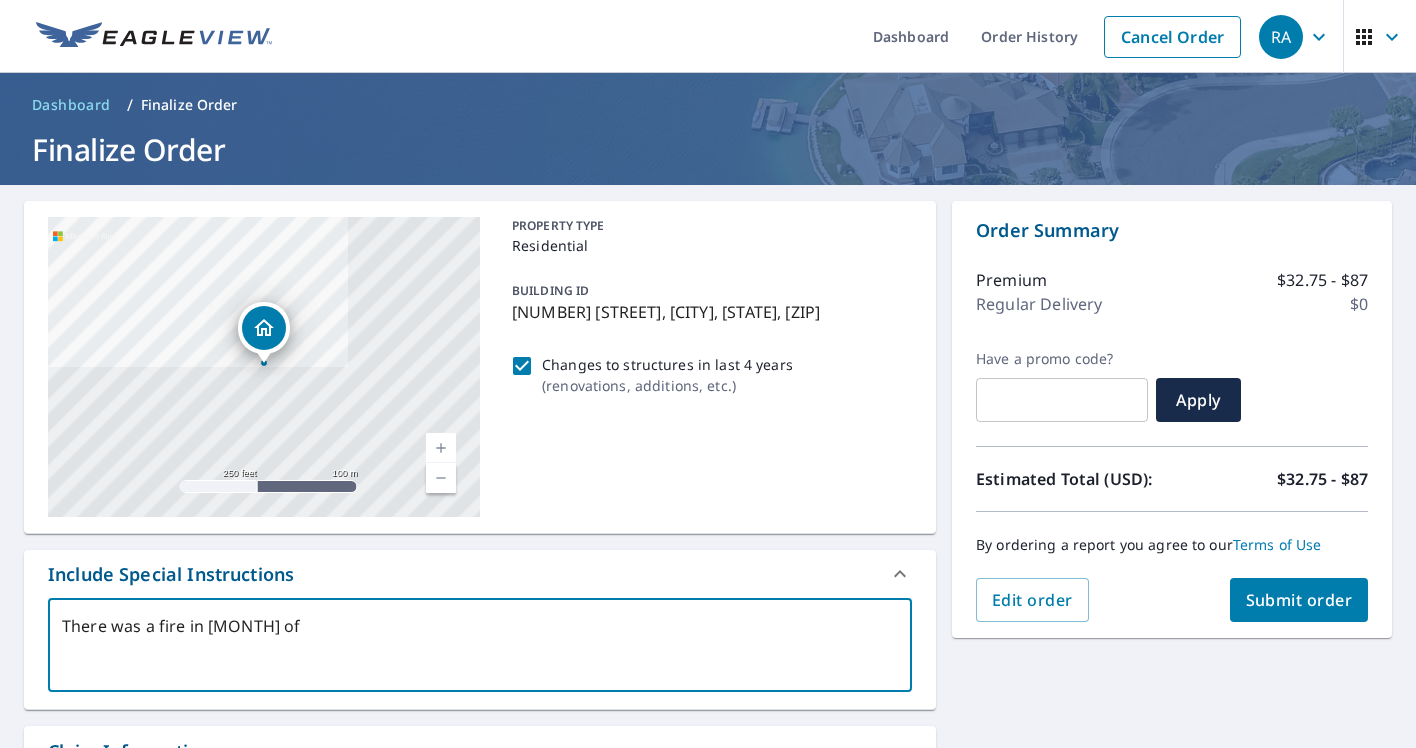 type on "There was a fire in Febuary" 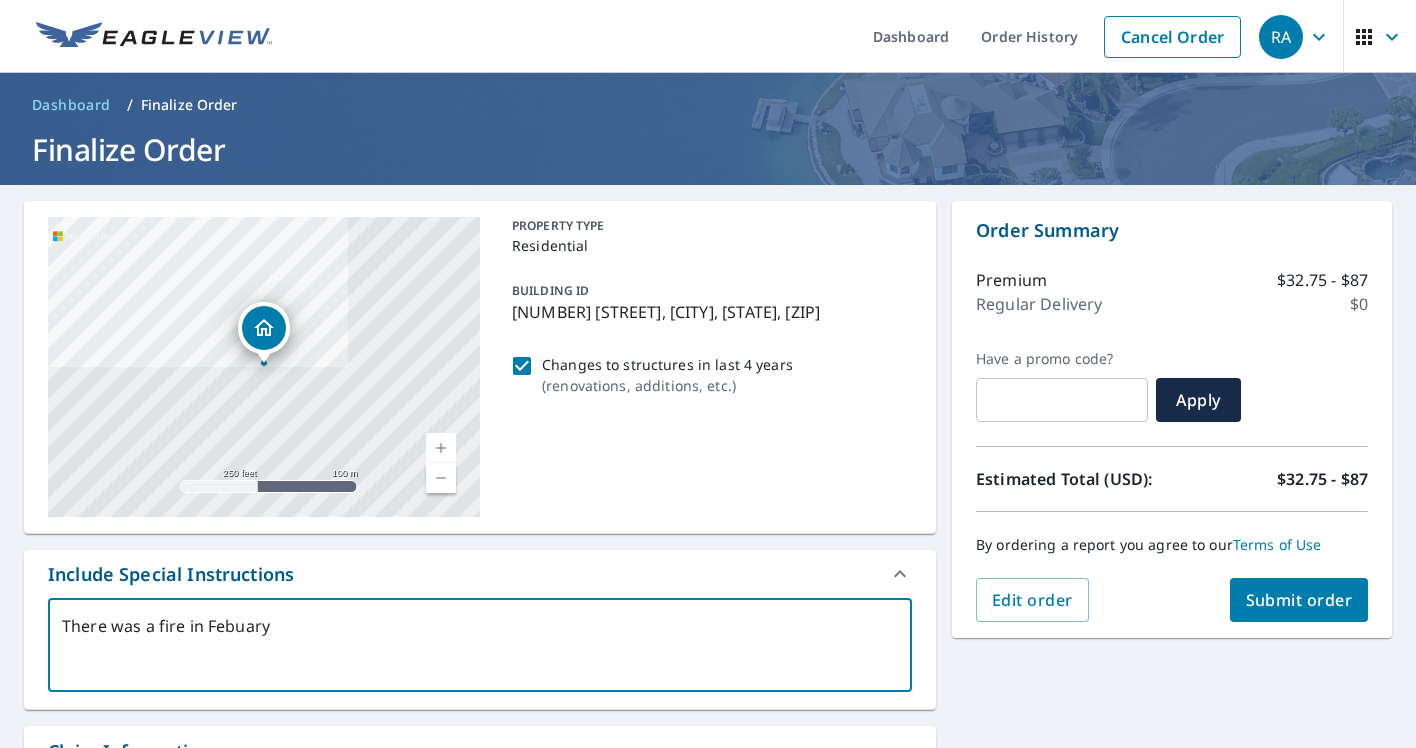 type on "There was a fire in [MONTH]" 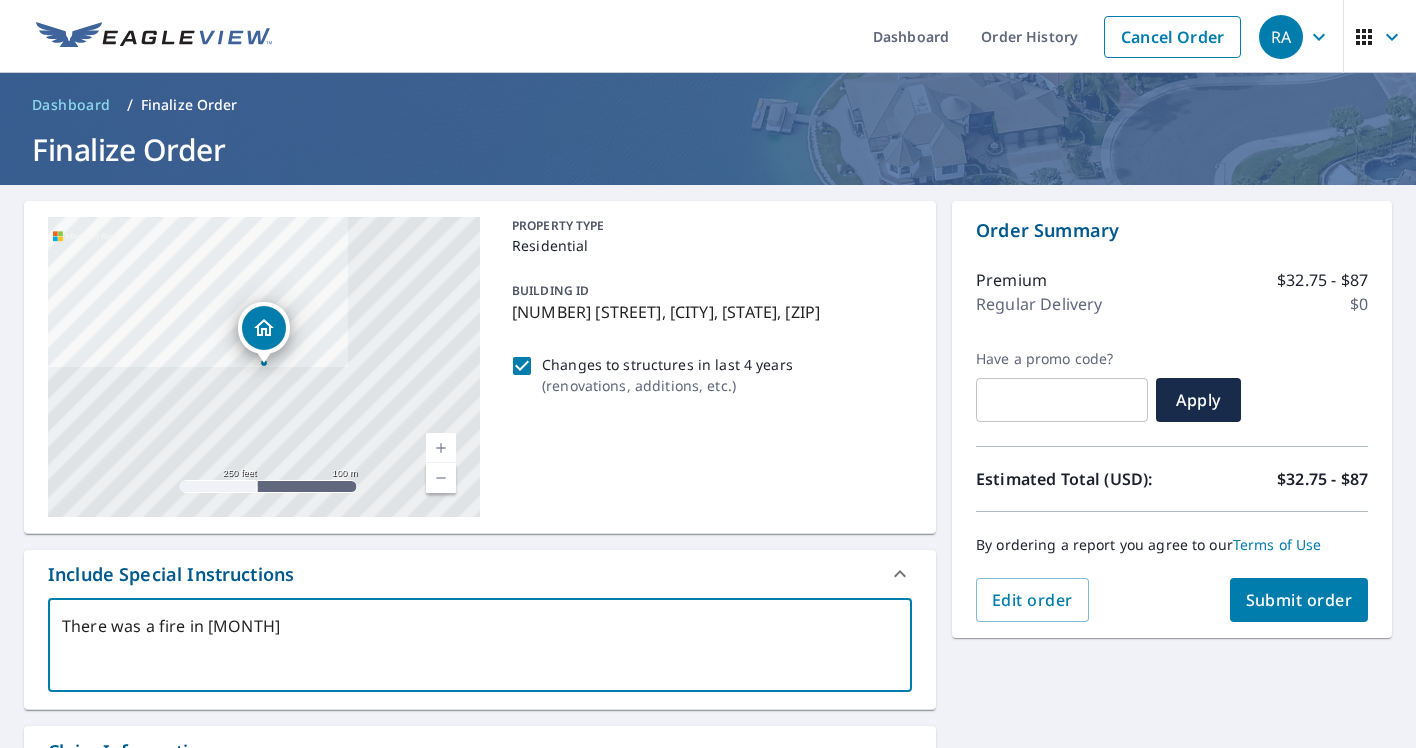 type on "There was a fire in [MONTH] o" 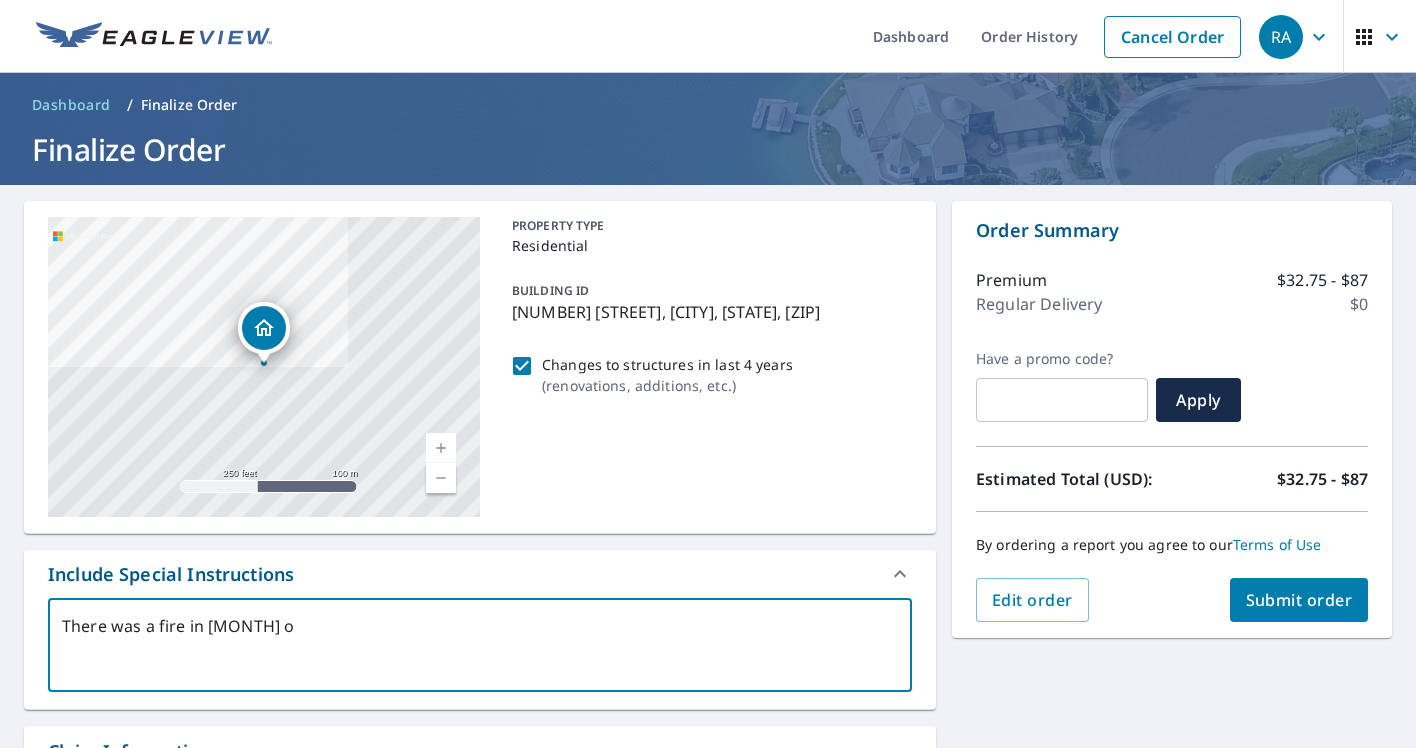 type on "There was a fire in [MONTH] of" 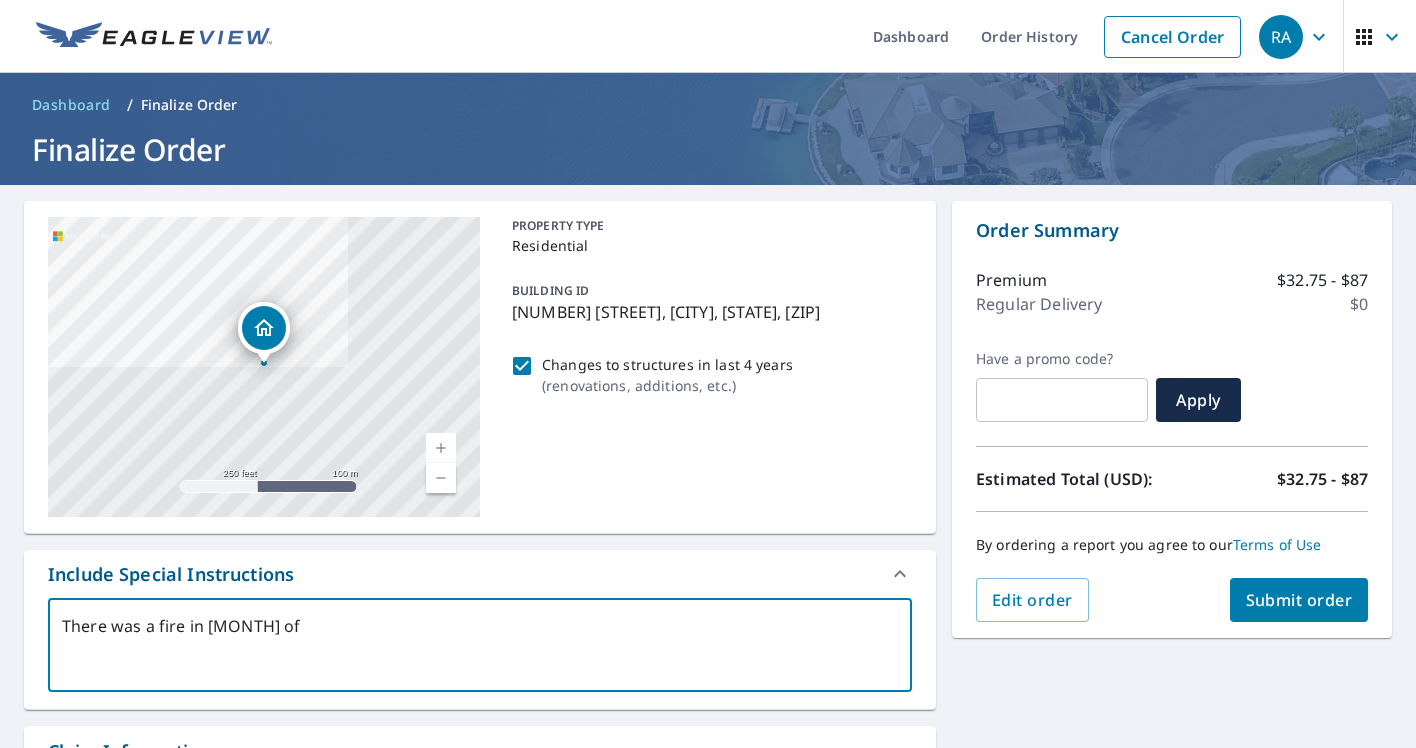 type on "There was a fire in [MONTH] of" 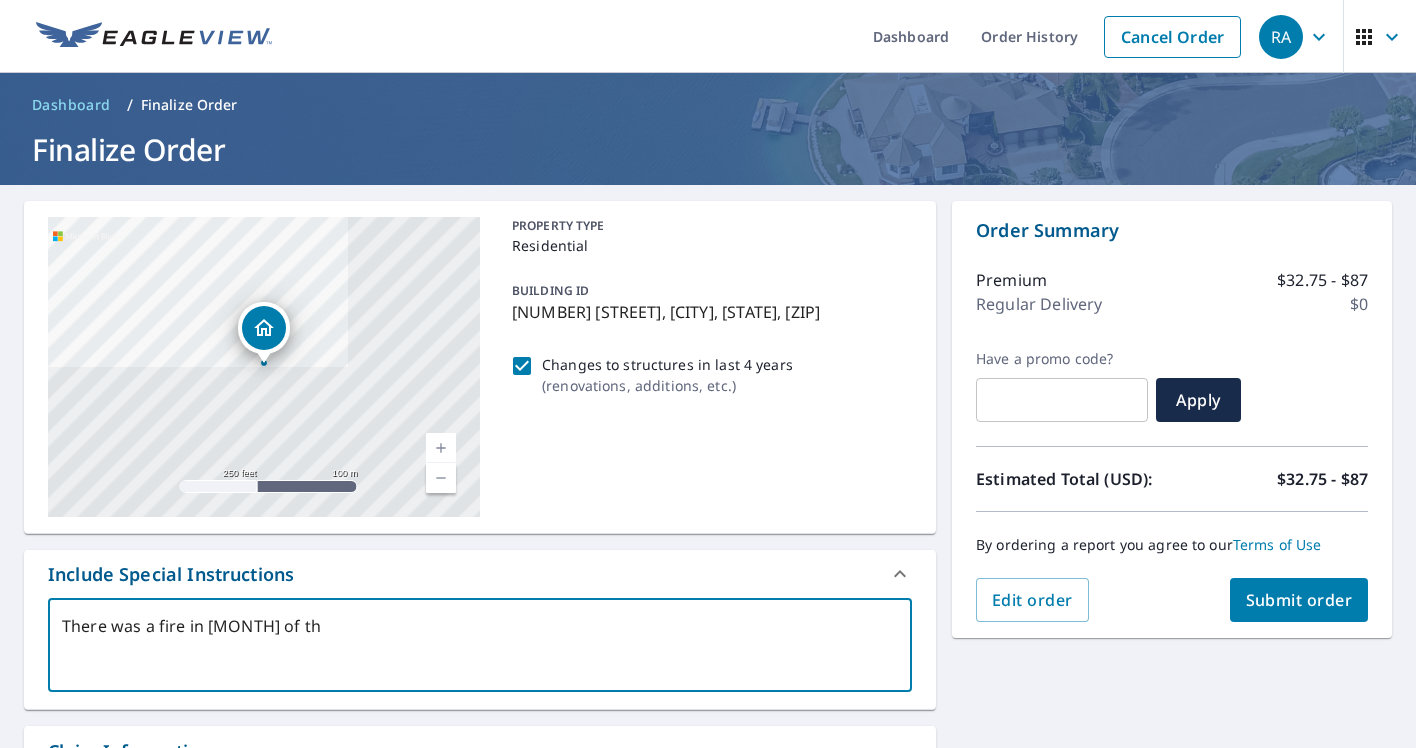 type on "There was a fire in [MONTH] of thi" 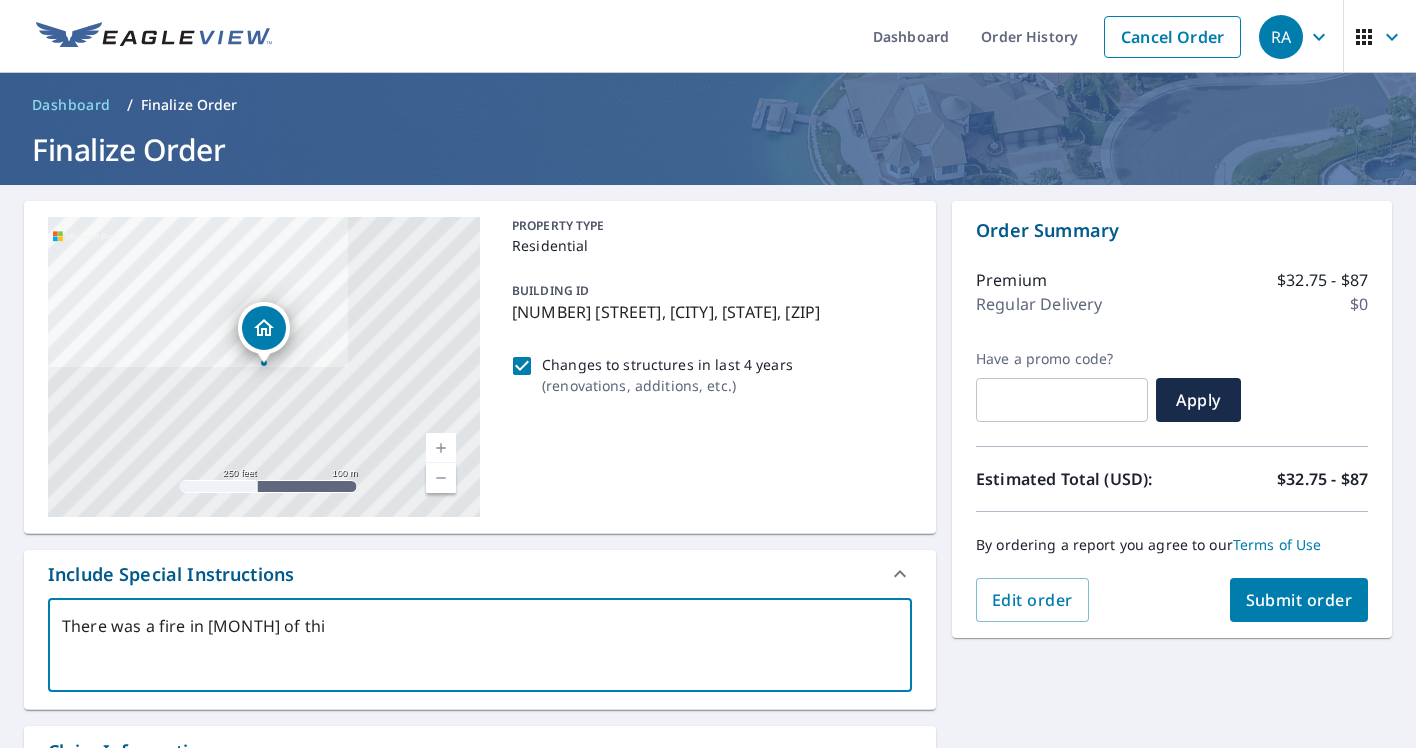 type on "There was a fire in [MONTH] of this" 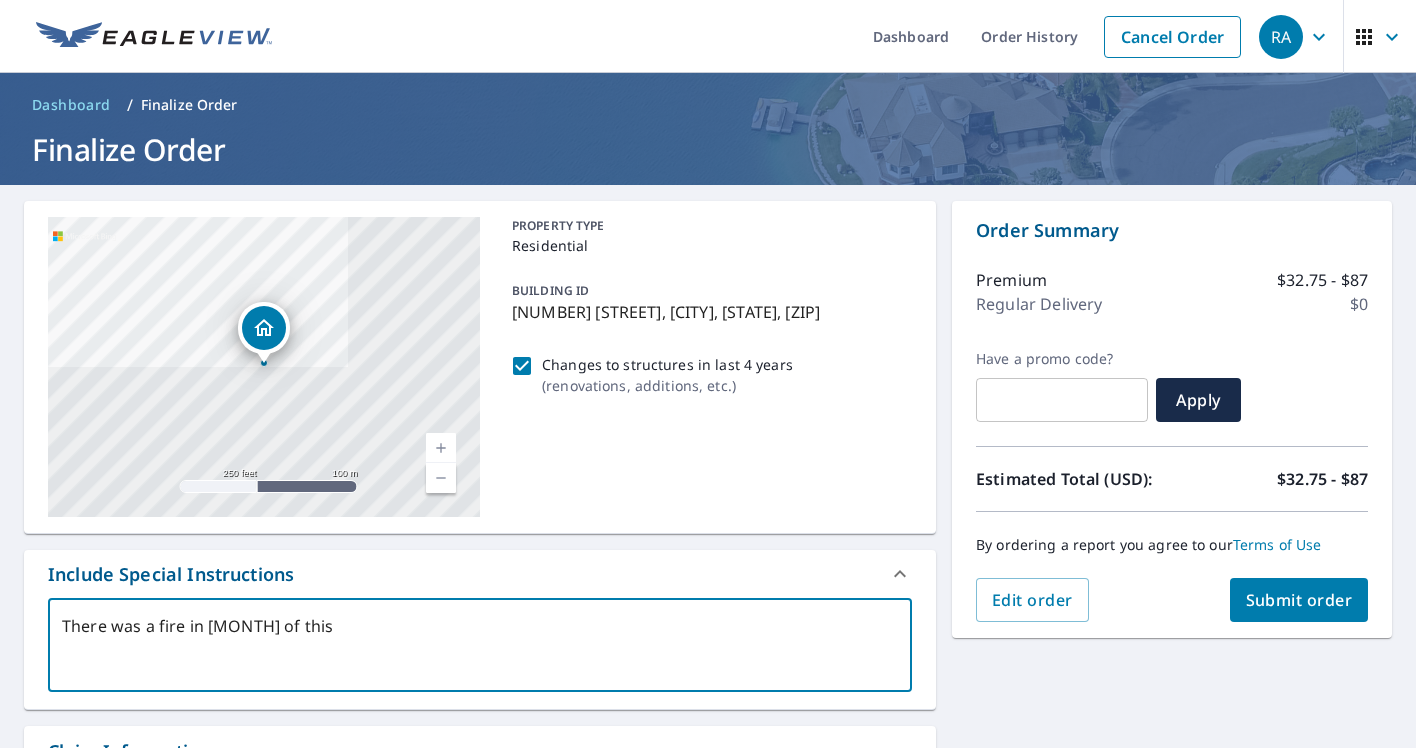 type on "There was a fire in [MONTH] of this" 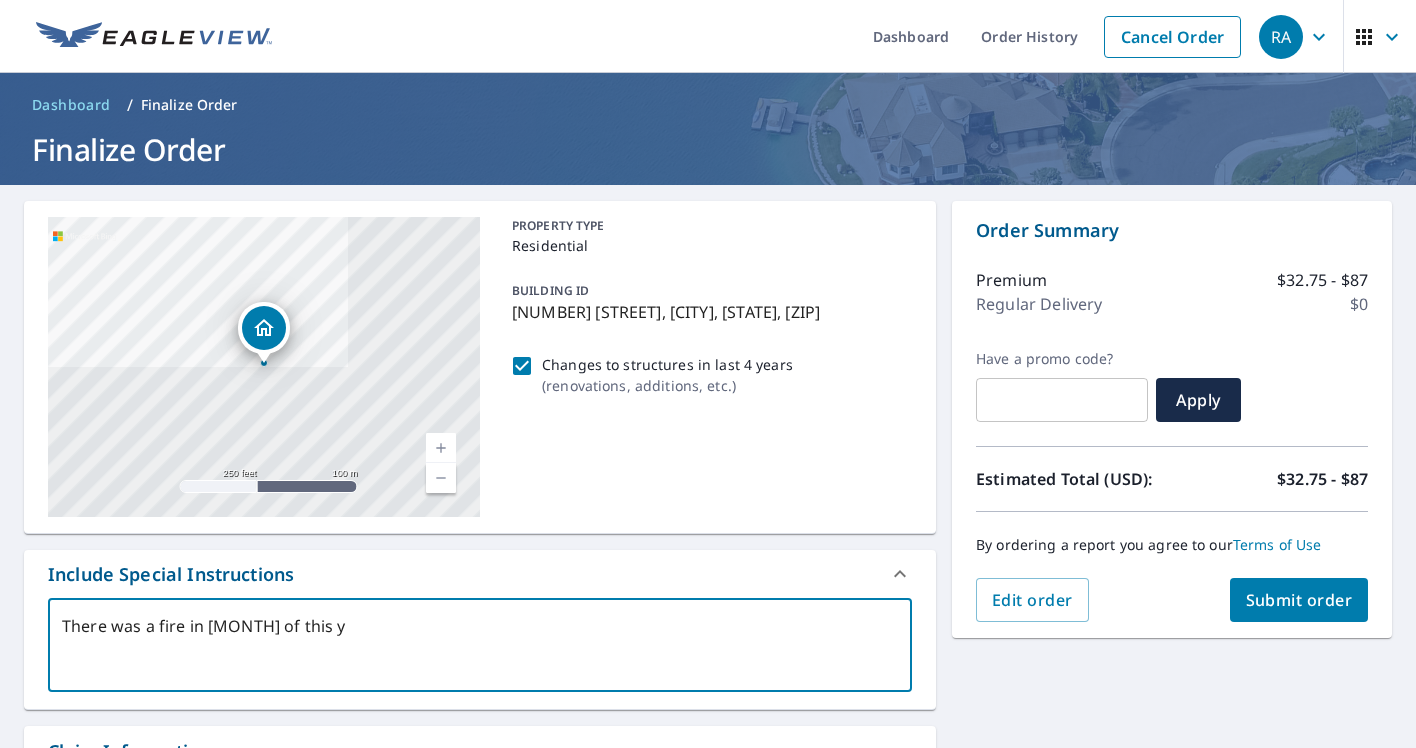 type on "There was a fire in [MONTH] of this ye" 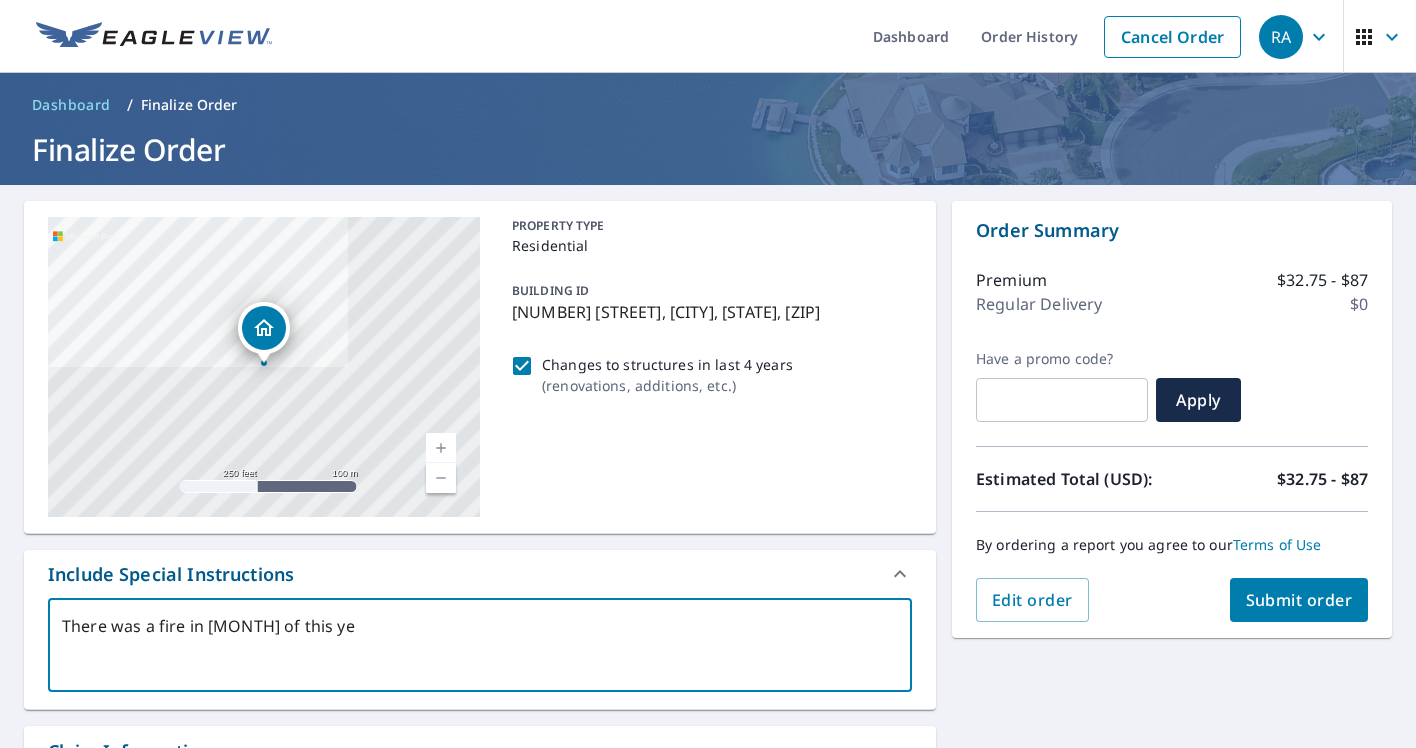 type on "There was a fire in [MONTH] of this yea" 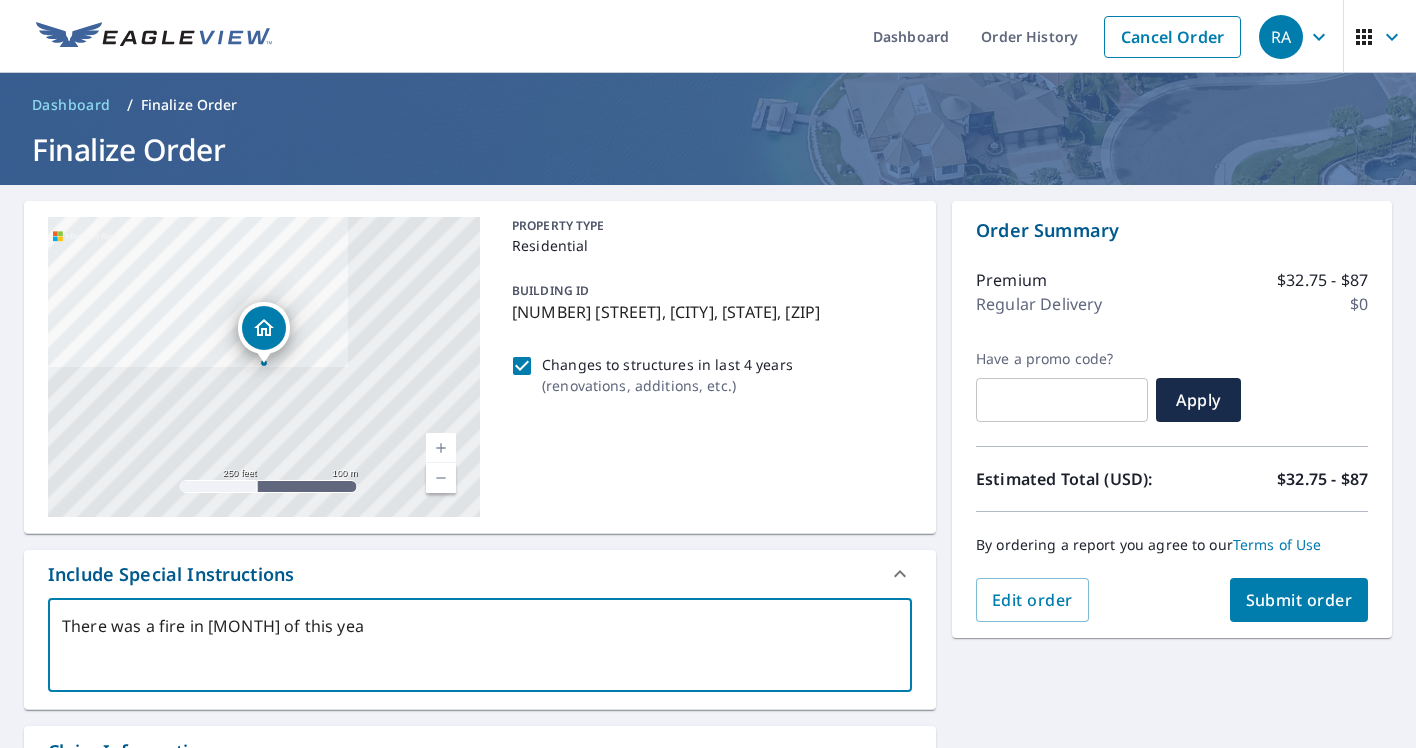 type on "There was a fire in [MONTH] of this year" 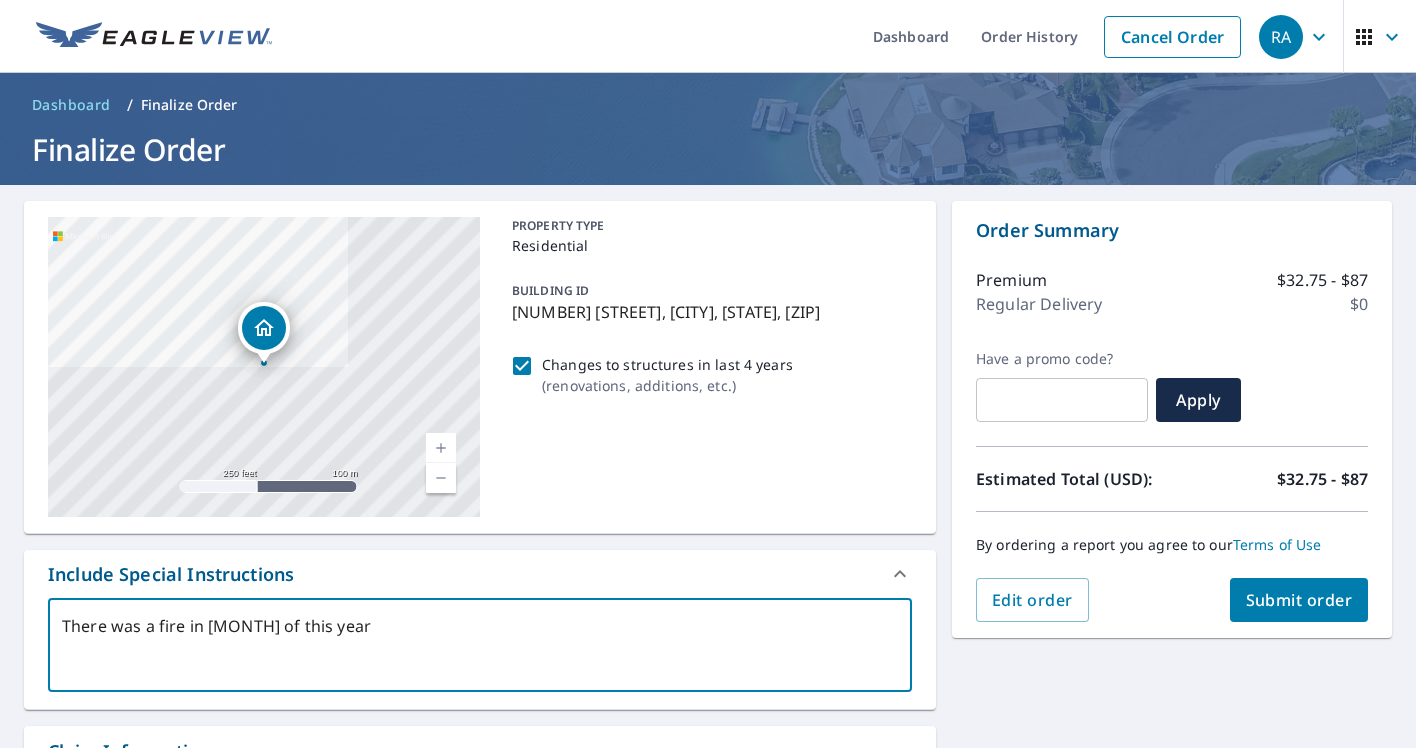 type on "There was a fire in [MONTH] of this year." 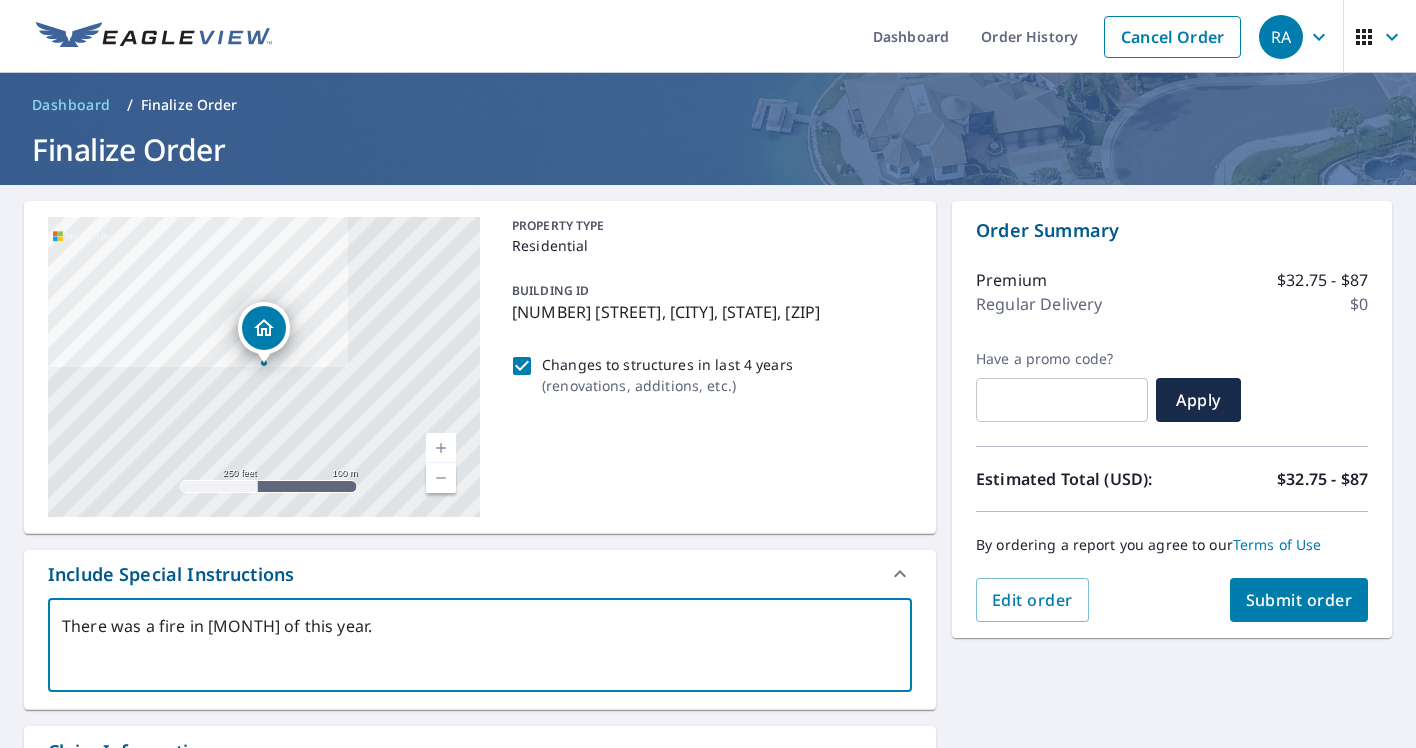 type on "There was a fire in [MONTH] of this year." 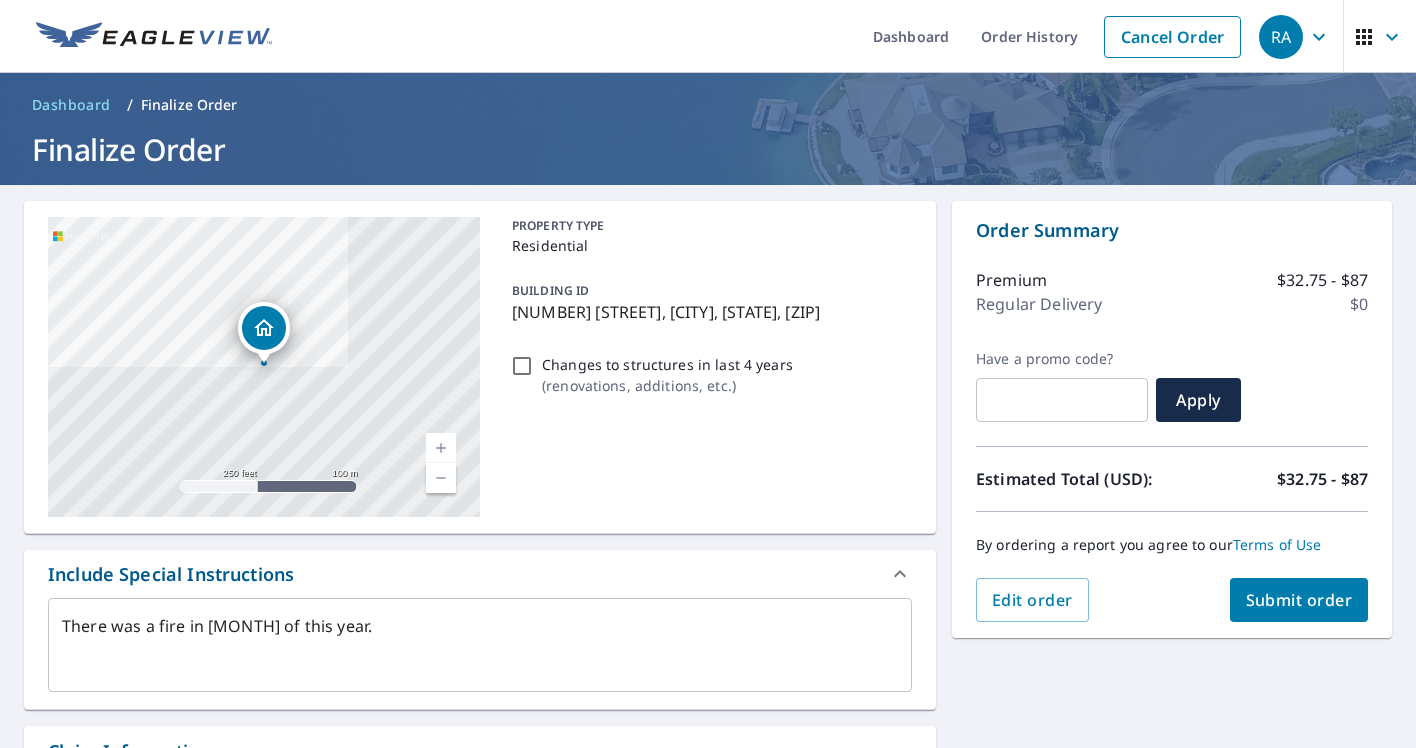 type on "x" 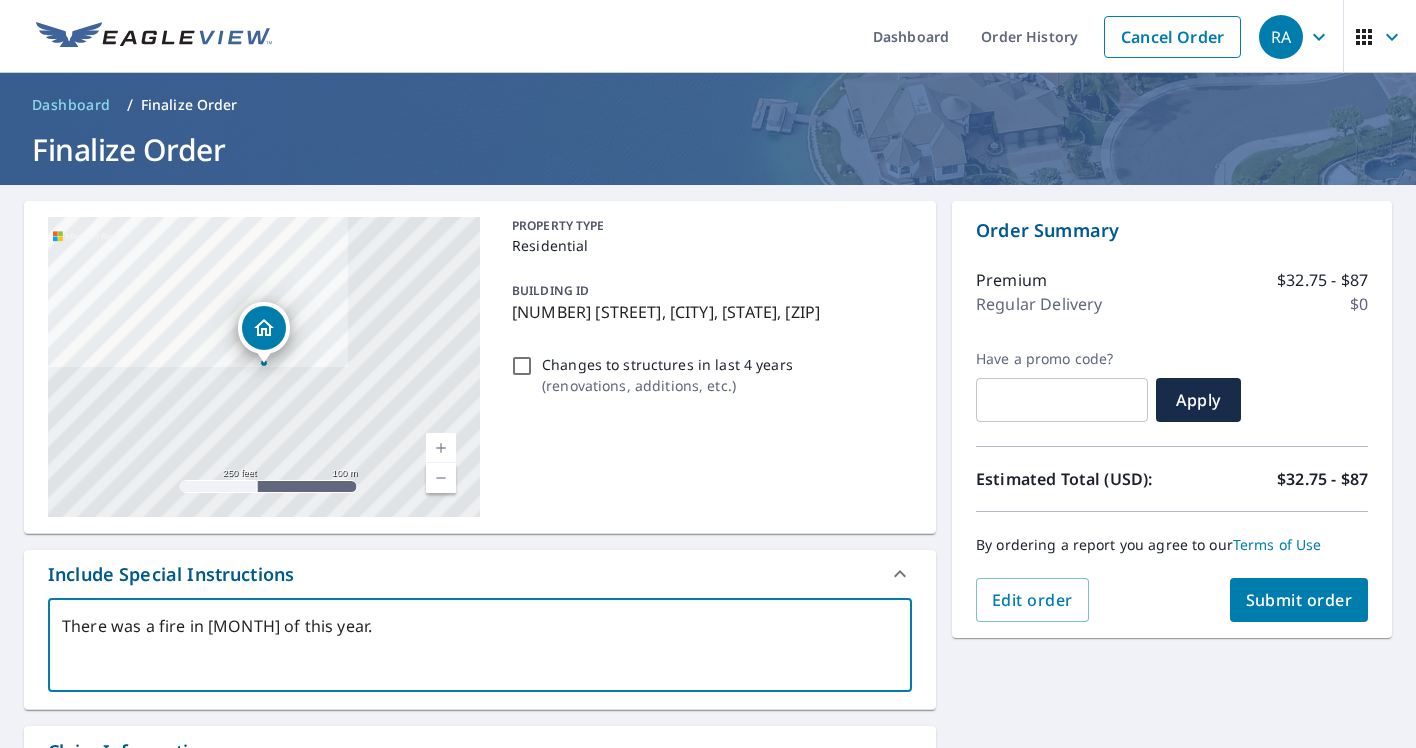 type on "There was a fire in [MONTH] of this year. S" 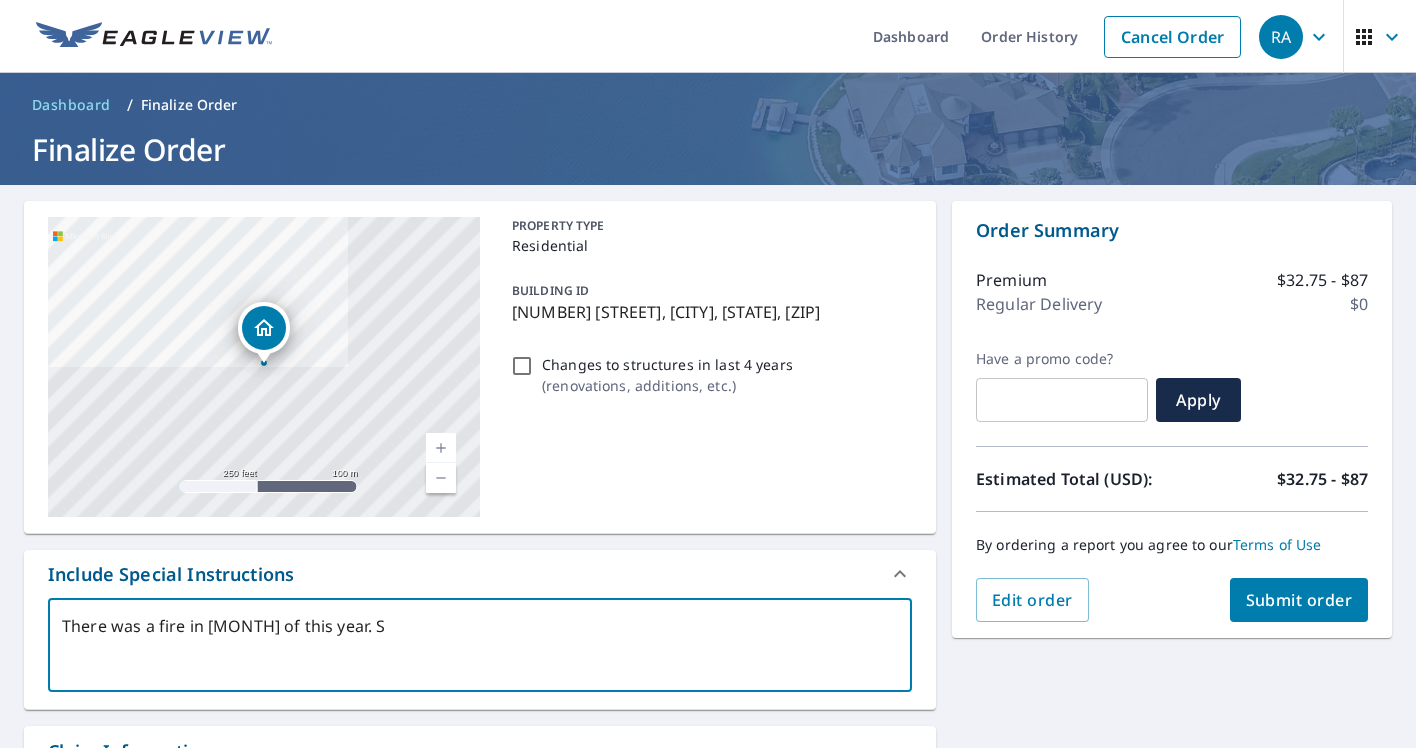 type on "There was a fire in [MONTH] of this year. So" 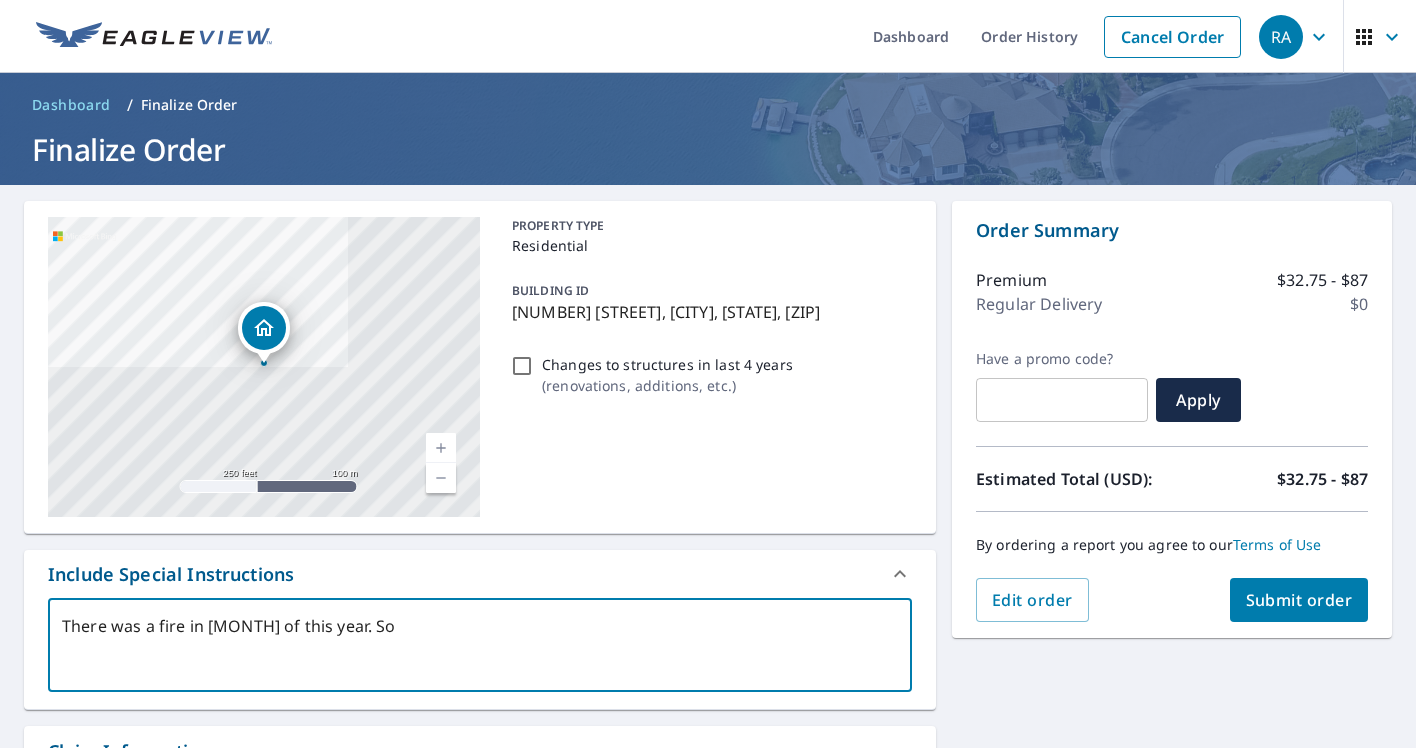 type on "There was a fire in [MONTH] of this year. So" 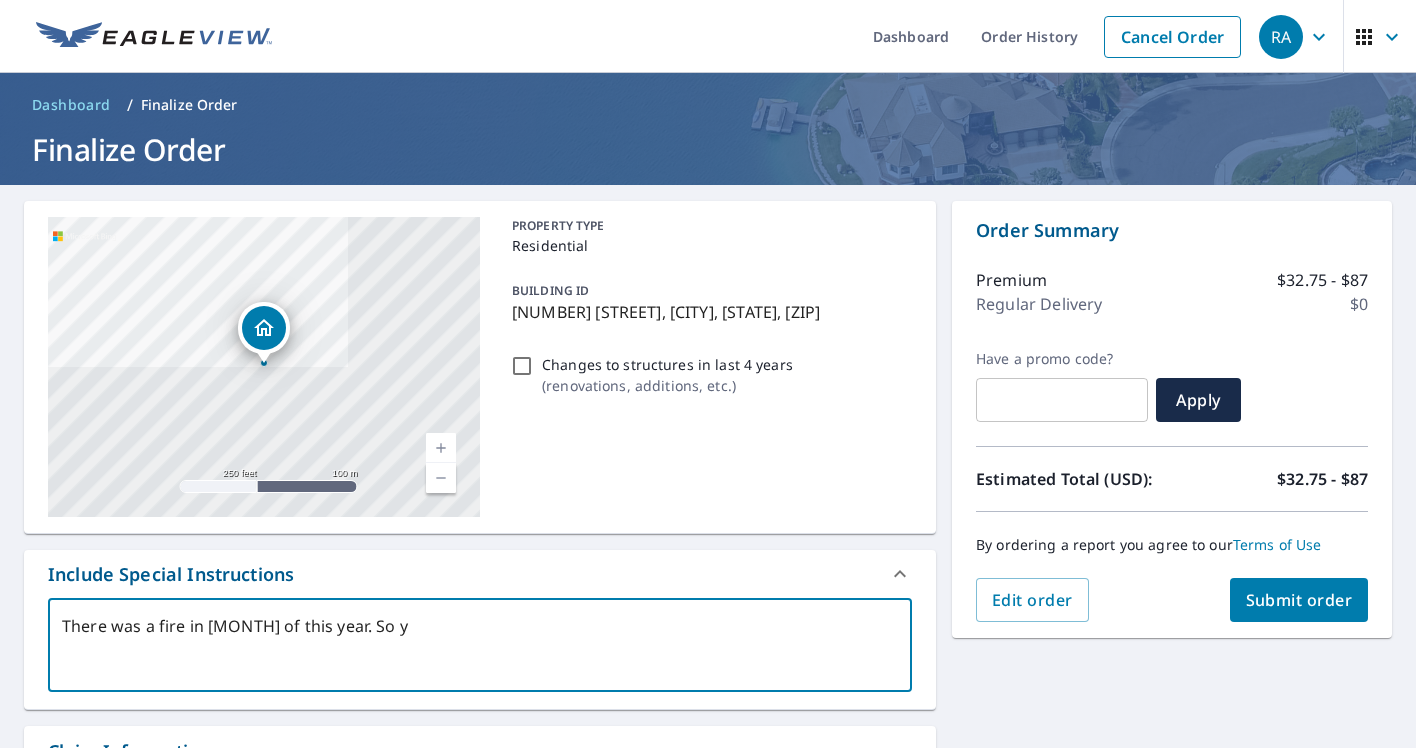 type on "There was a fire in [MONTH] of this year. So yo" 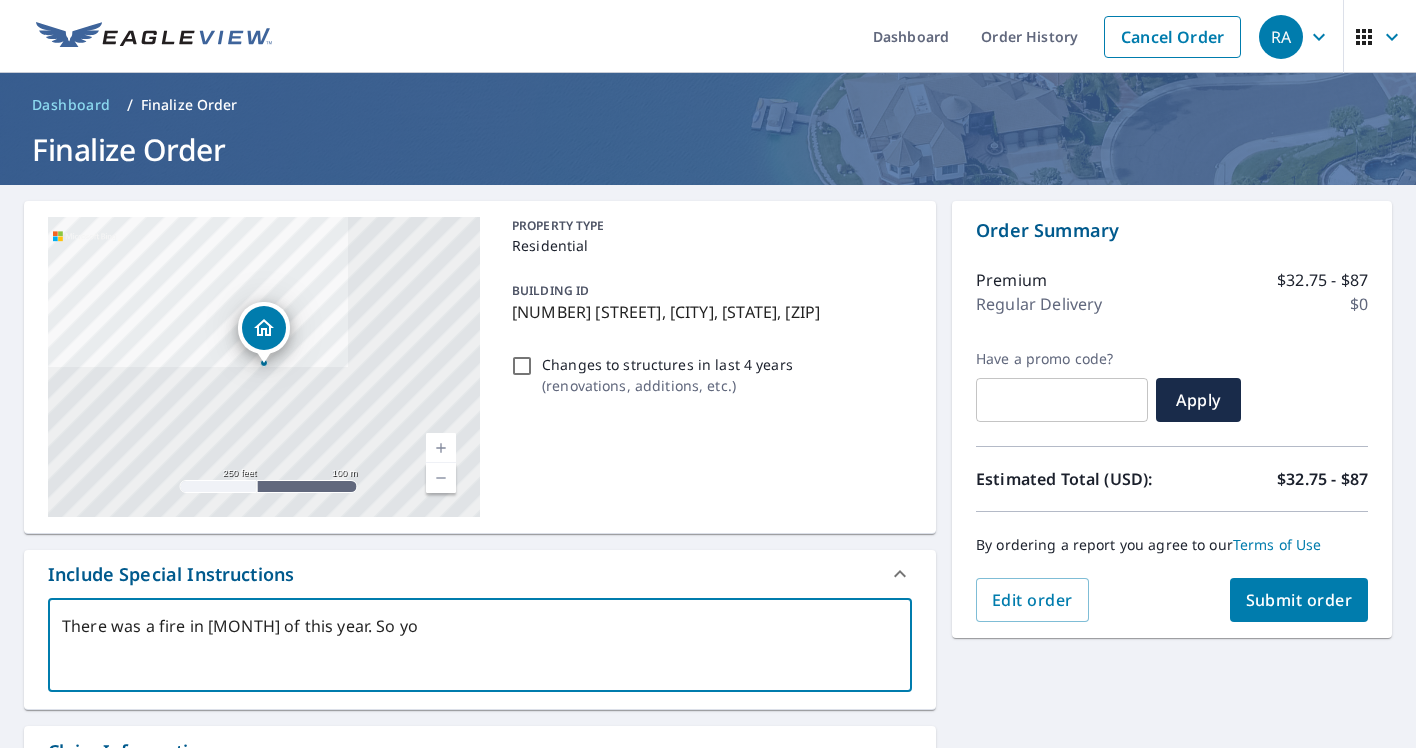 type on "There was a fire in [MONTH] of this year. So you" 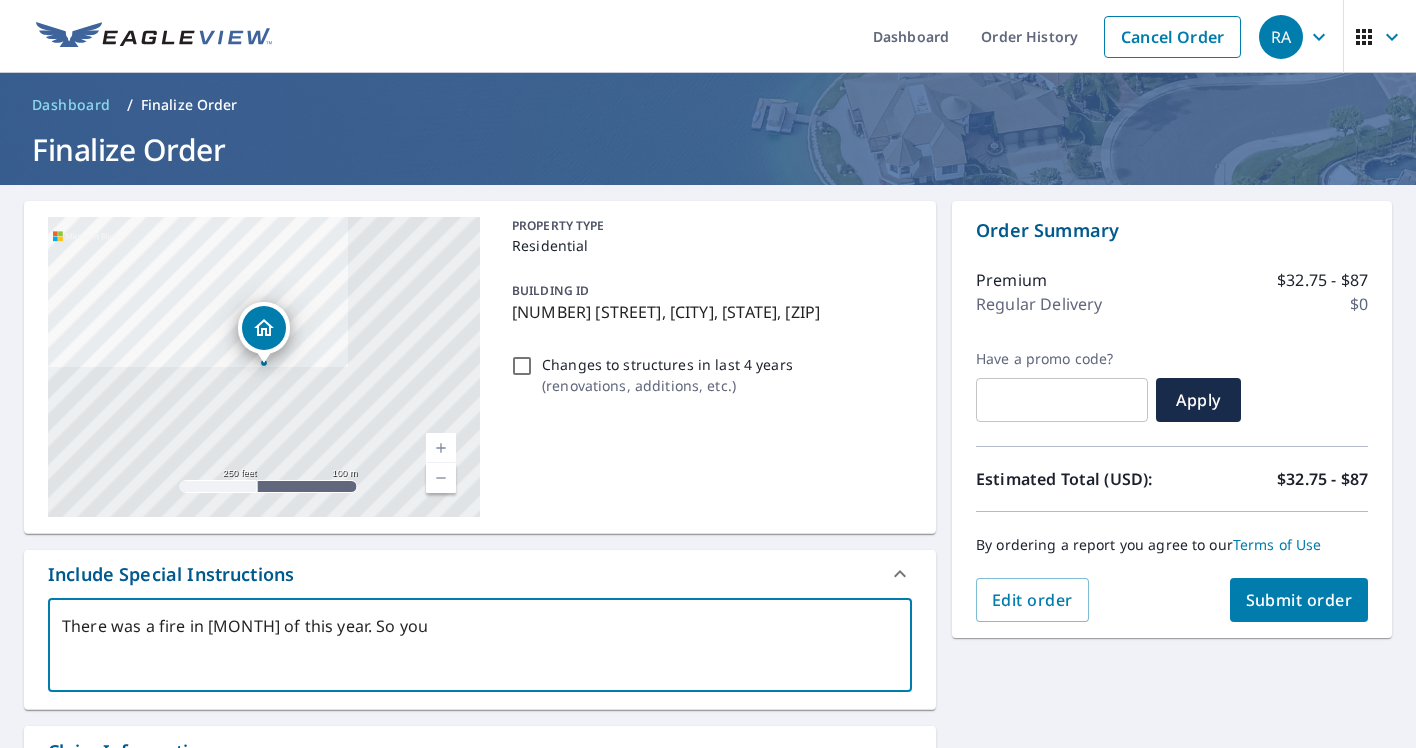 type on "There was a fire in [MONTH] of this year. So you" 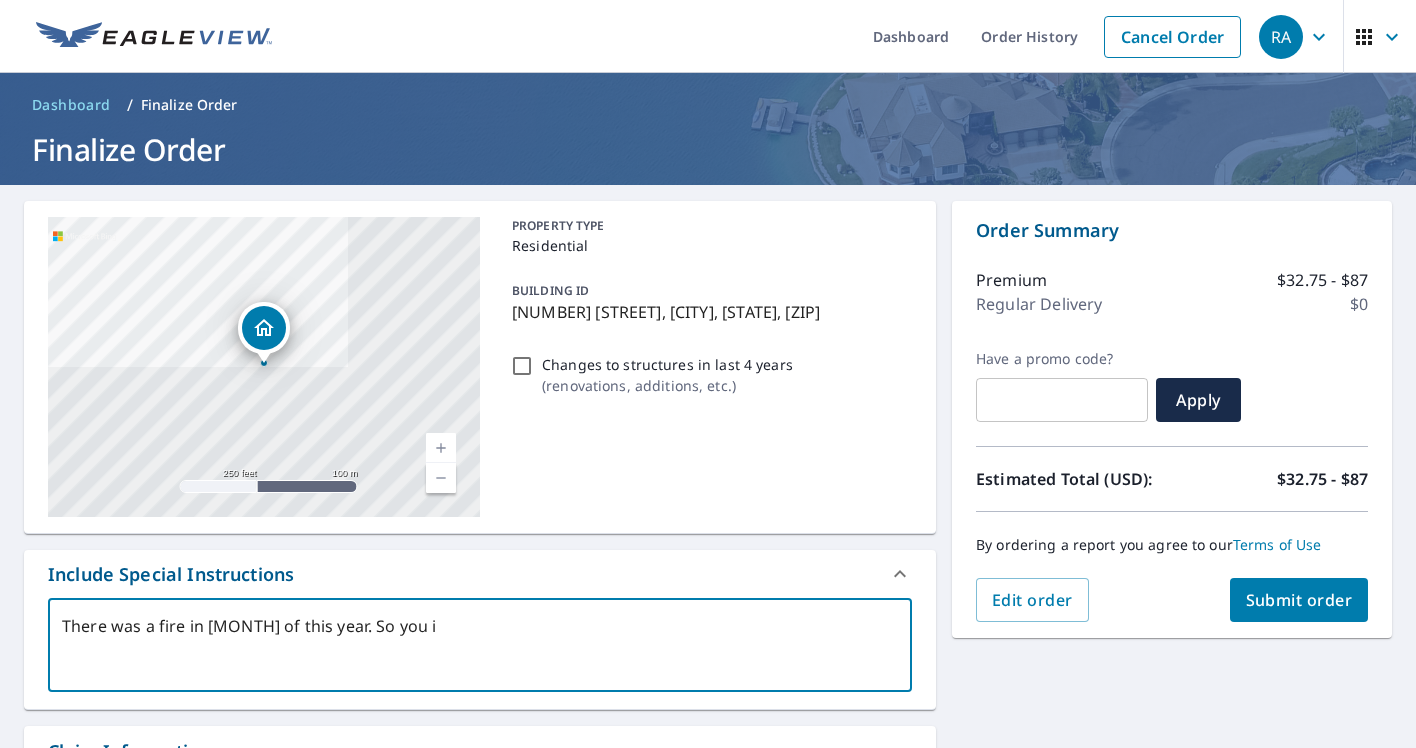 type on "There was a fire in [MONTH] of this year. So you in" 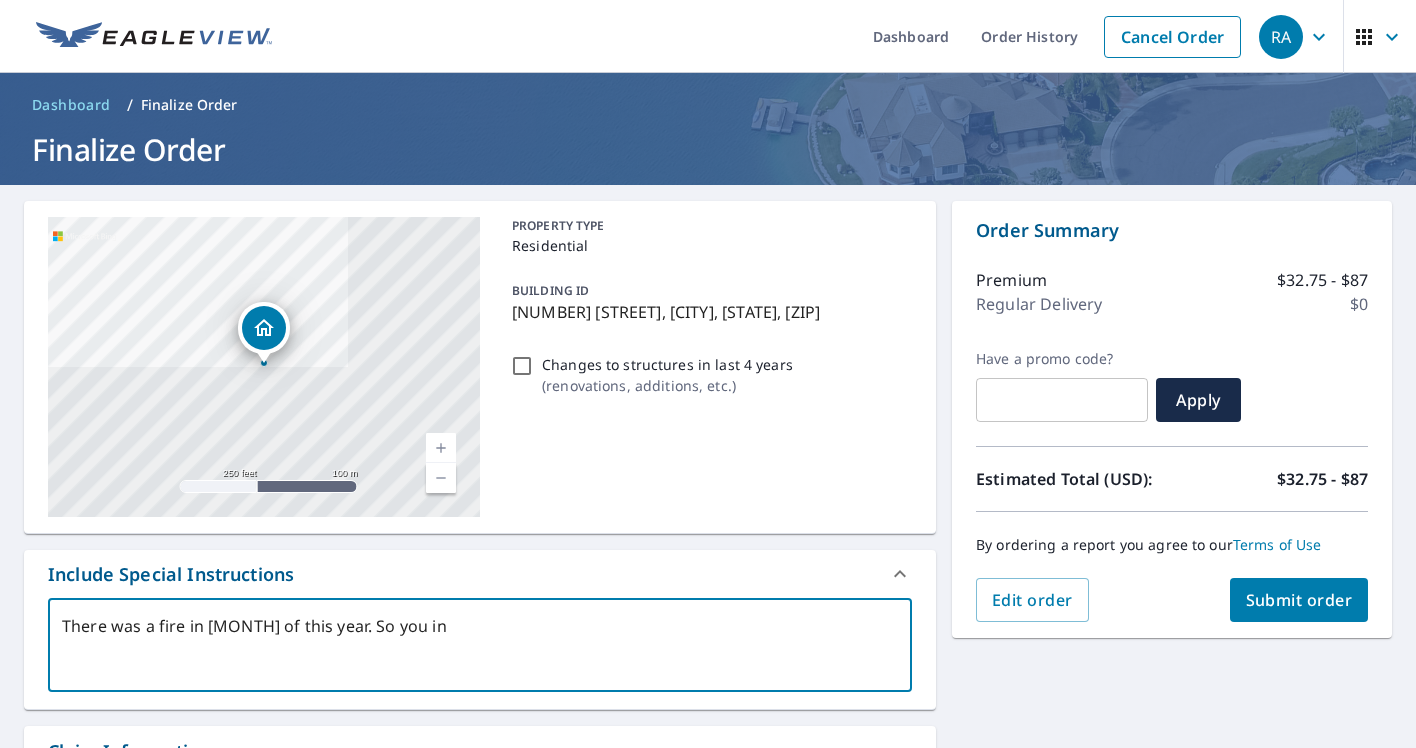 type on "There was a fire in [MONTH] of this year. So you inm" 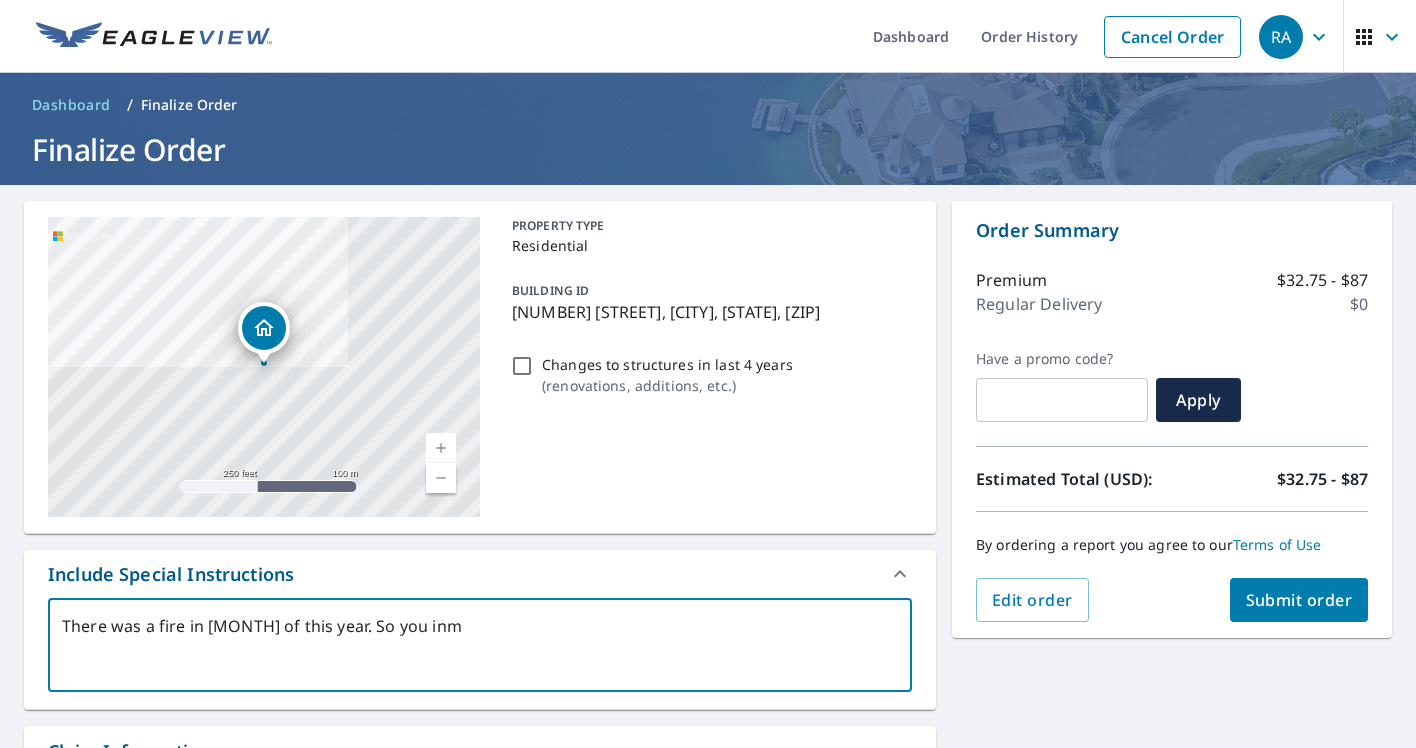 type on "There was a fire in [MONTH] of this year. So you in" 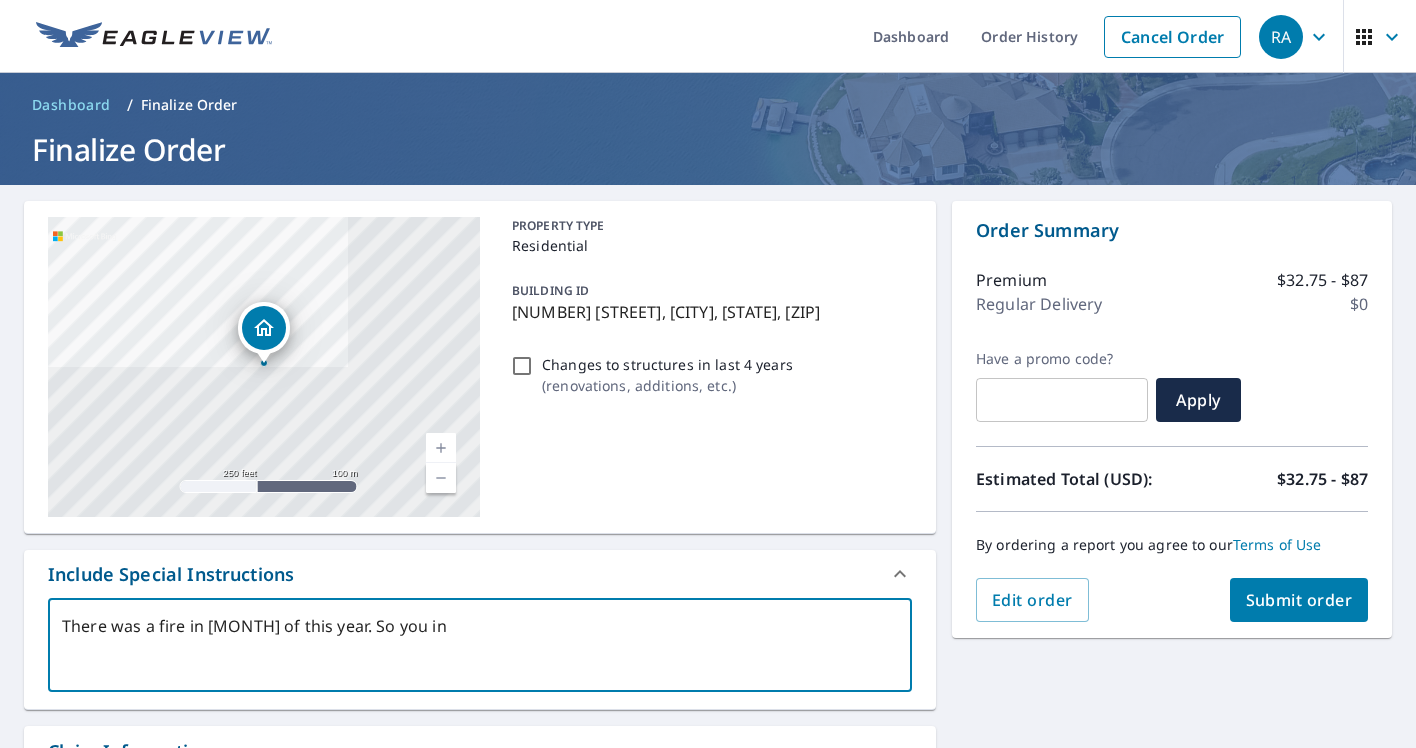 type on "There was a fire in [MONTH] of this year. So you i" 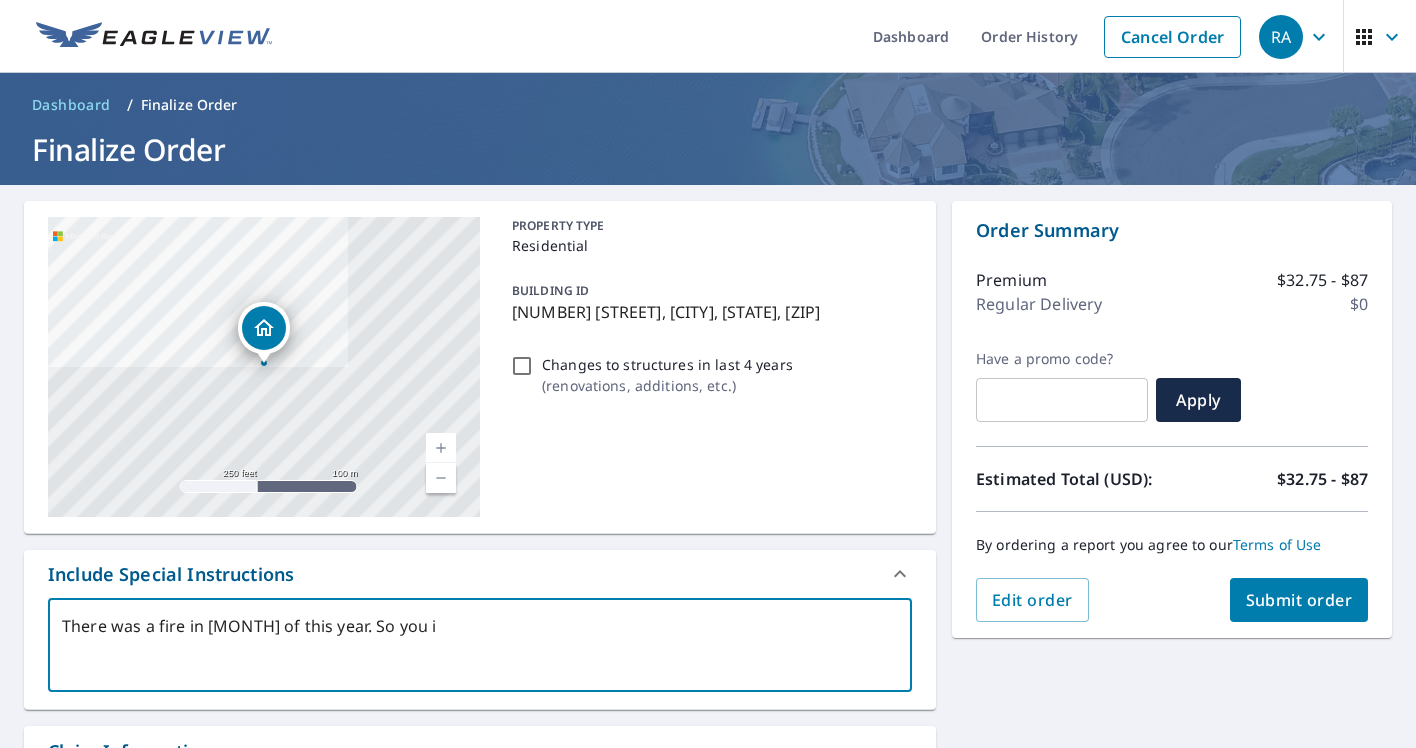 type on "There was a fire in [MONTH] of this year. So you im" 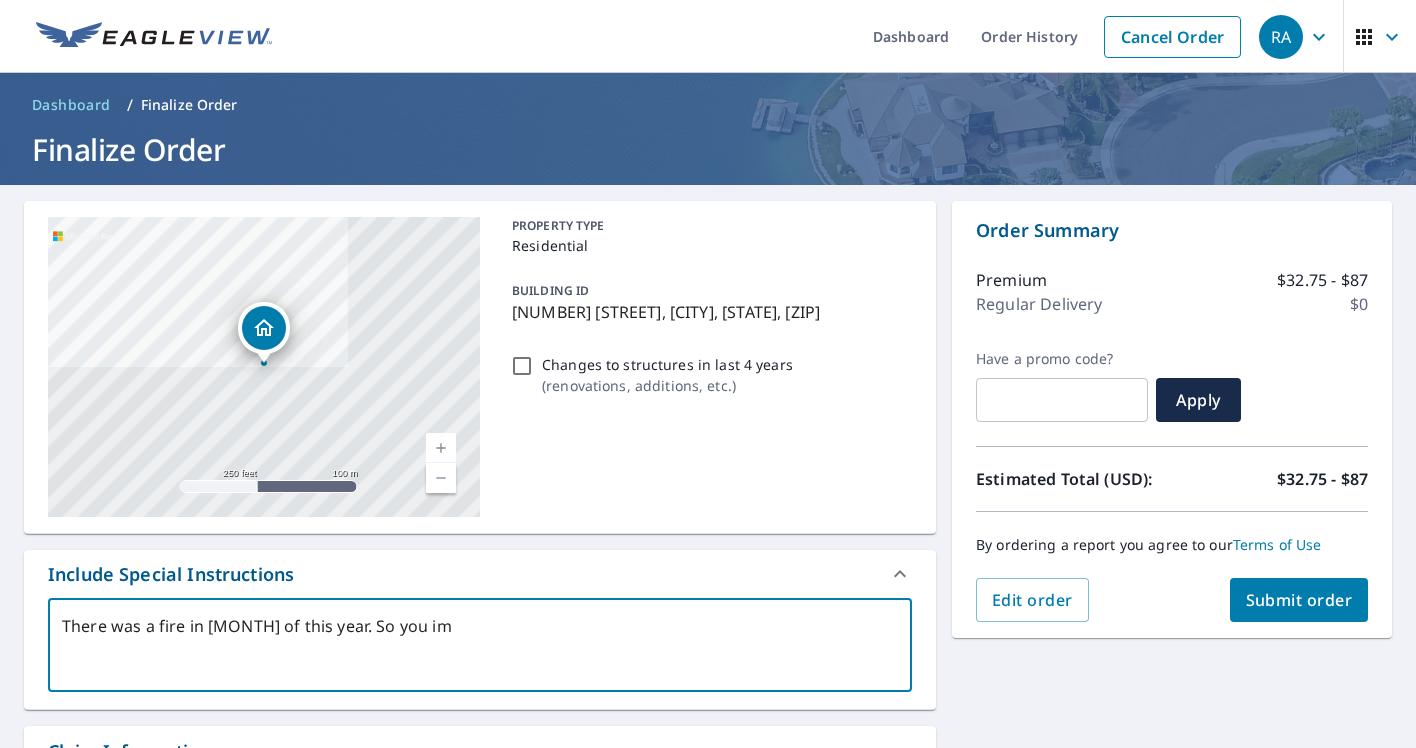 type on "There was a fire in [MONTH] of this year. So you ima" 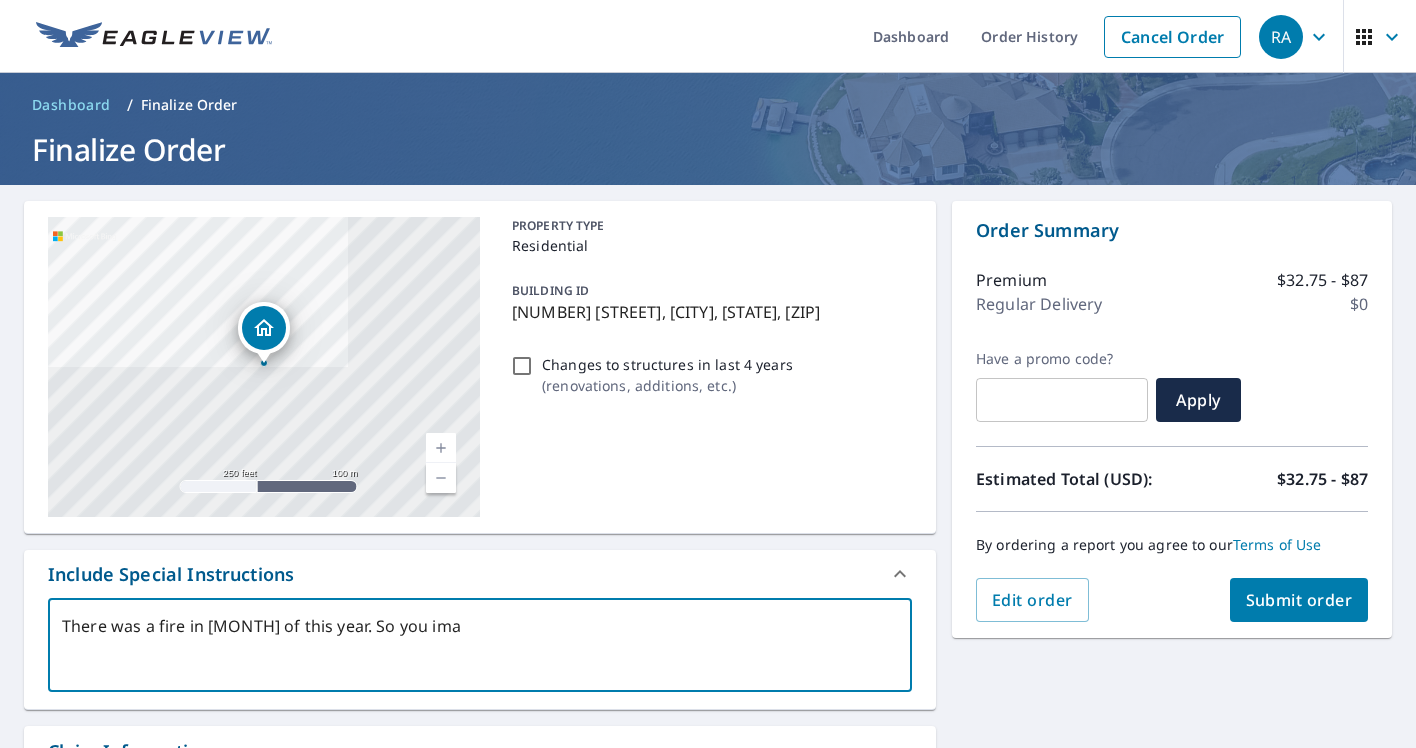 type on "There was a fire in [MONTH] of this year. So you imag" 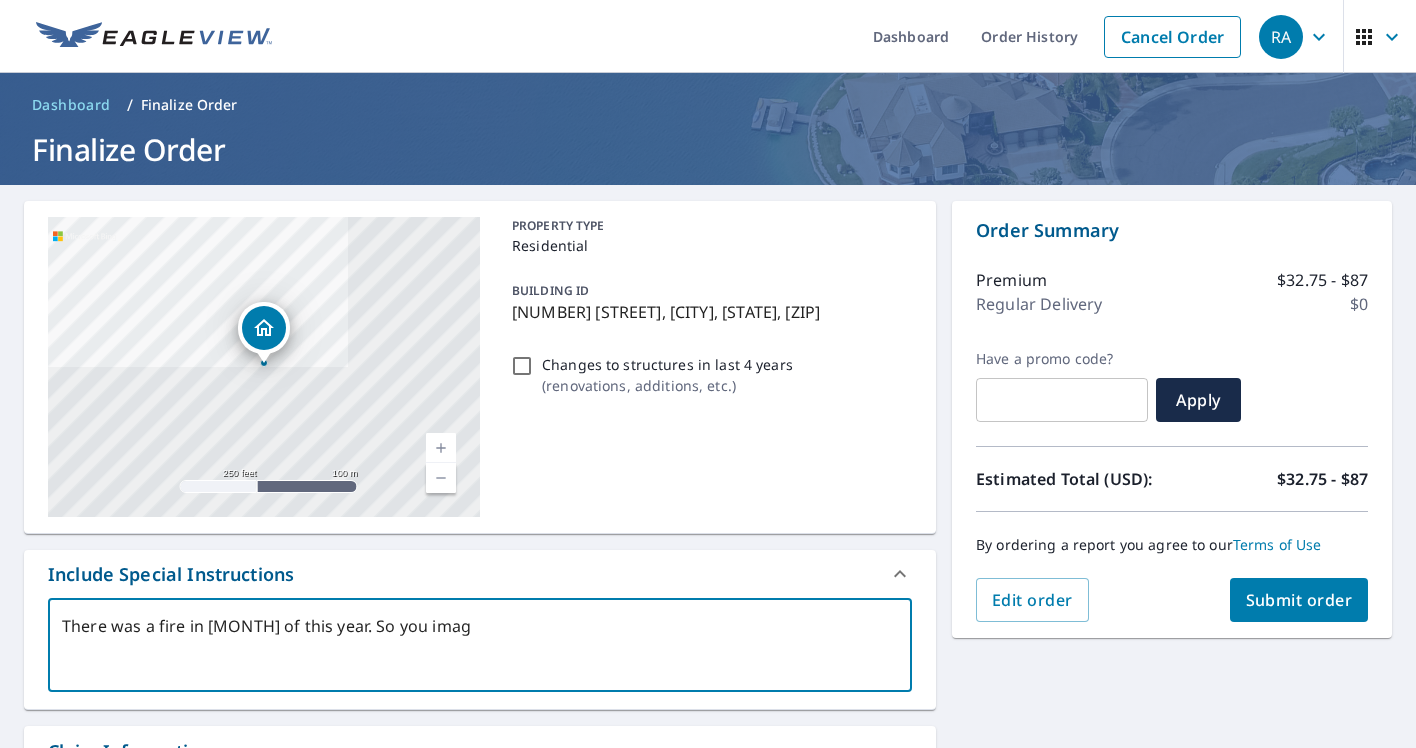 type on "There was a fire in [MONTH] of this year. So you imagl" 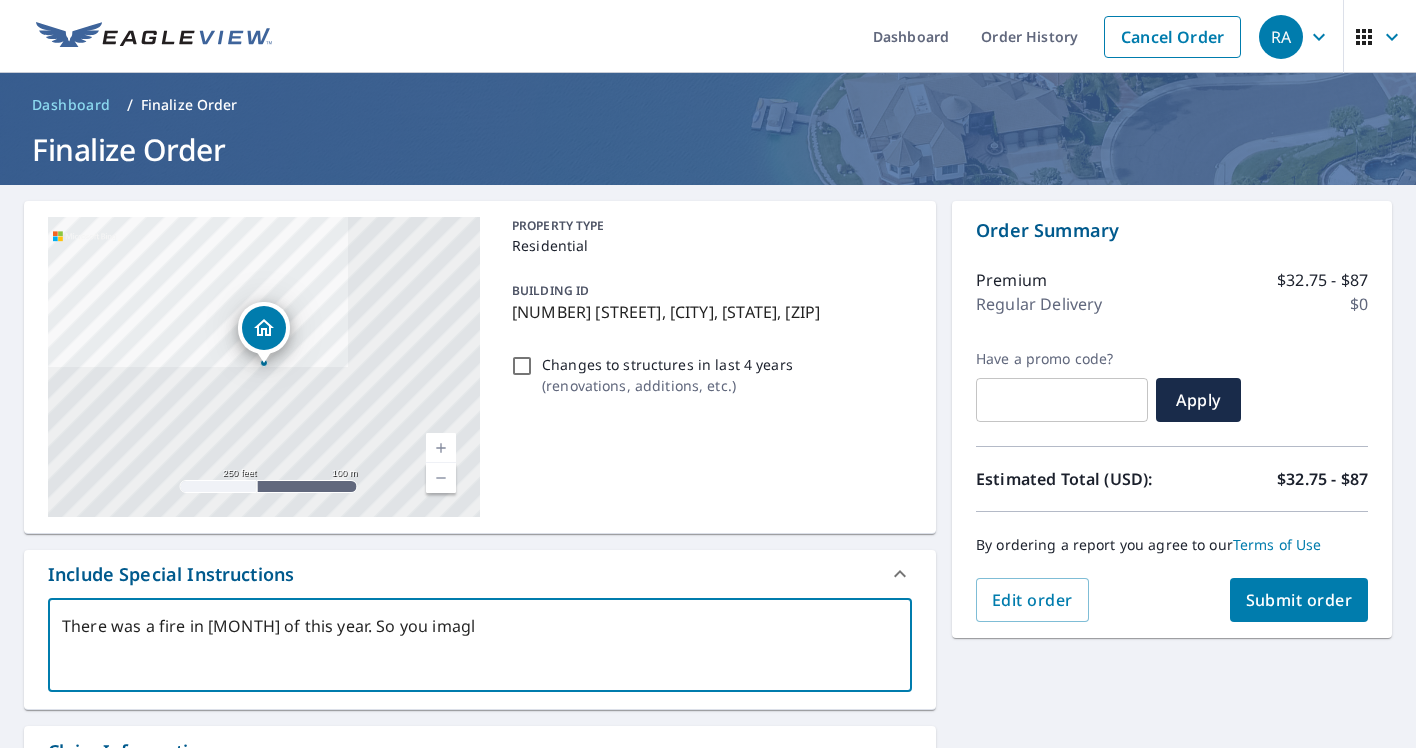 type on "There was a fire in [MONTH] of this year. So you imag" 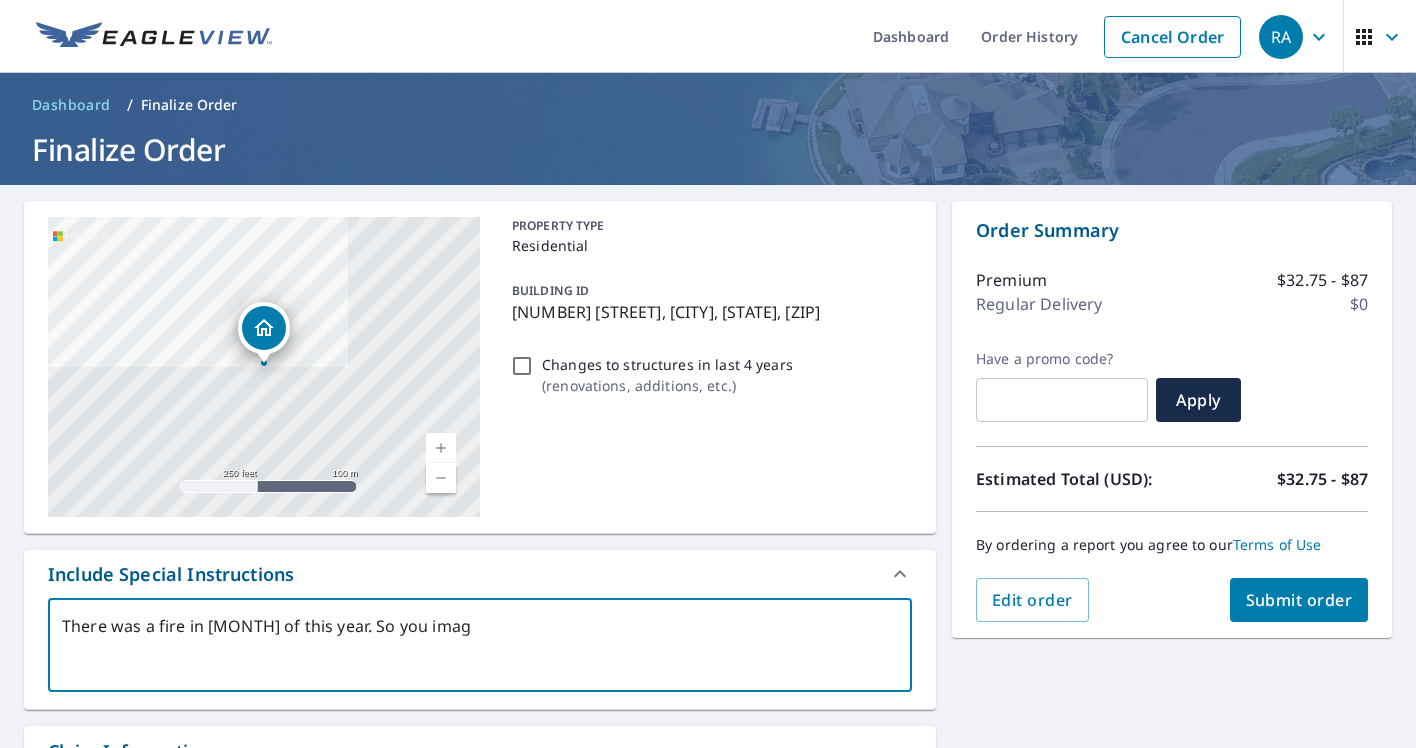 type on "There was a fire in [MONTH] of this year. So you ima" 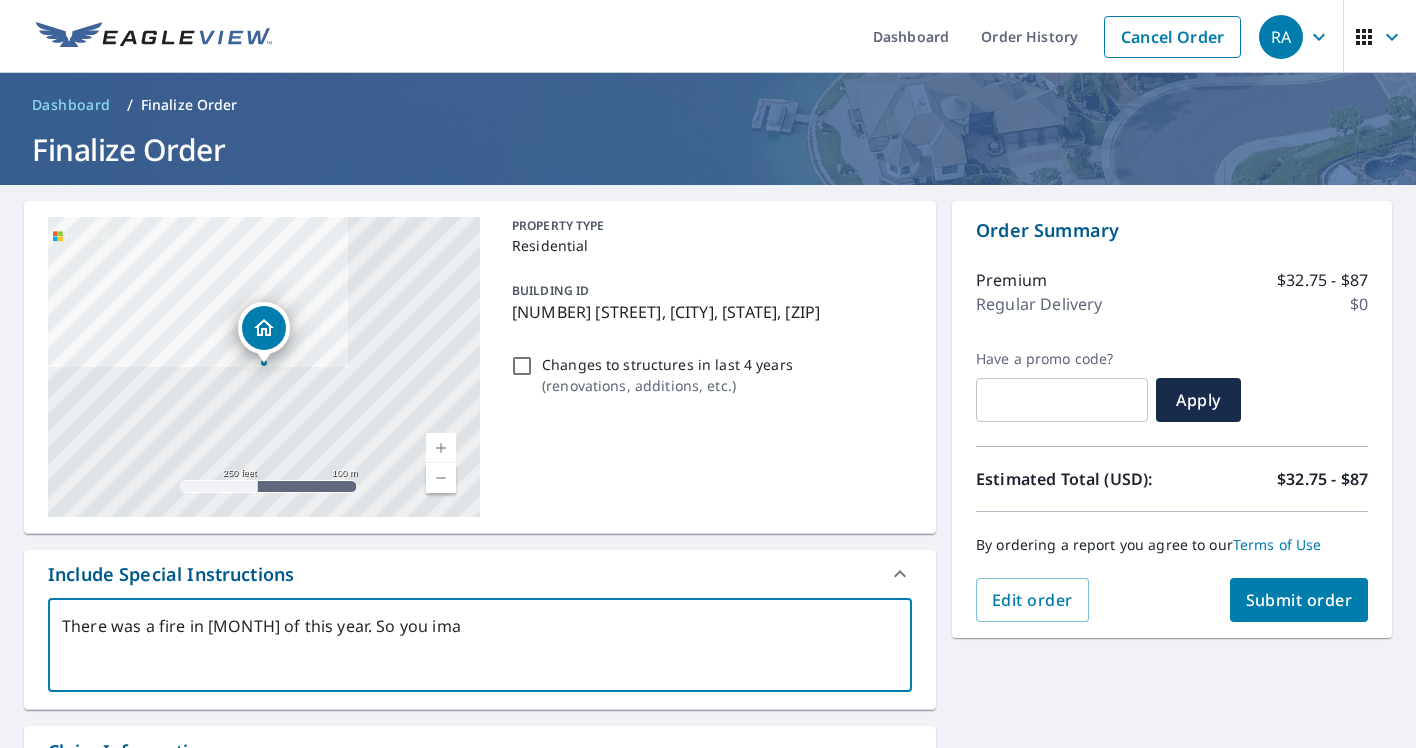 type on "x" 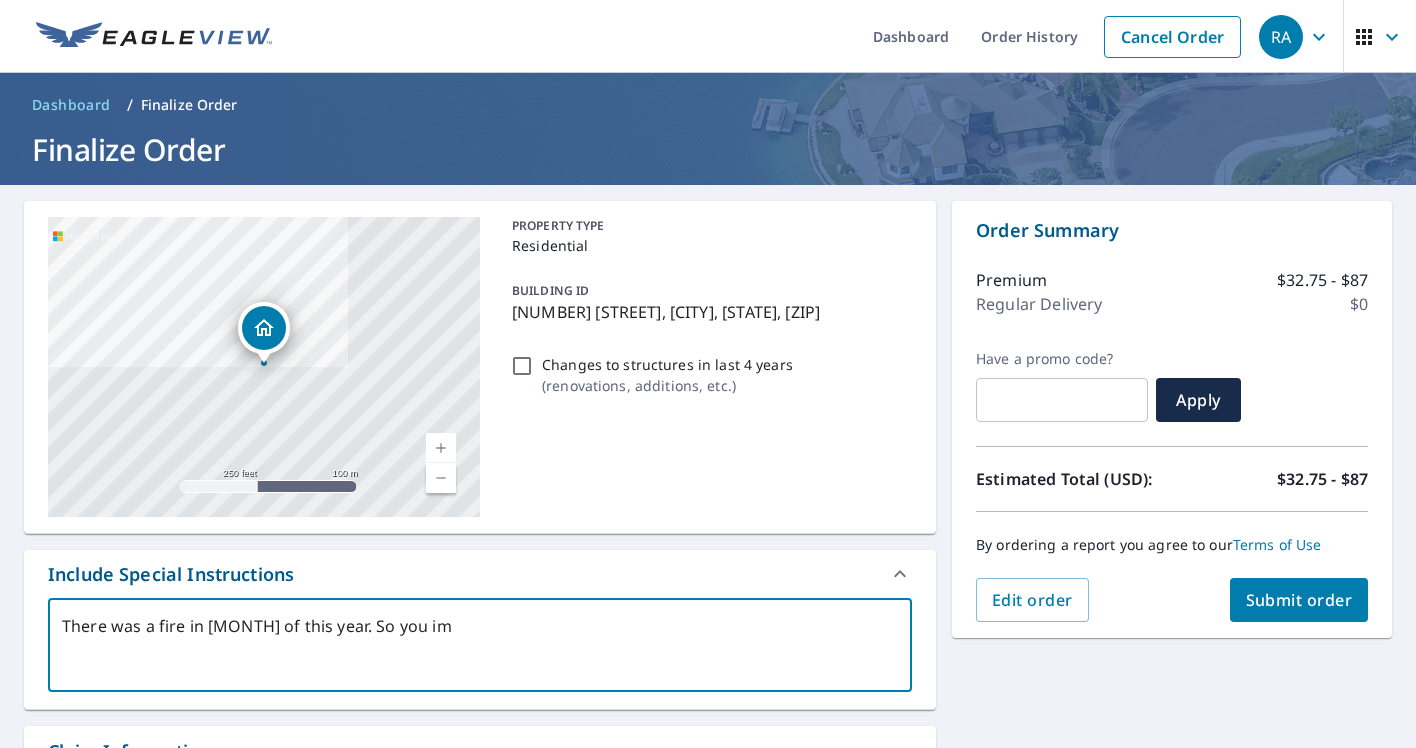 type on "There was a fire in [MONTH] of this year. So you ima" 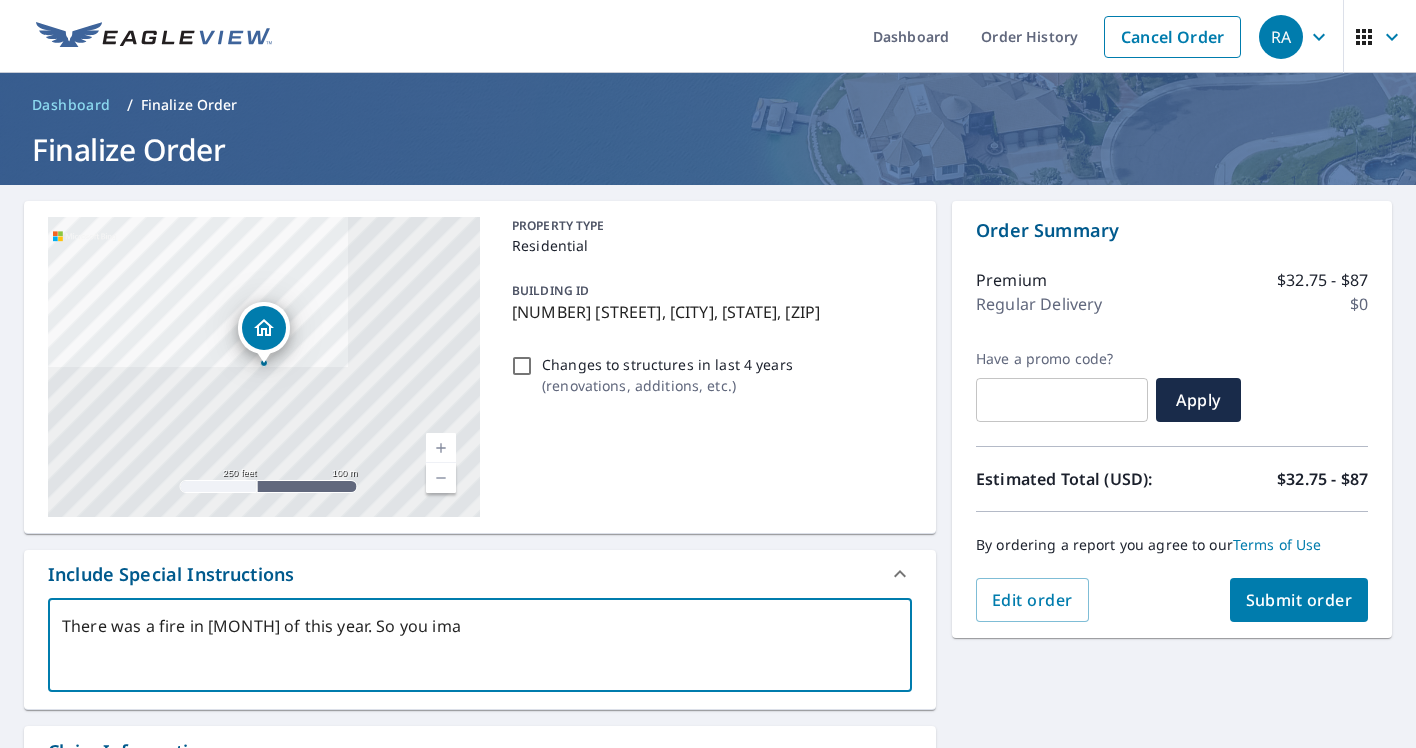 type on "There was a fire in [MONTH] of this year. So you imag" 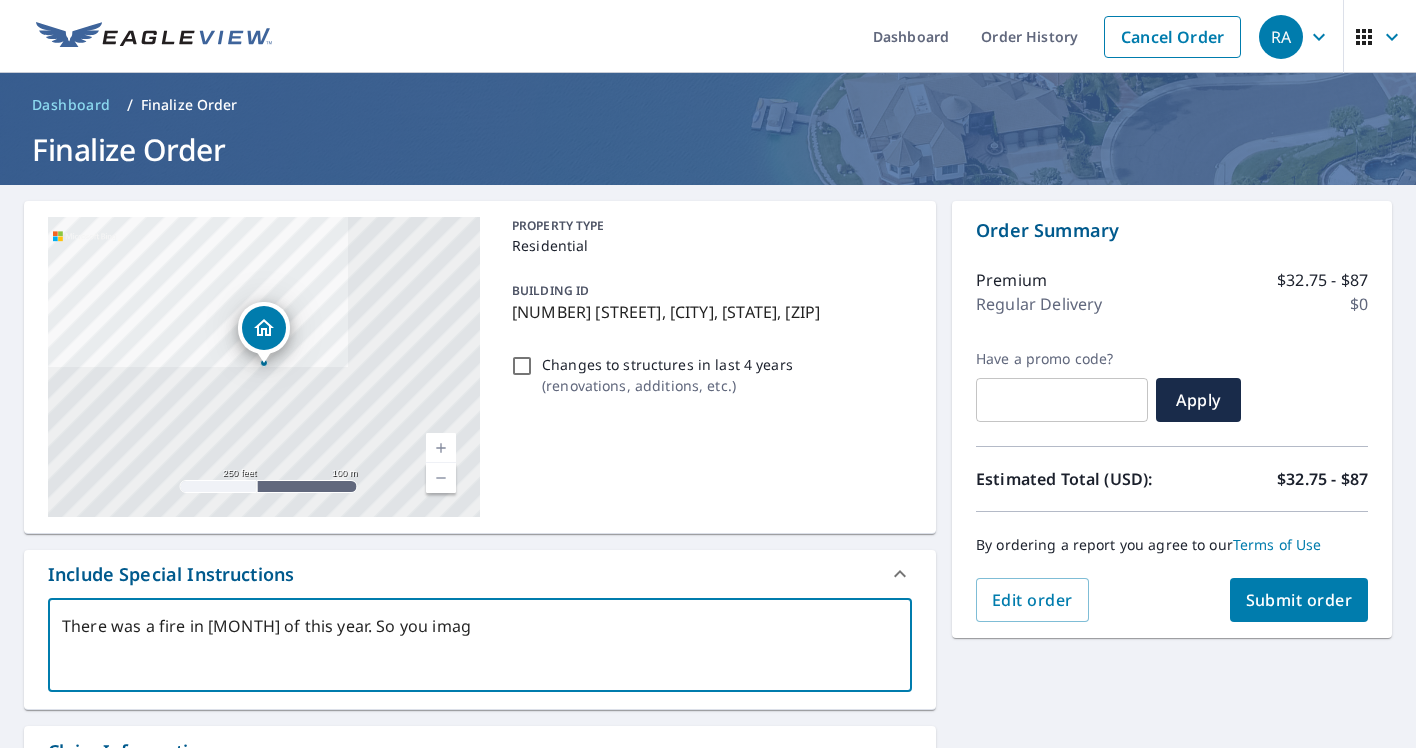 type on "There was a fire in [MONTH] of this year. So you imagi" 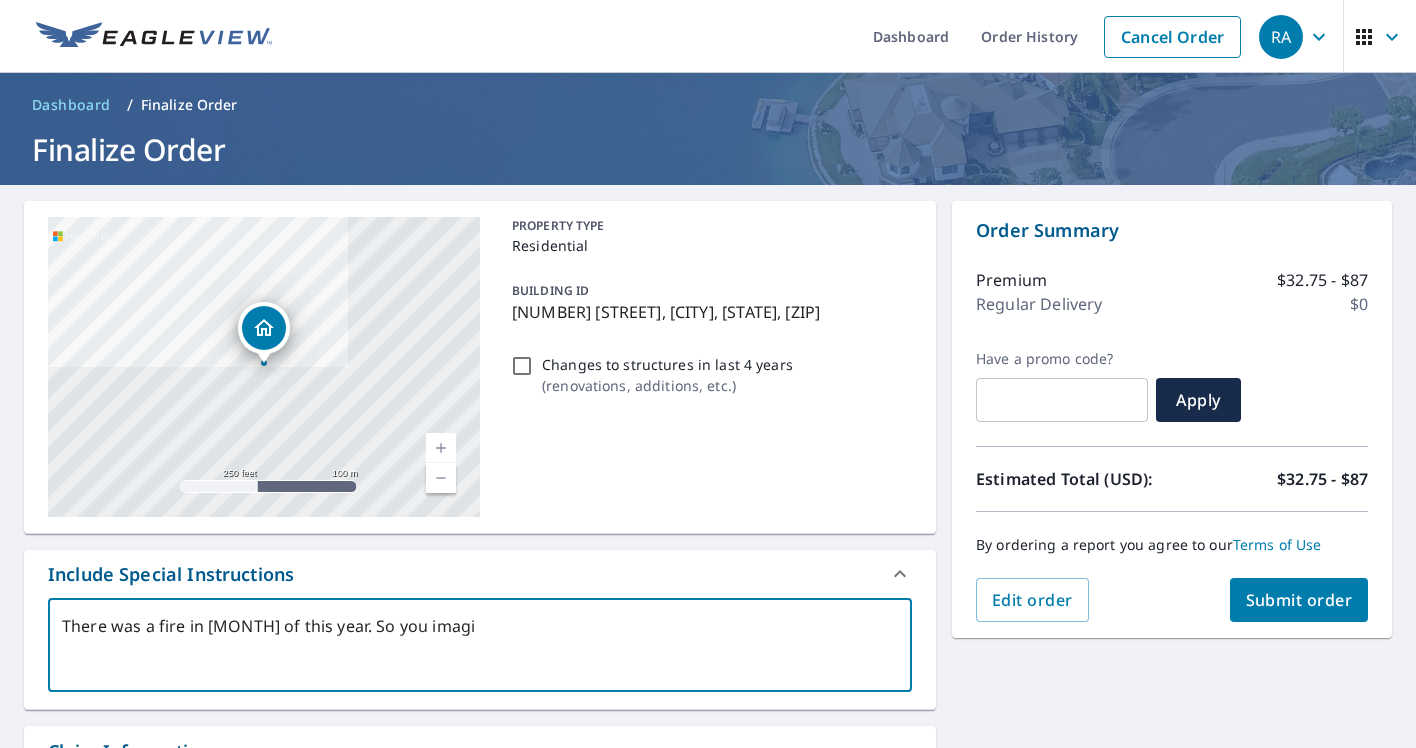 type on "There was a fire in [MONTH] of this year. So you imagis" 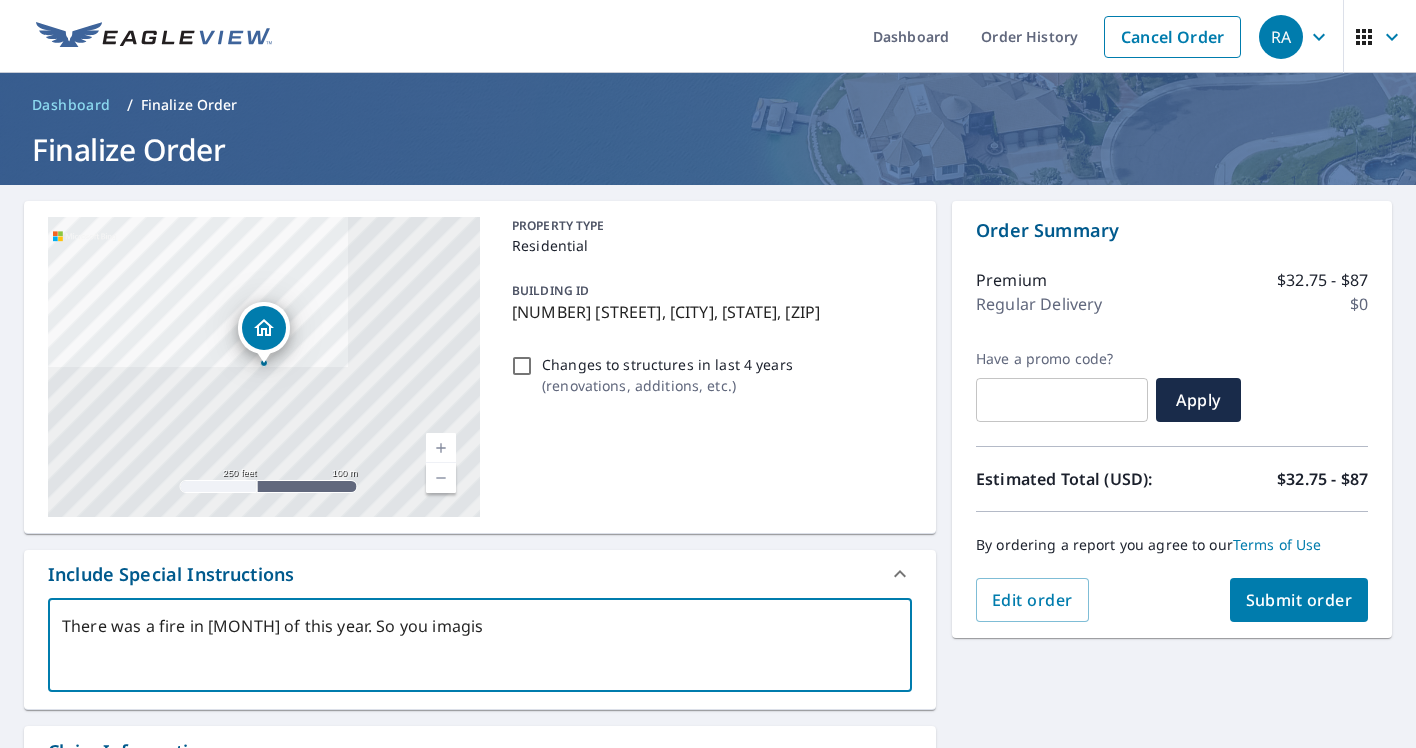 type on "There was a fire in [MONTH] of this year. So you imagi" 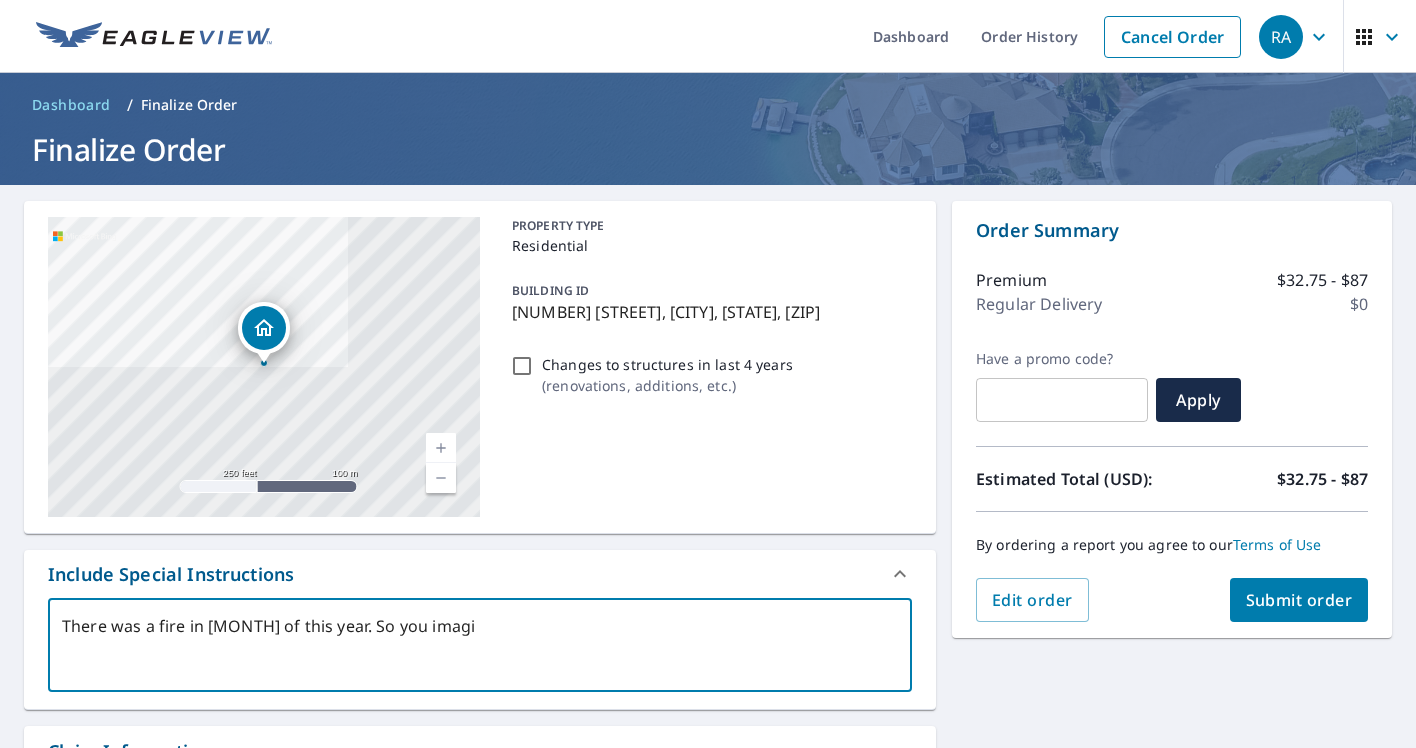 type on "There was a fire in [MONTH] of this year. So you imag" 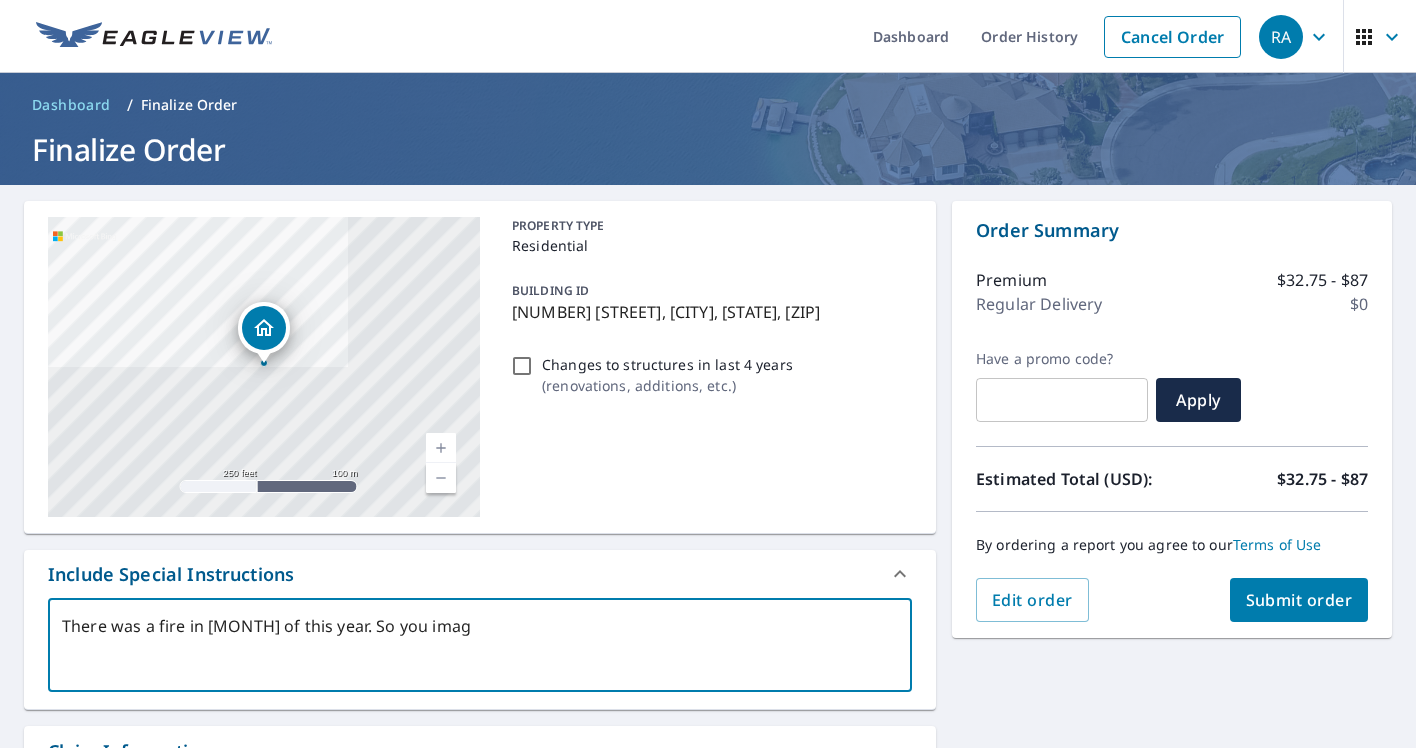 type on "There was a fire in [MONTH] of this year. So you ima" 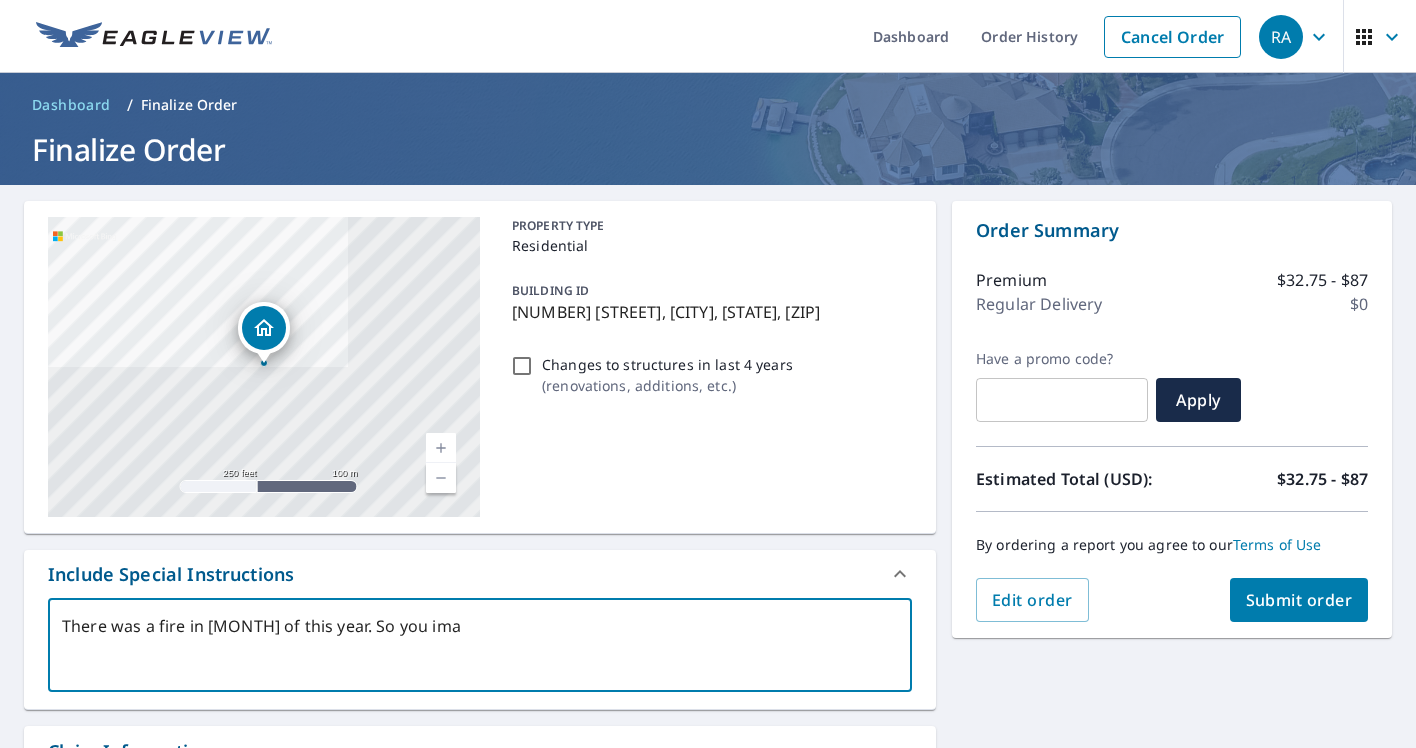 type on "There was a fire in [MONTH] of this year. So you im" 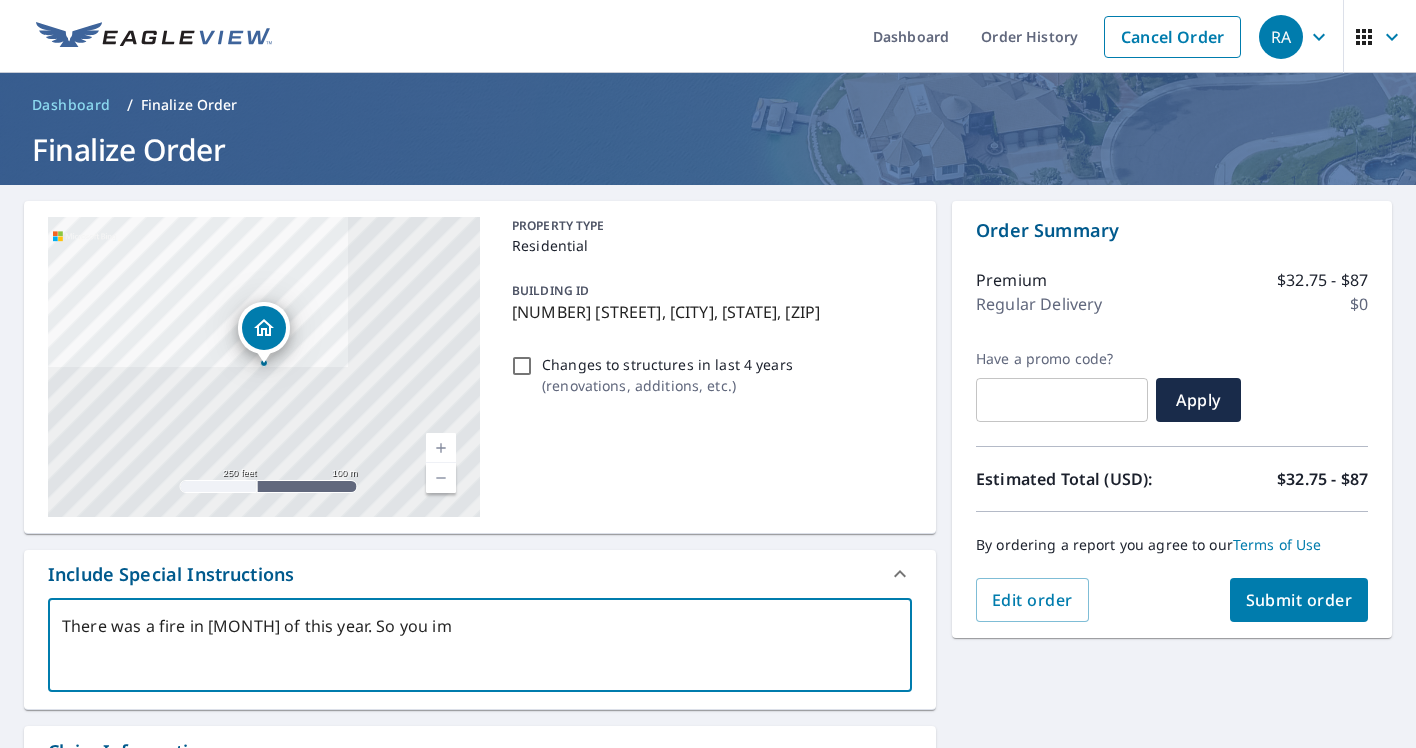 type on "There was a fire in [MONTH] of this year. So you i" 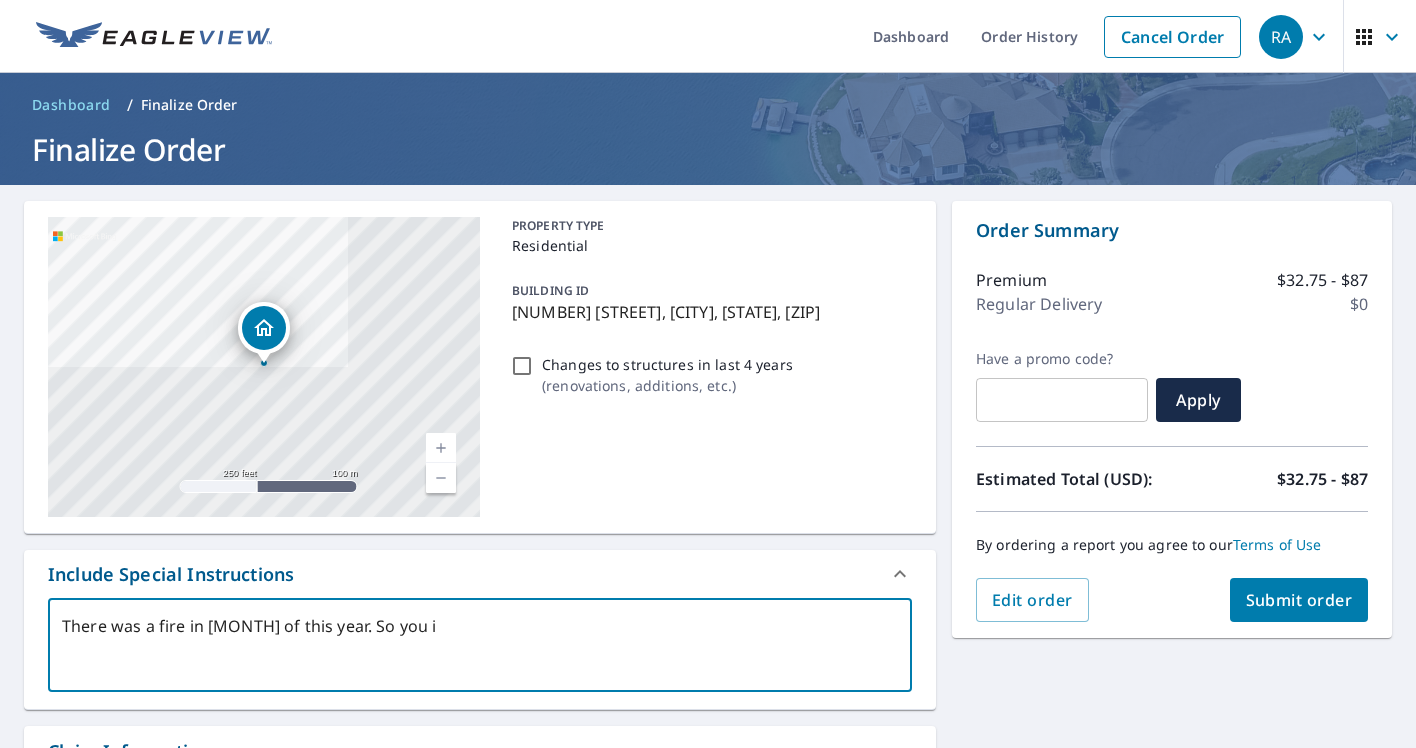 type on "There was a fire in [MONTH] of this year. So you" 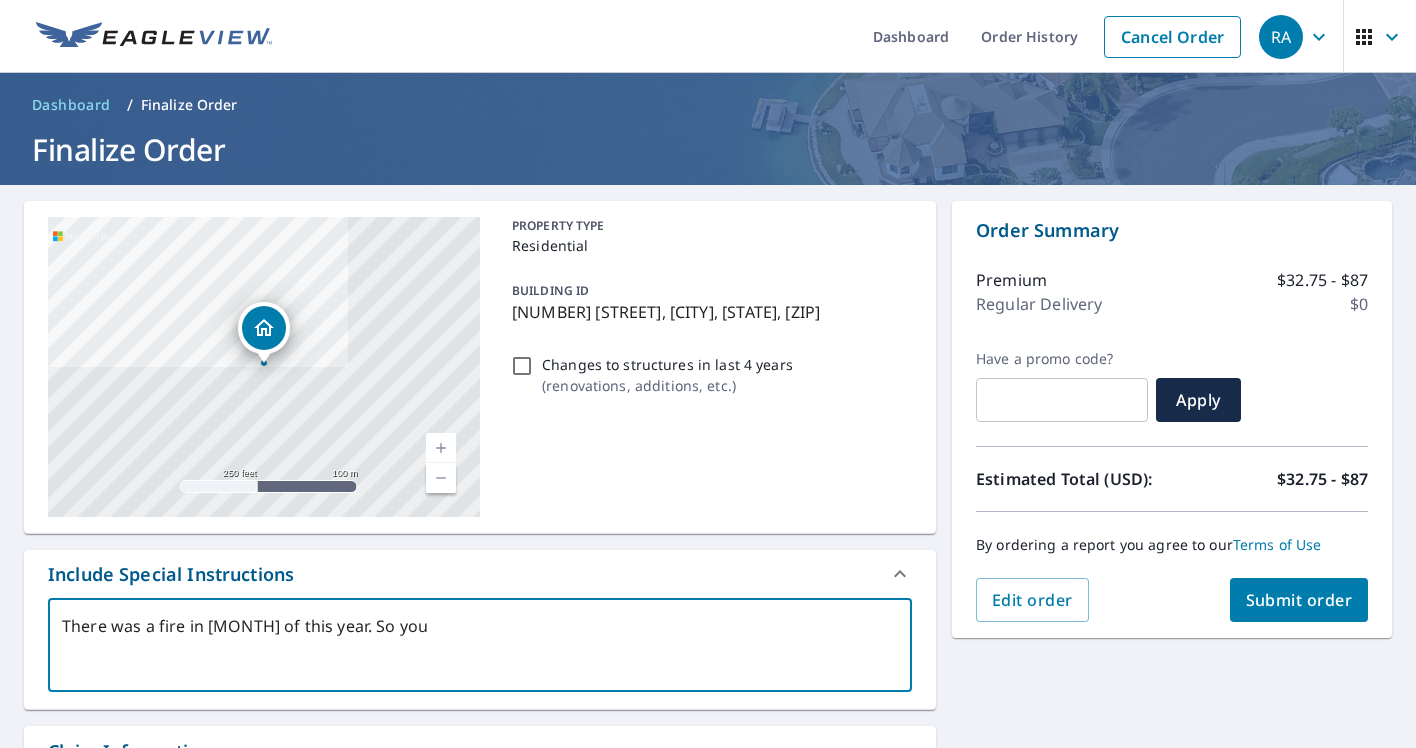 type on "There was a fire in [MONTH] of this year. So you i" 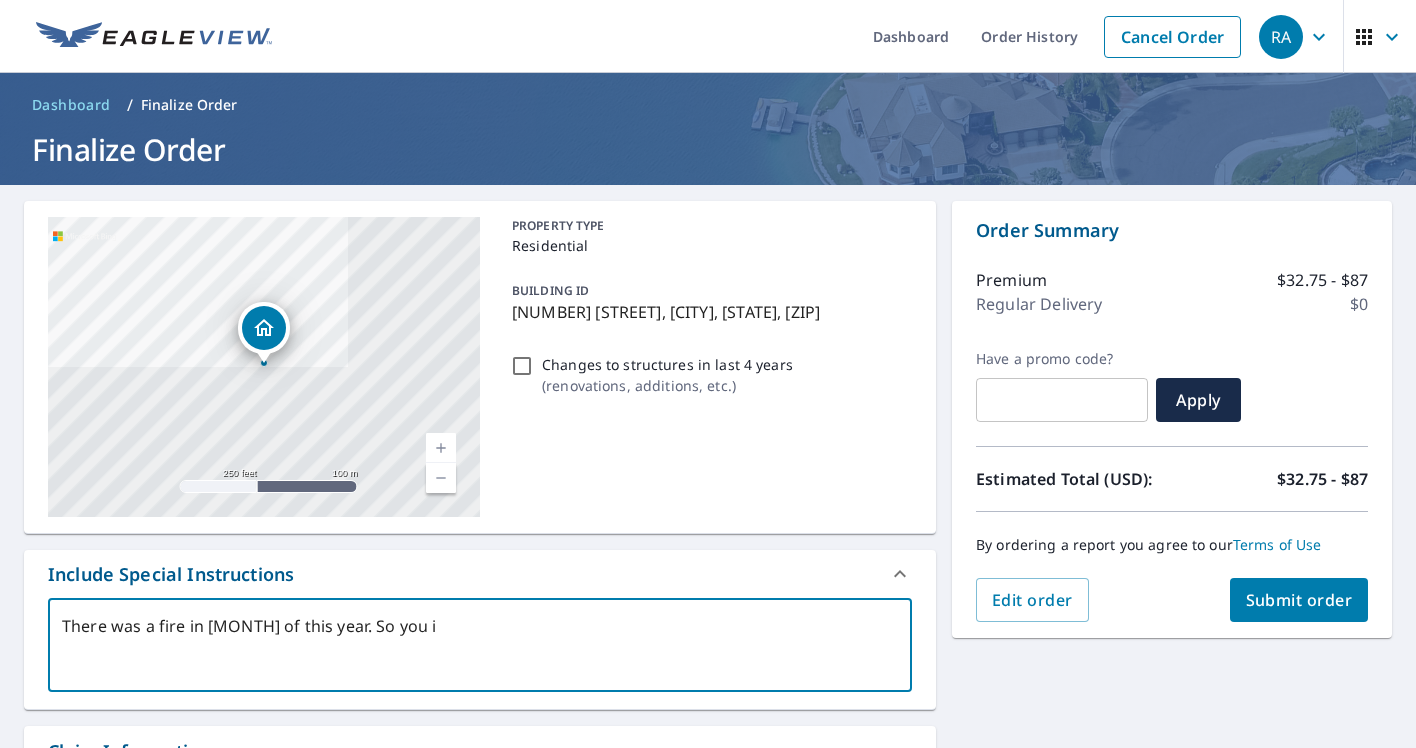 type on "There was a fire in [MONTH] of this year. So you im" 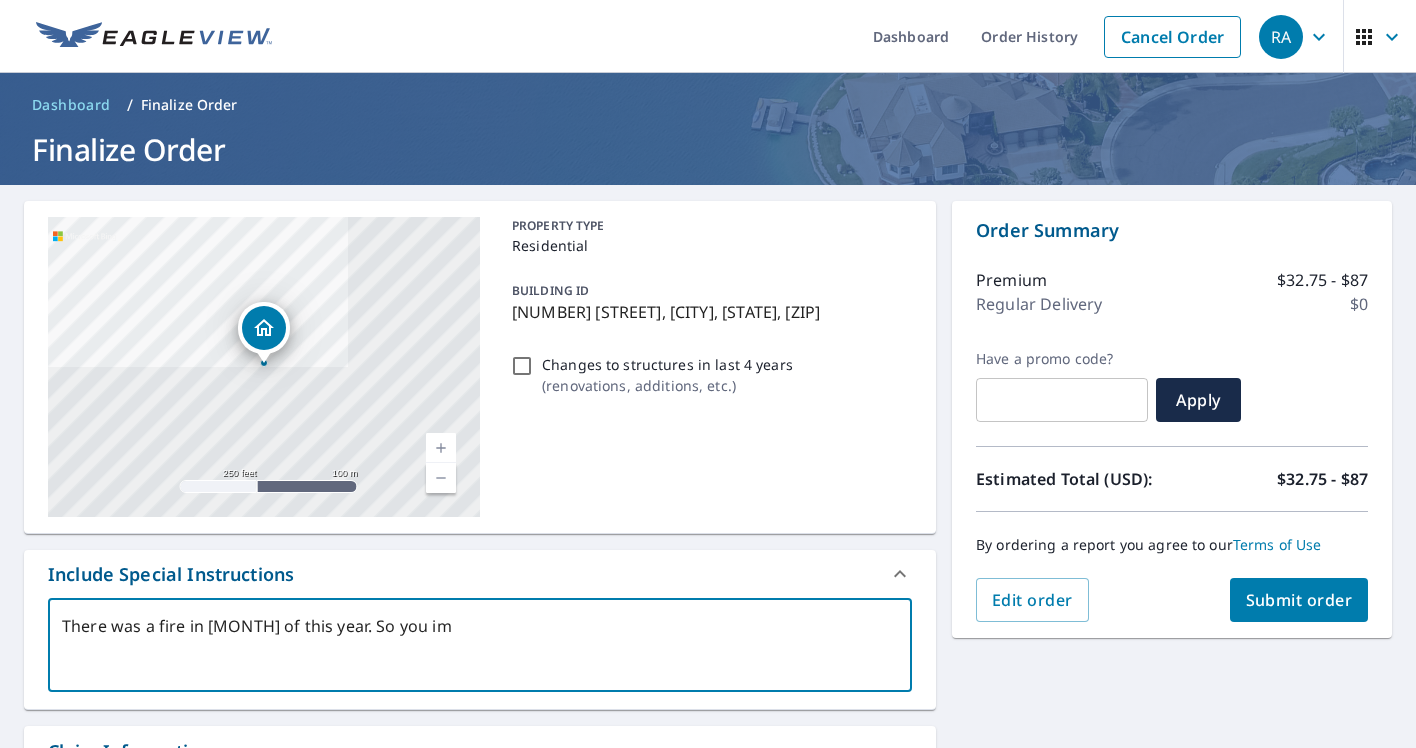 type on "There was a fire in [MONTH] of this year. So you ima" 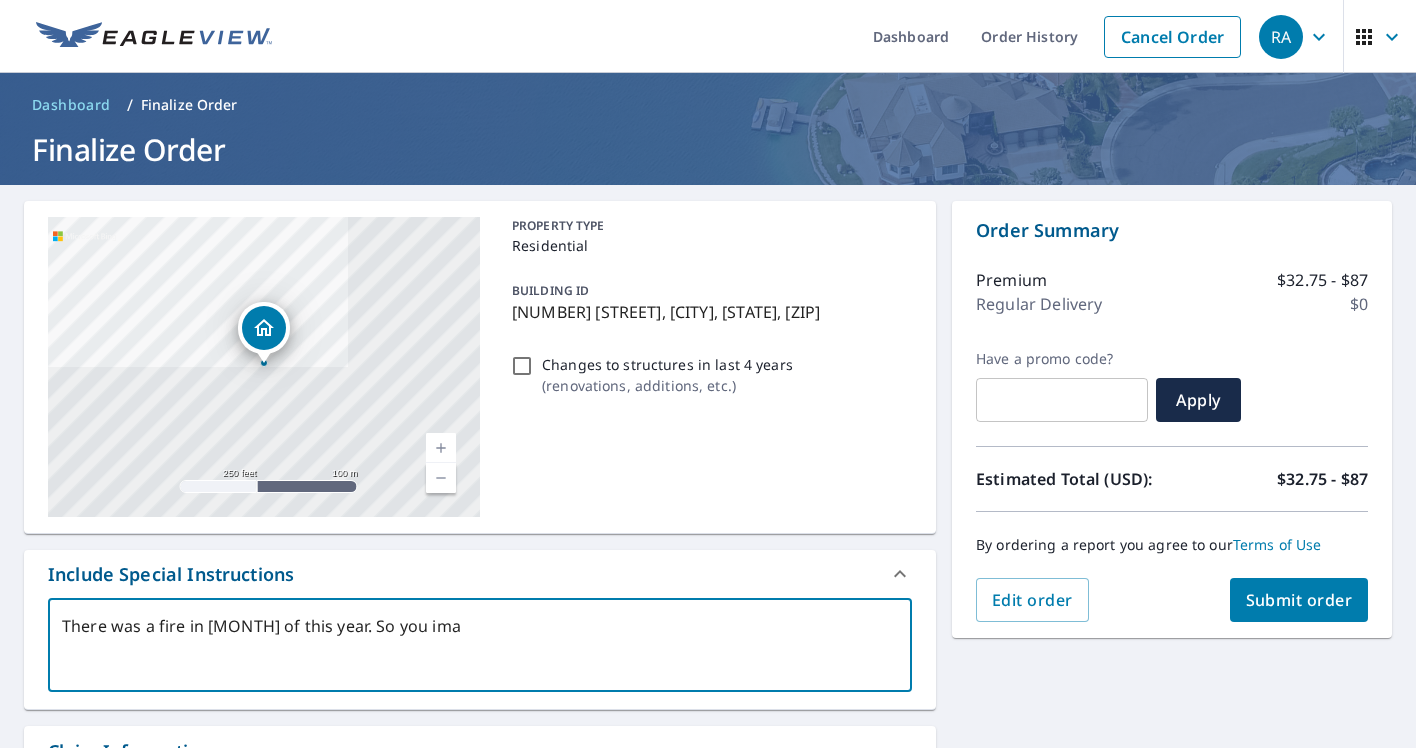 type on "There was a fire in [MONTH] of this year. So you imag" 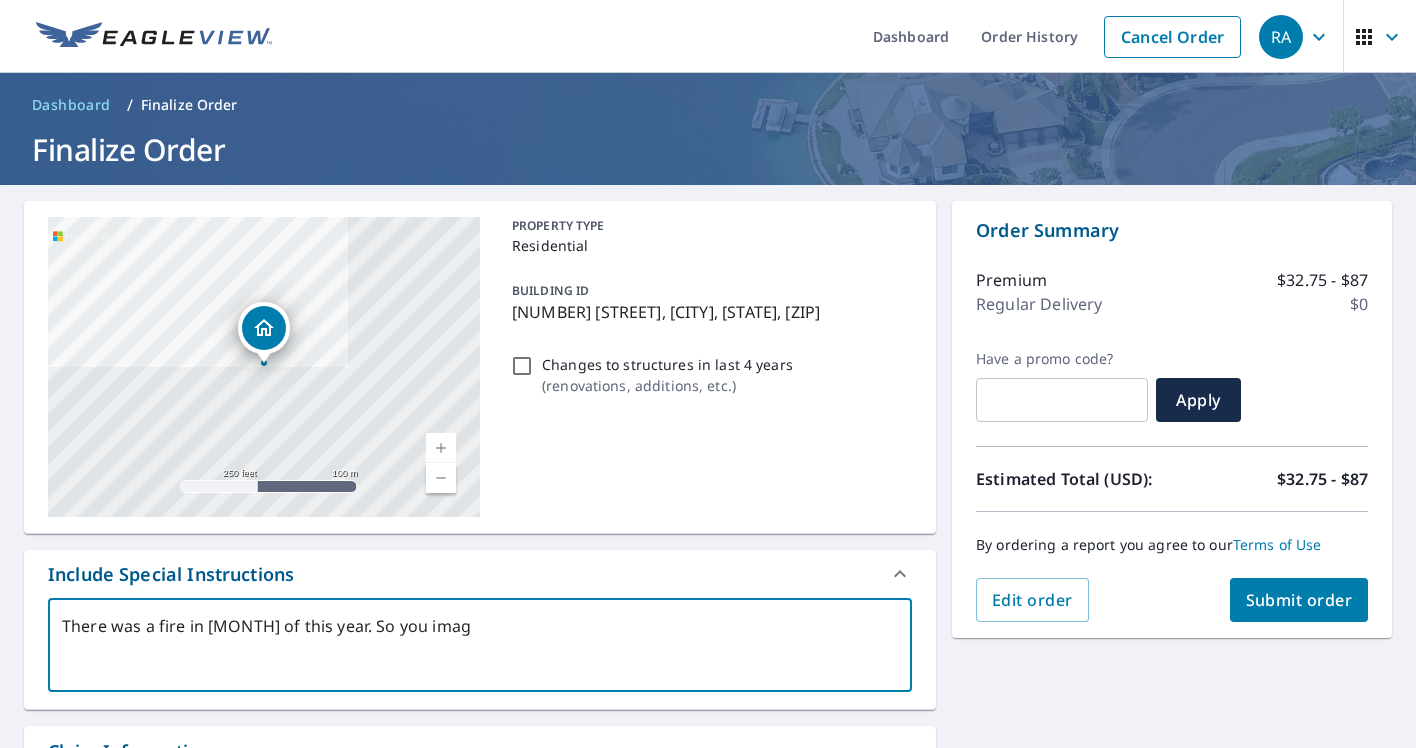 type on "There was a fire in [MONTH] of this year. So you image" 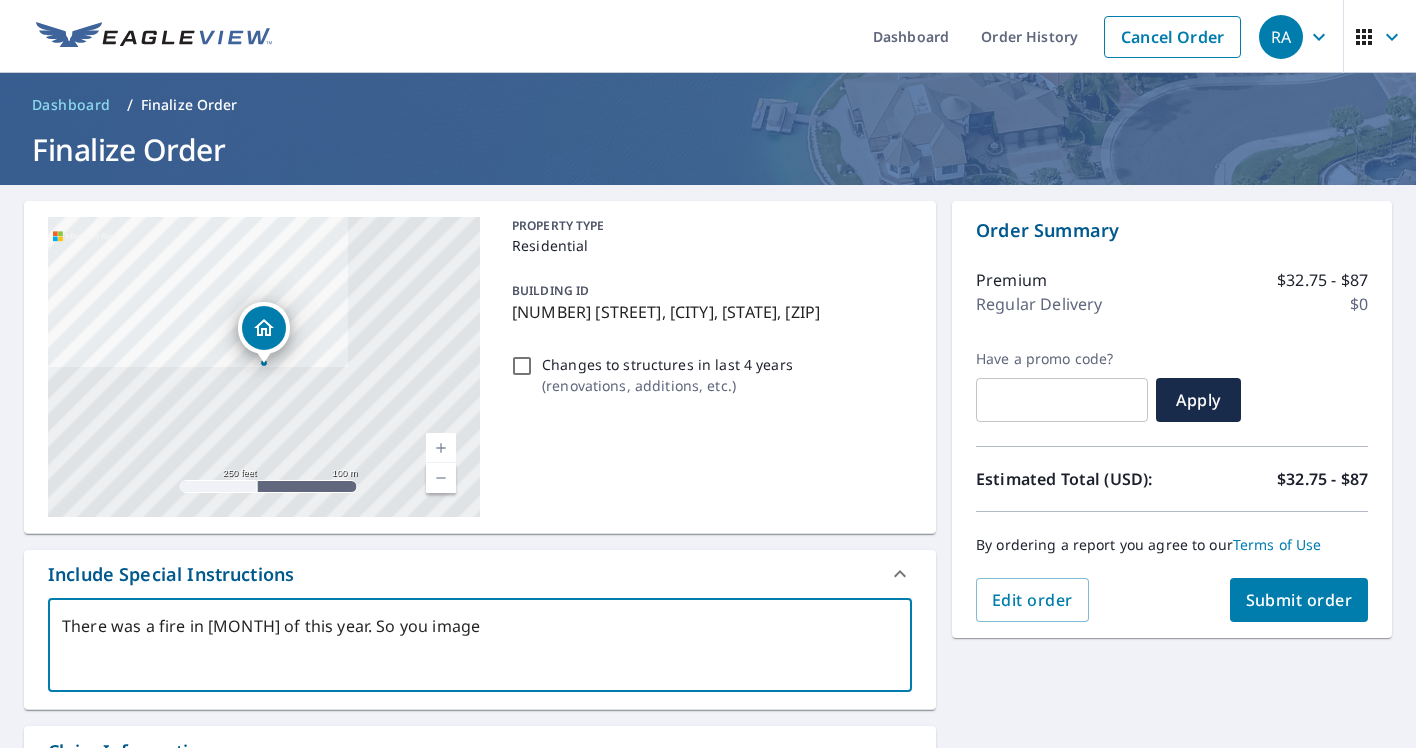 type on "There was a fire in [MONTH] of this year. So you images" 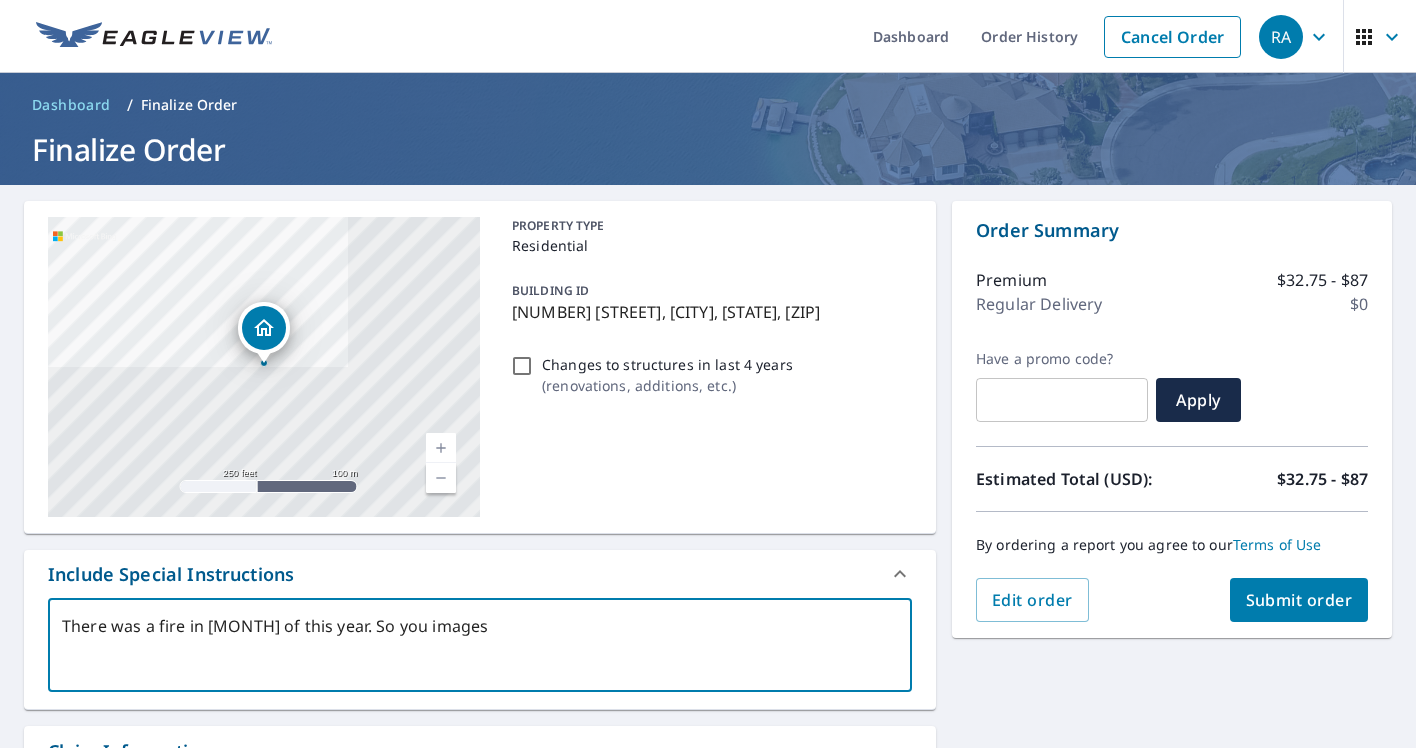 type on "There was a fire in [MONTH] of this year. So you images" 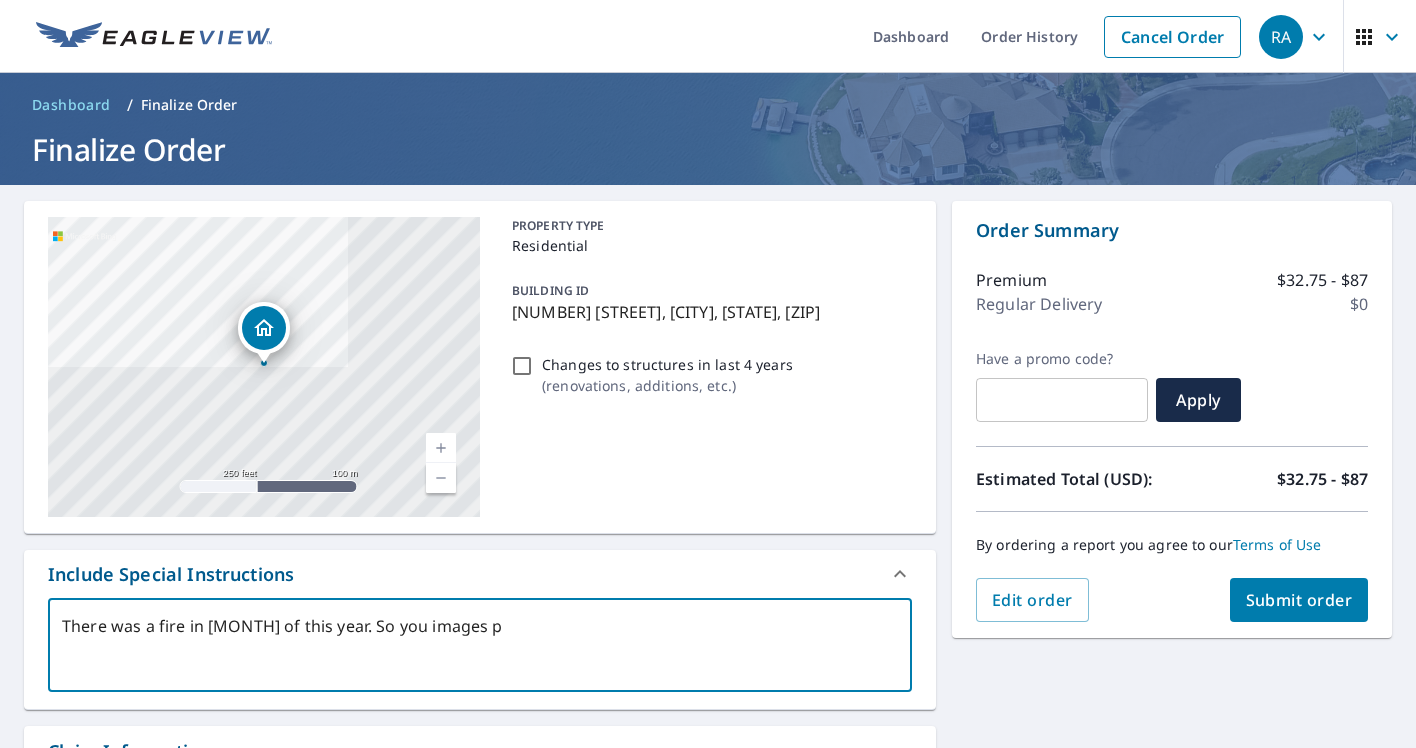 type on "There was a fire in [MONTH] of this year. So you images pr" 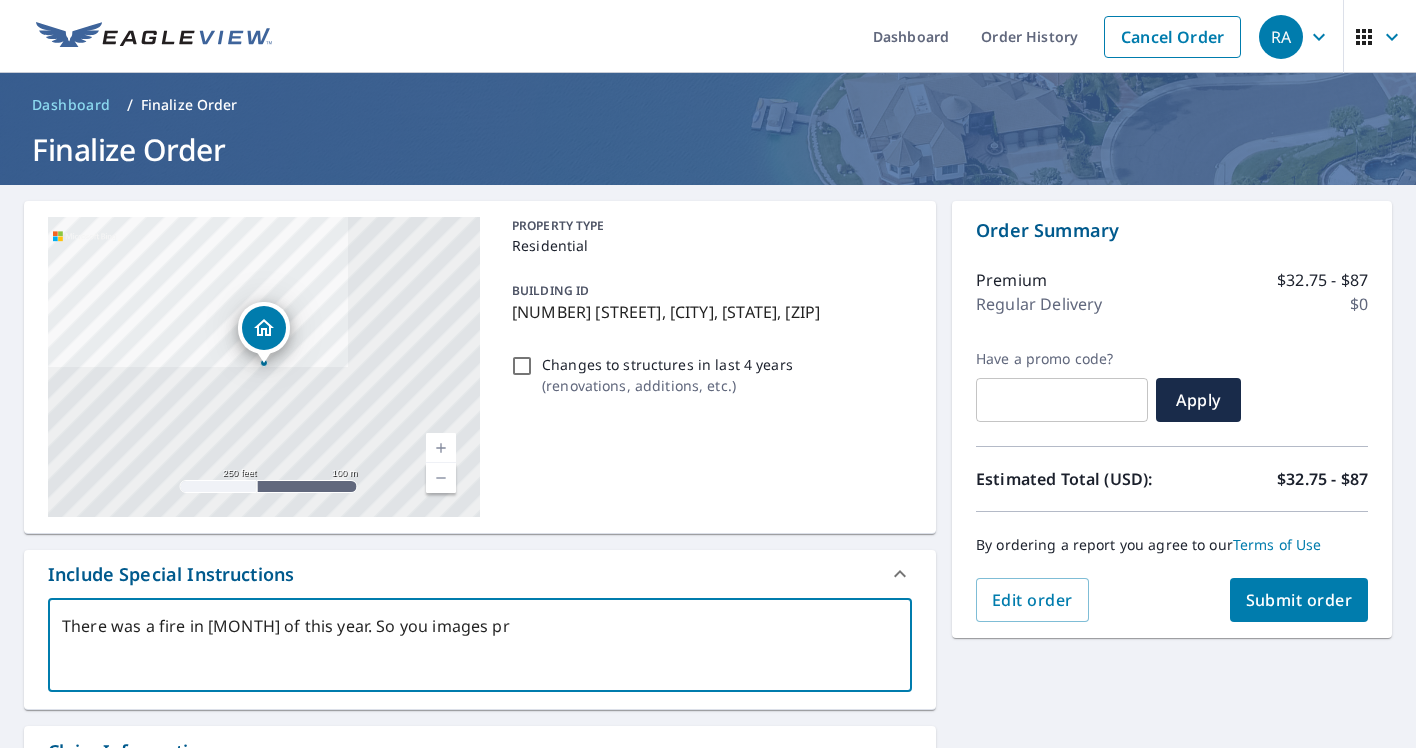 type on "There was a fire in [MONTH] of this year. So you images pri" 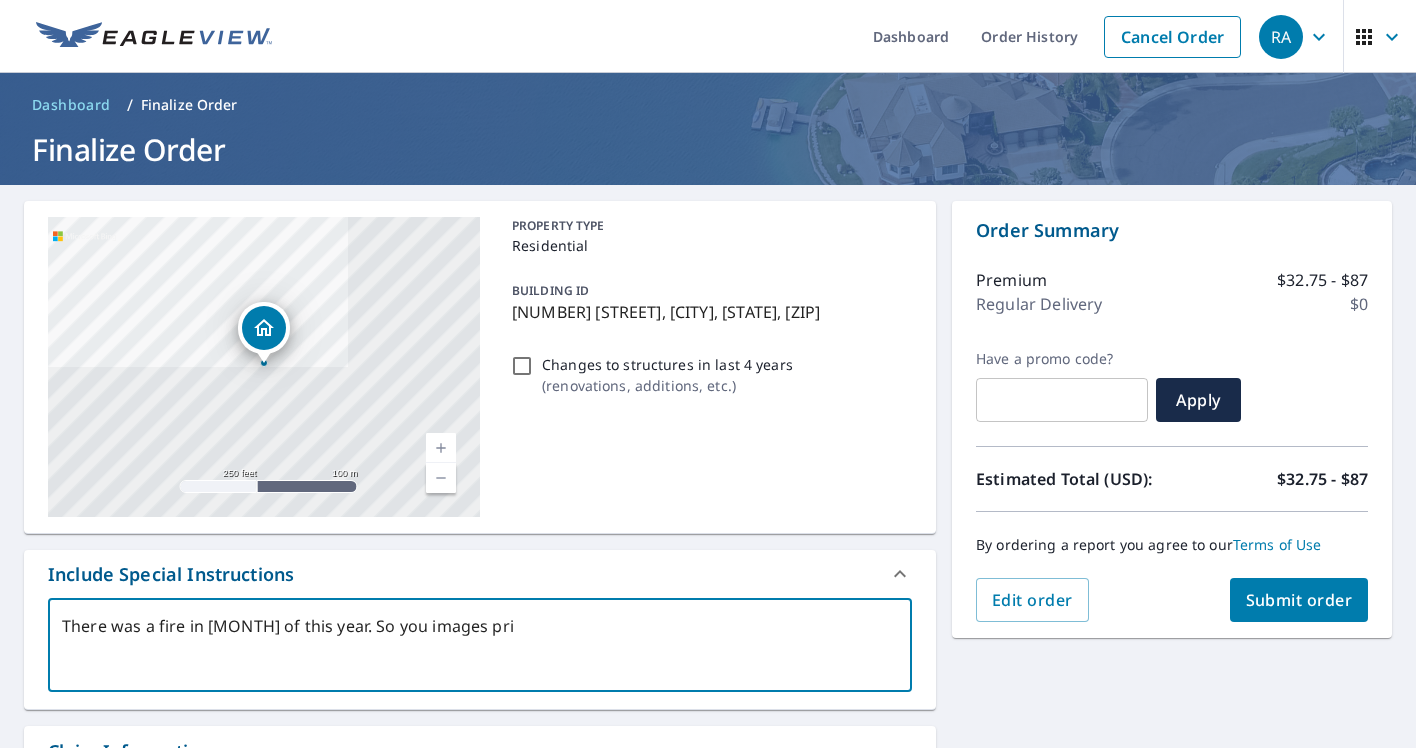 type on "x" 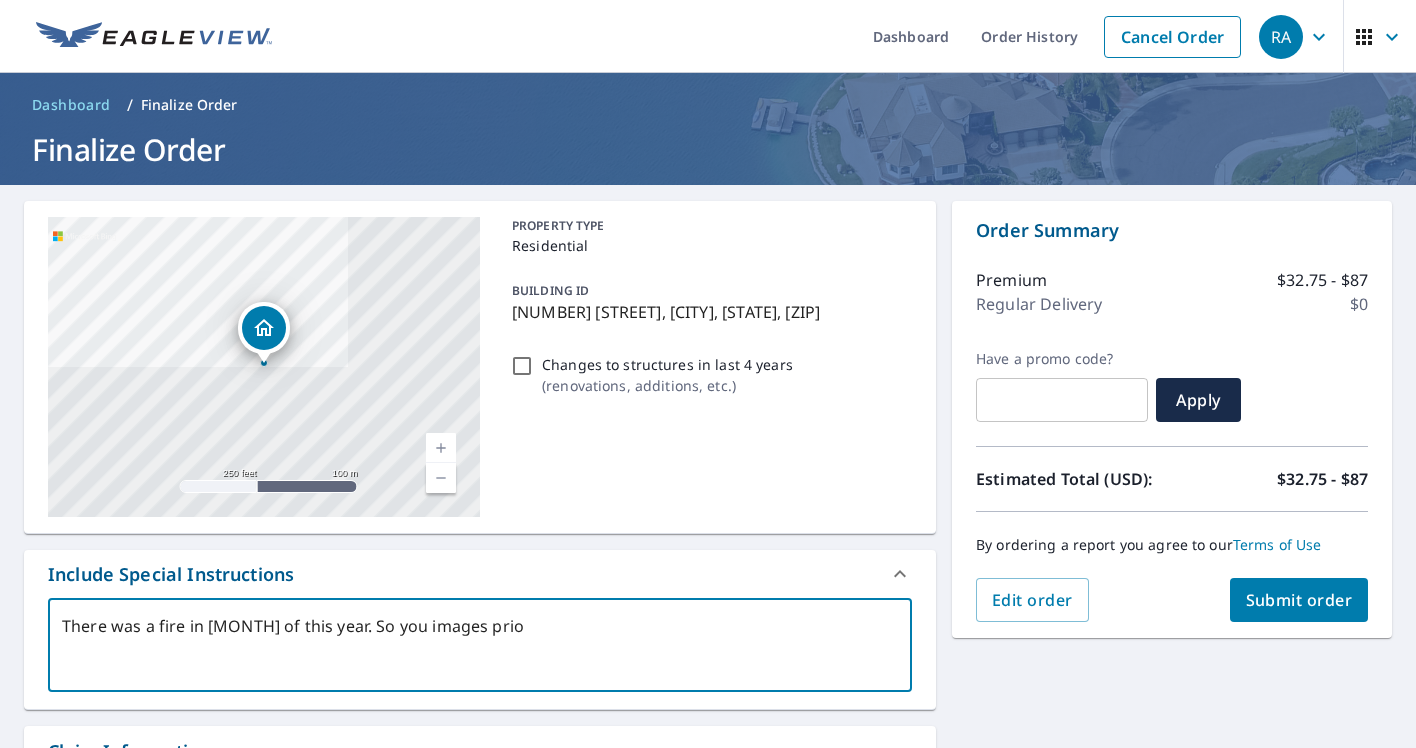 type on "There was a fire in [MONTH] of this year. So you images prior" 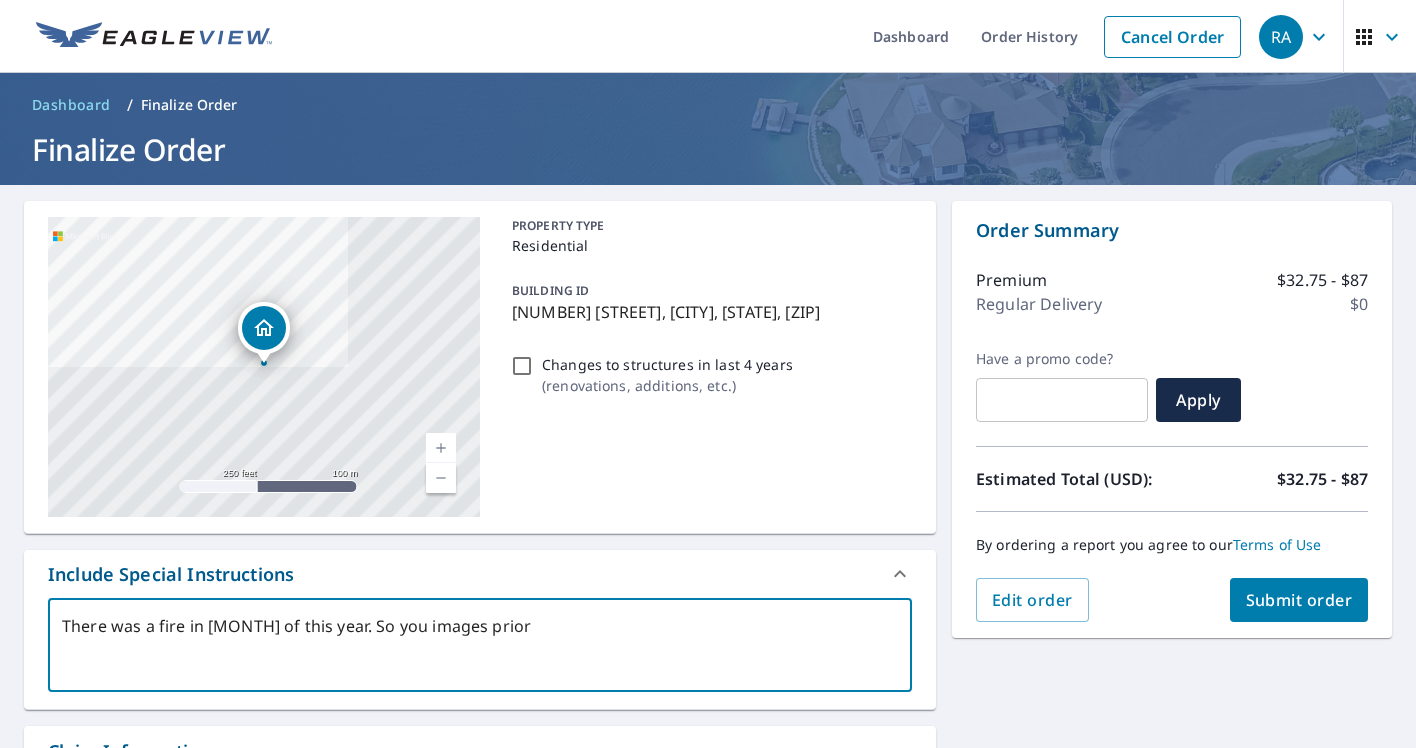 type on "There was a fire in [MONTH] of this year. So you images prior" 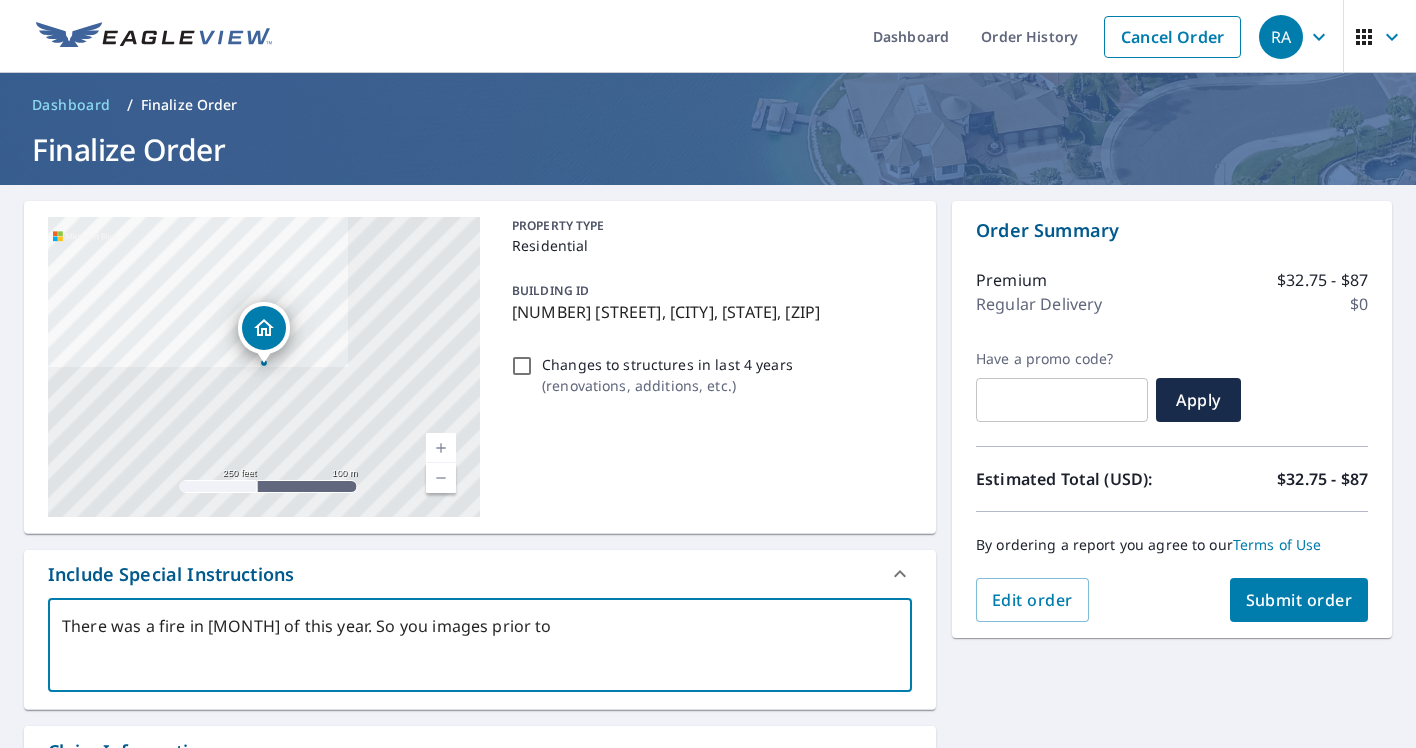 type on "There was a fire in [MONTH] of this year. So you images prior to" 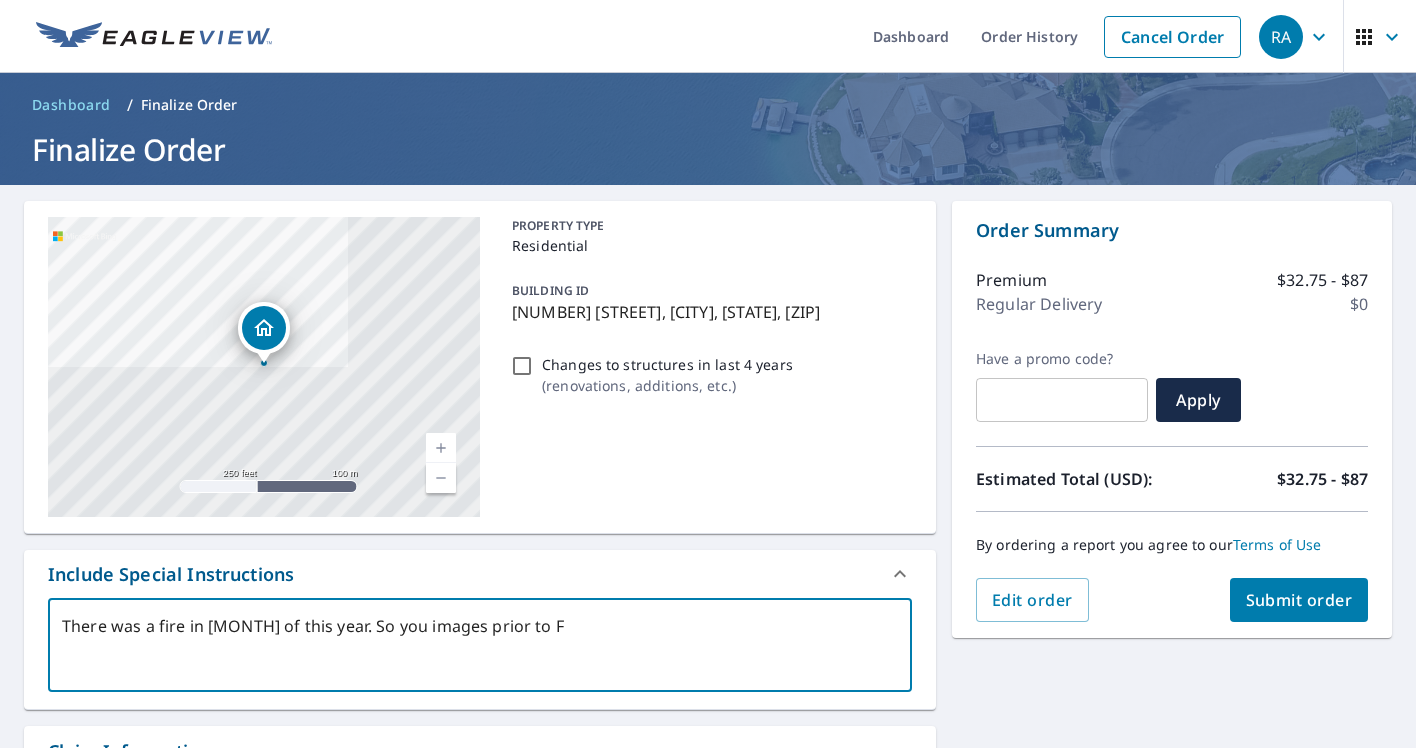 type on "x" 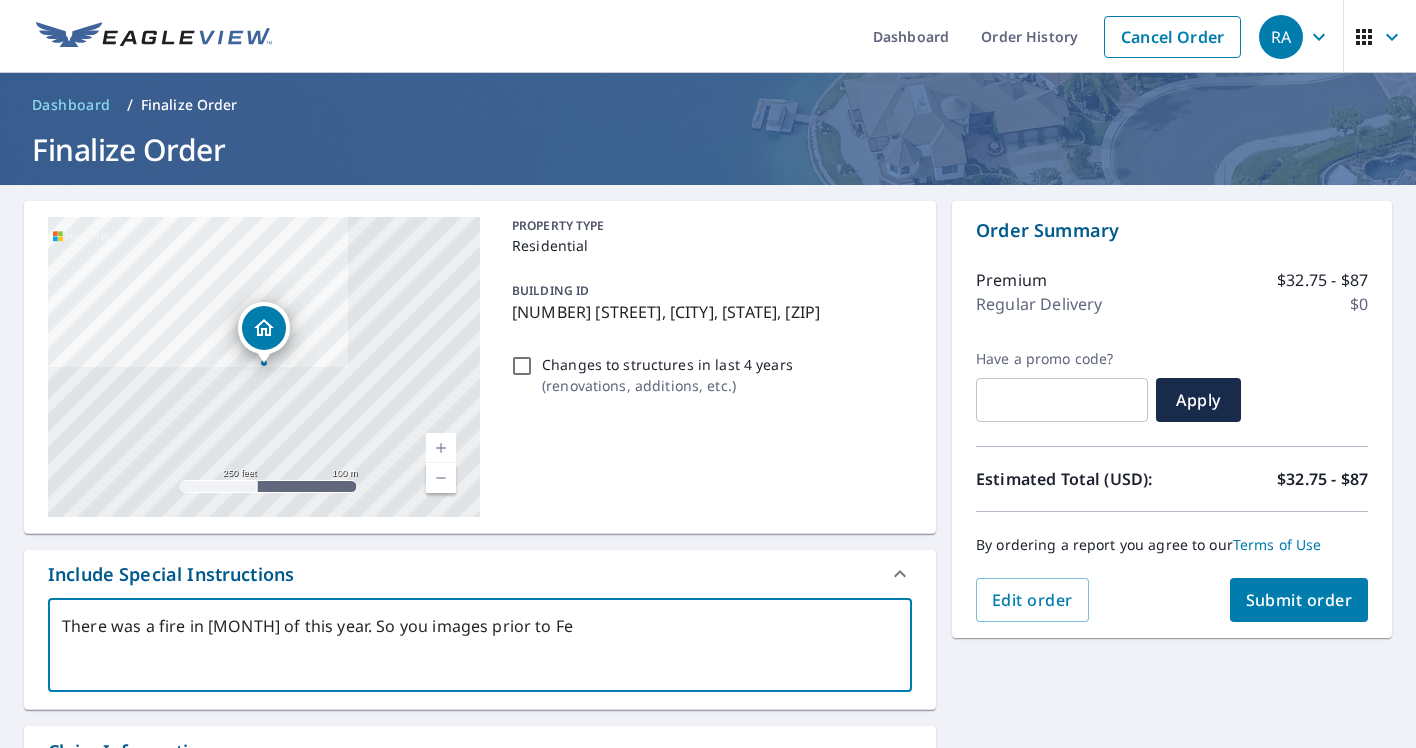 type on "There was a fire in [MONTH] of this year. So you images prior to [MONTH]" 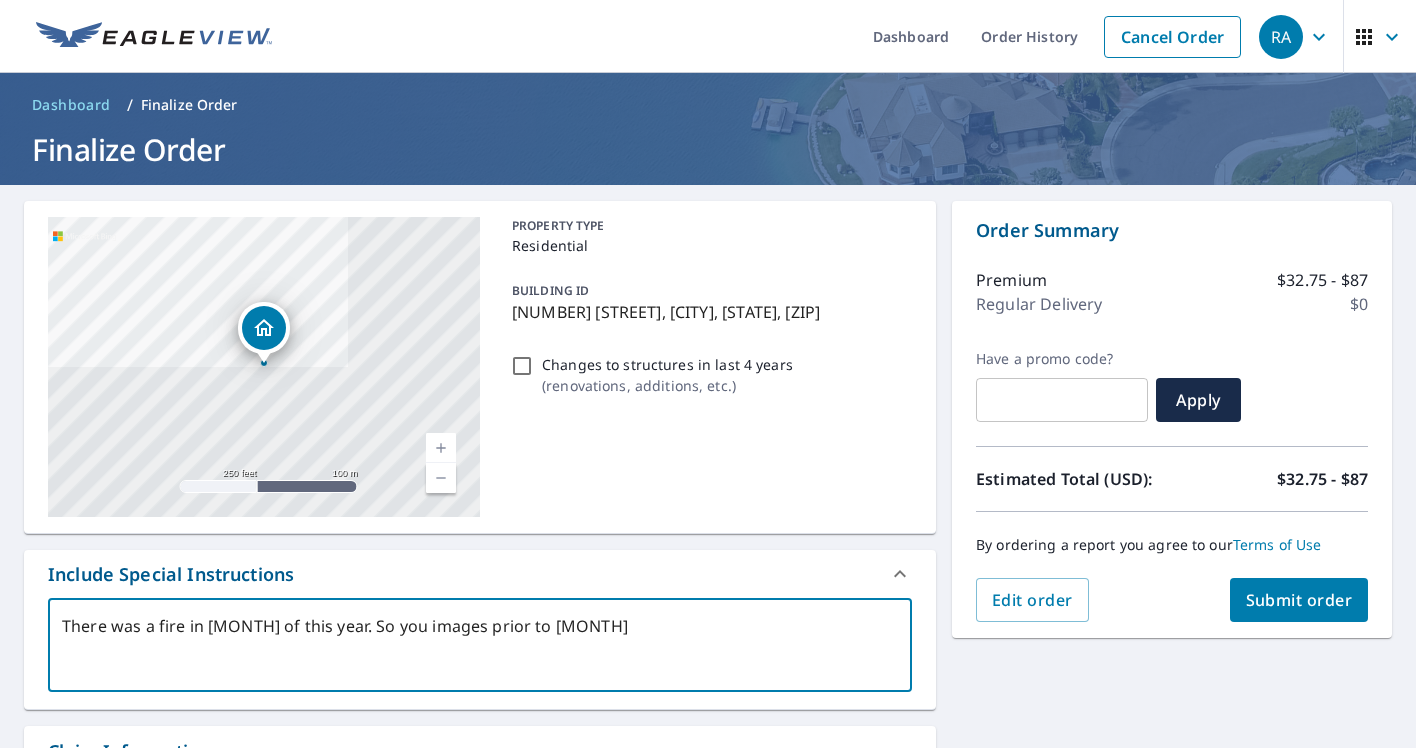 click on "There was a fire in [MONTH] of this year. So you images prior to [MONTH]" at bounding box center [480, 645] 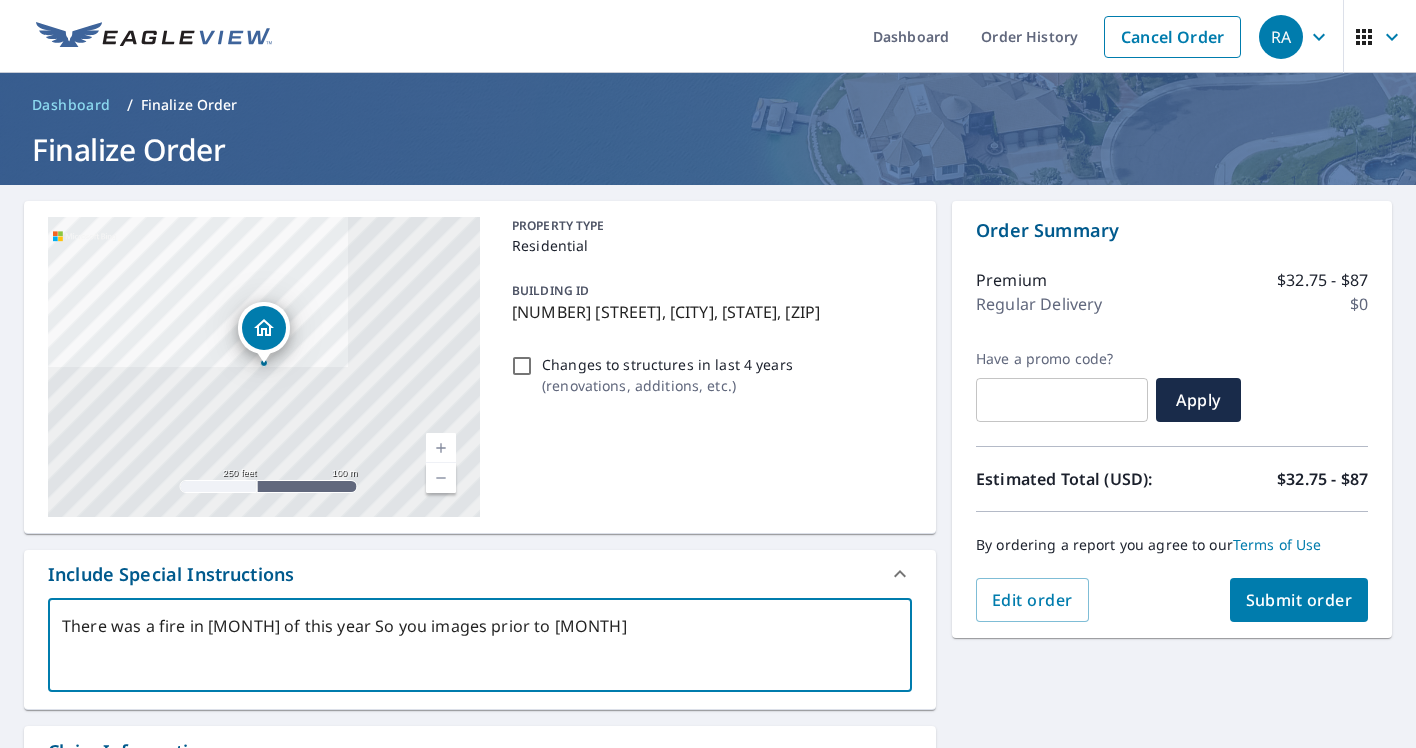 type on "There was a fire in [MONTH] of this yea So you images prior to [MONTH]" 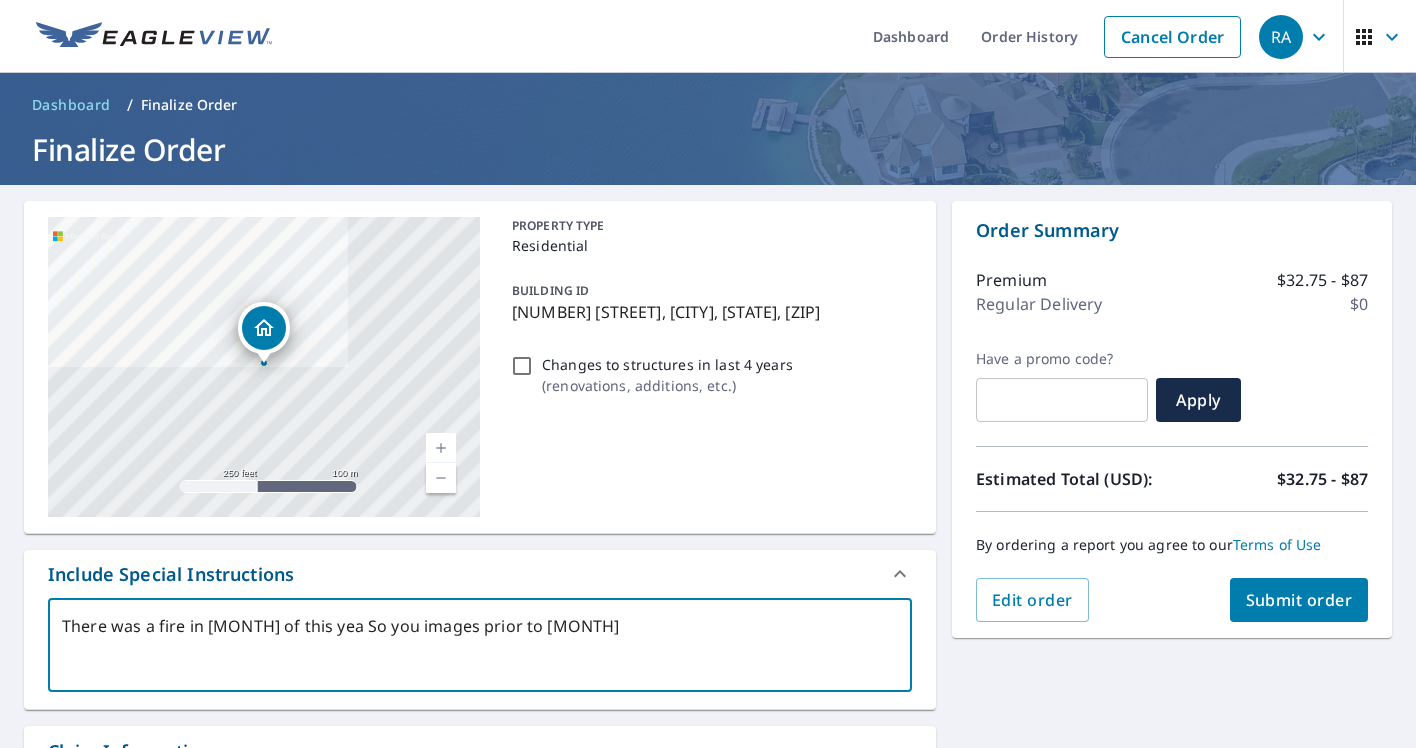 type on "There was a fire in [MONTH] of this ye So you images prior to [MONTH]" 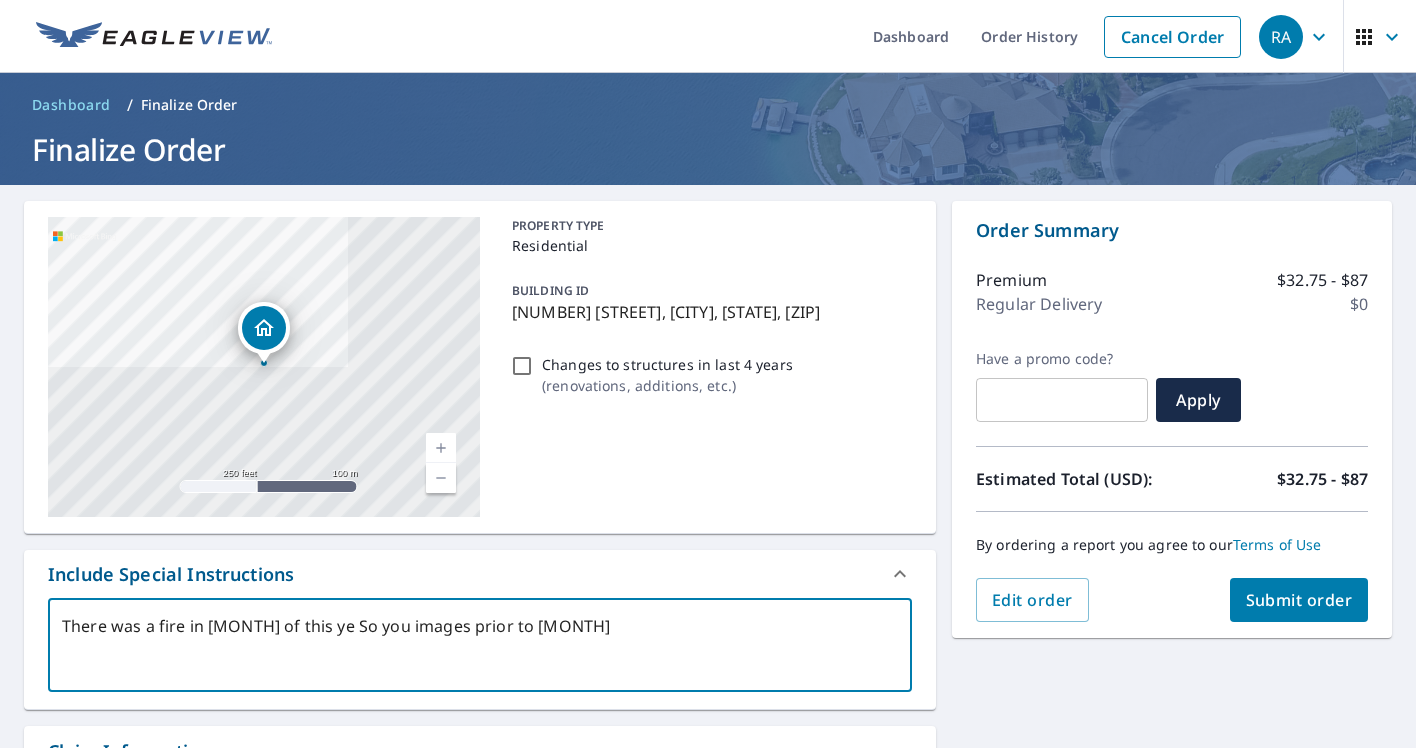 type on "There was a fire in [MONTH] of this y So you images prior to [MONTH]" 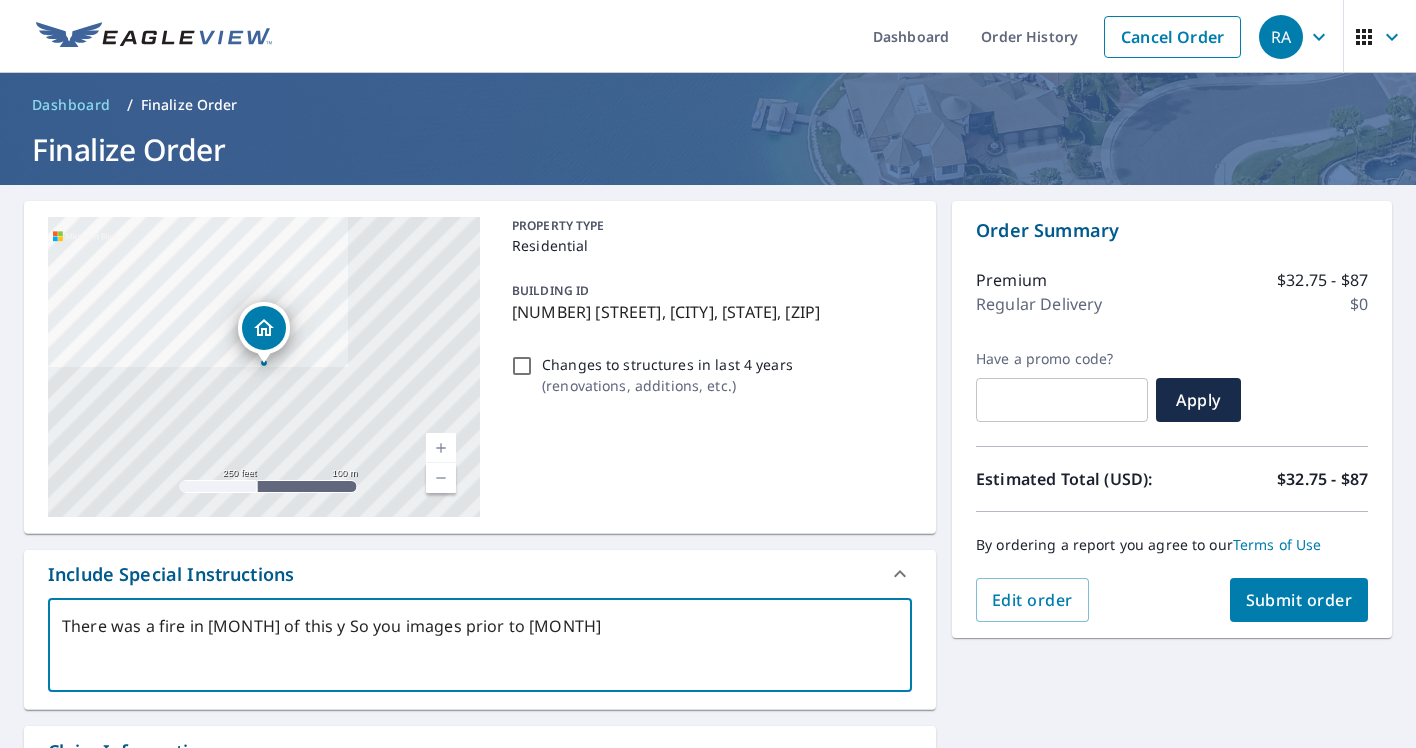 type on "There was a fire in [MONTH] of this  So you images prior to [MONTH]" 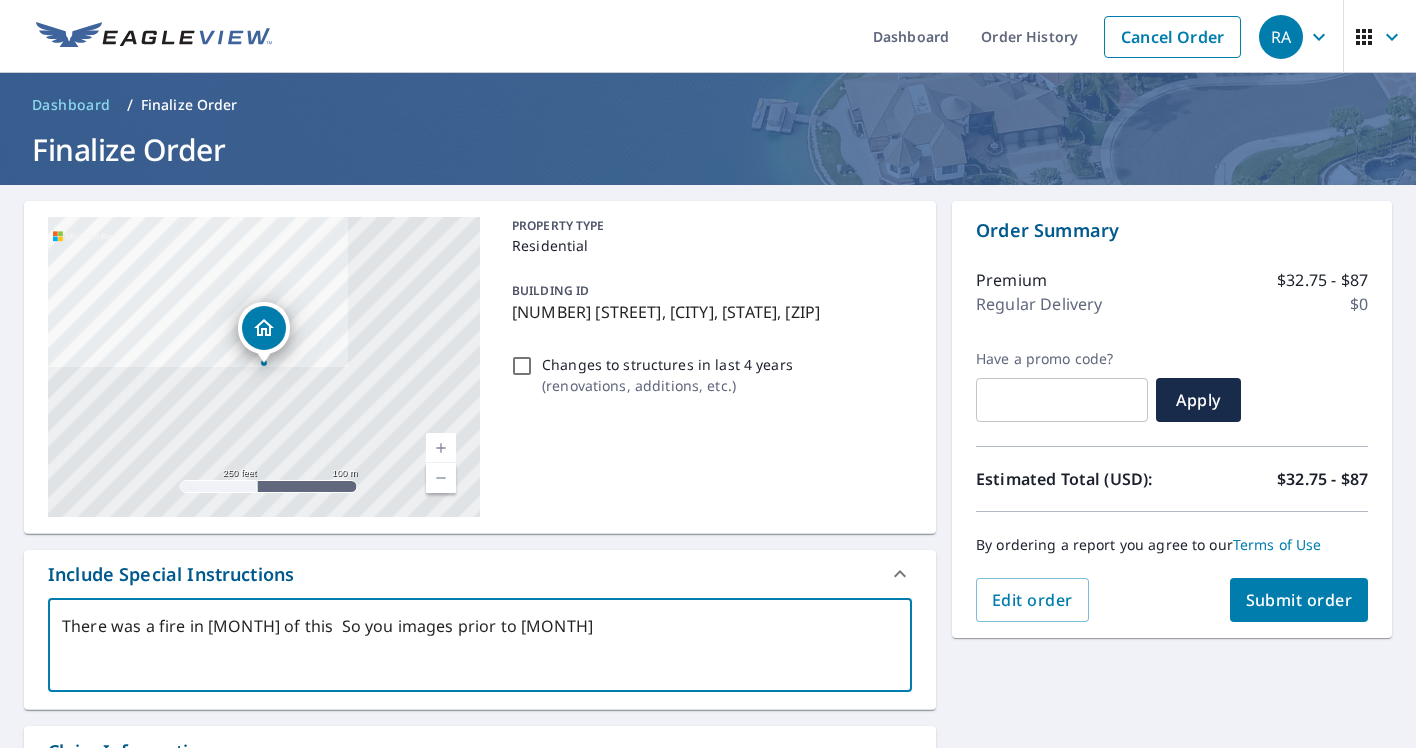 type 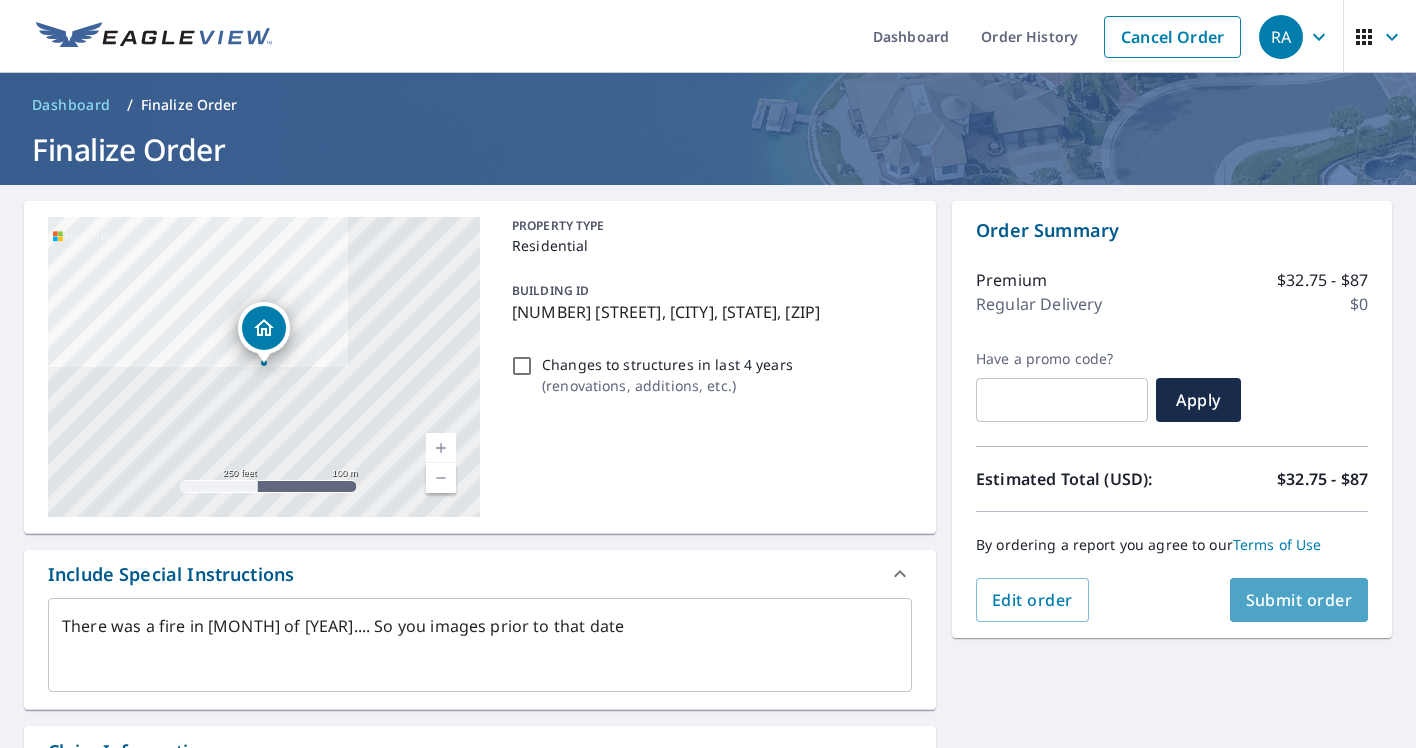 click on "Submit order" at bounding box center (1299, 600) 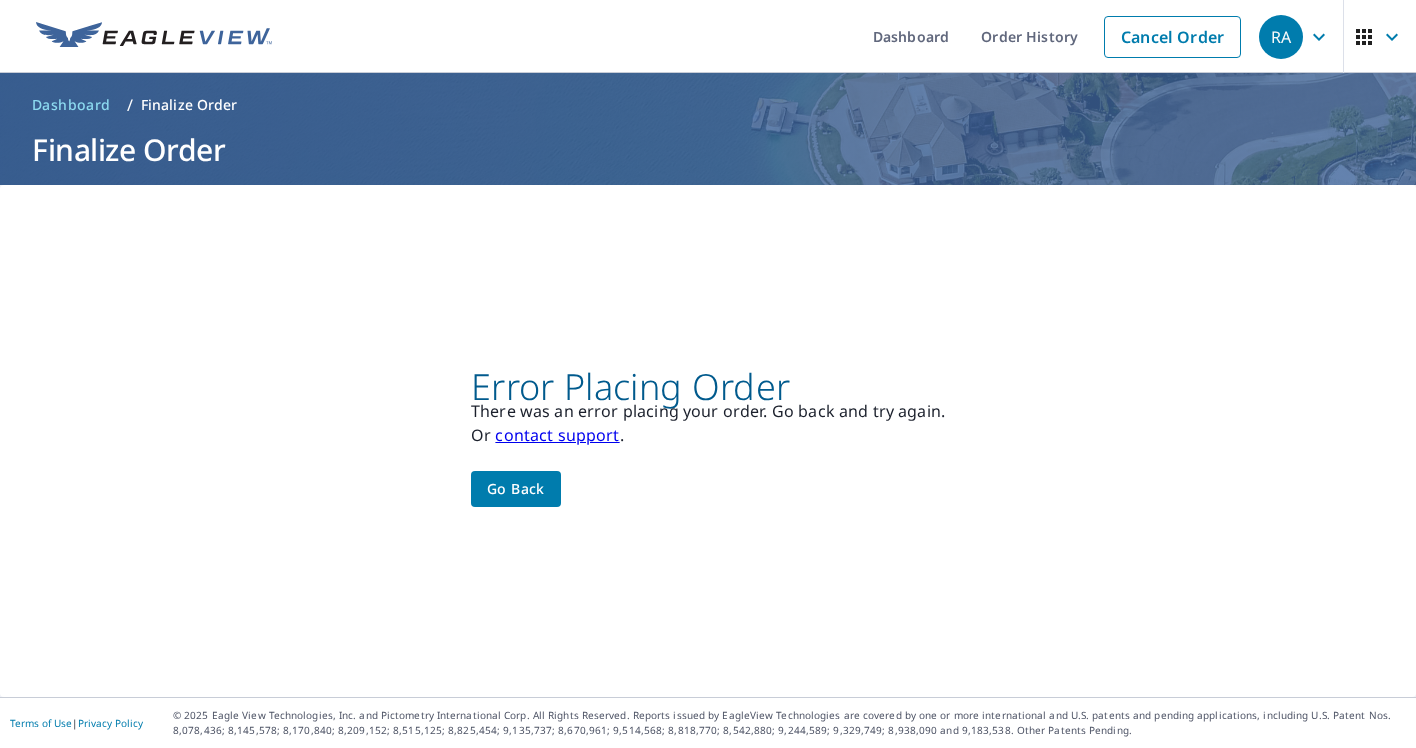 click on "Go back" at bounding box center [516, 489] 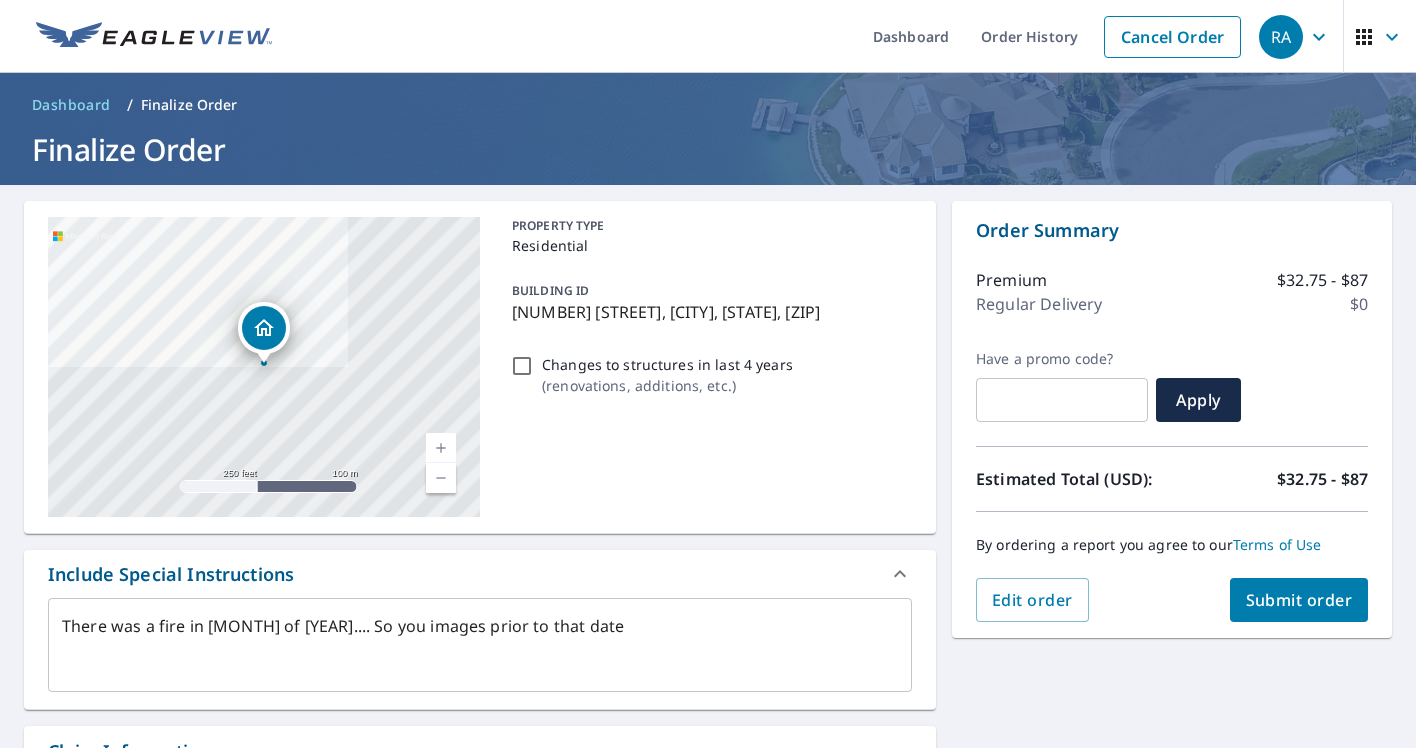 click 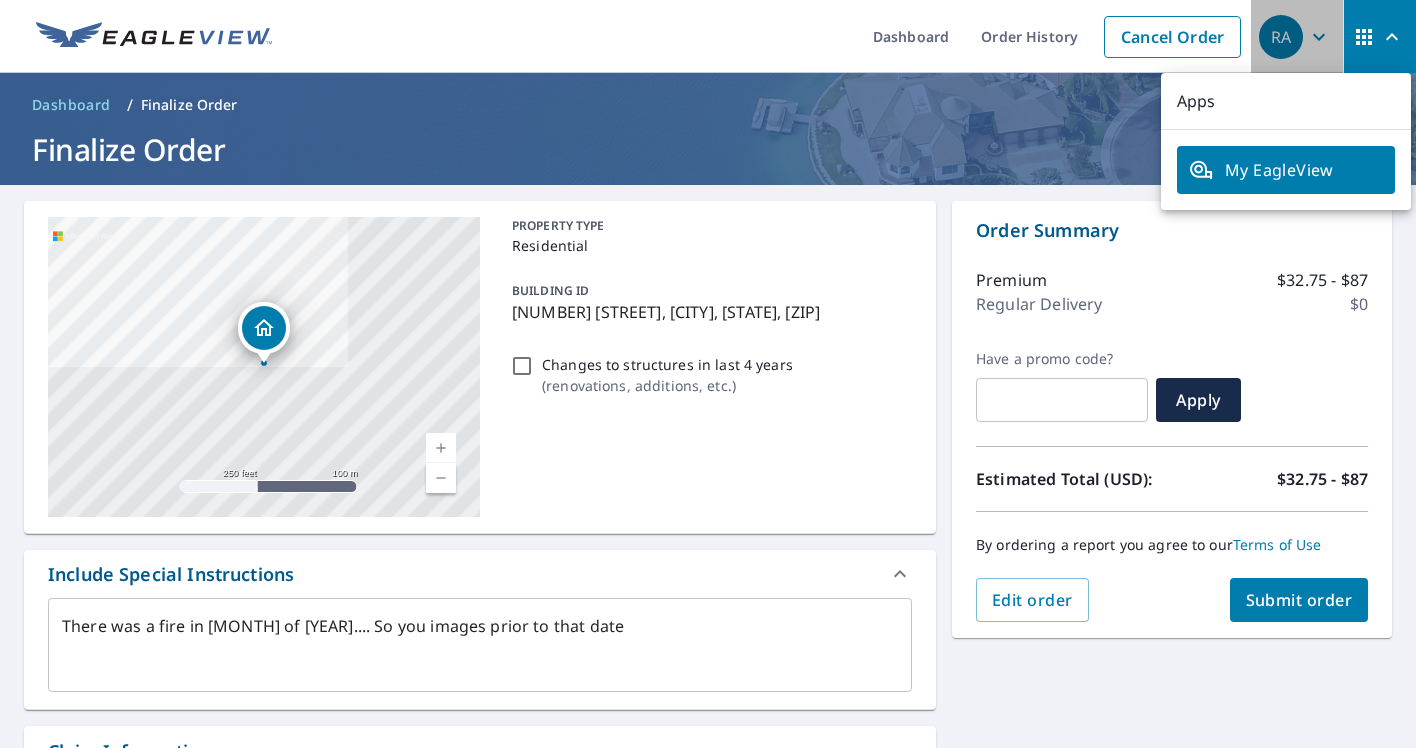 click 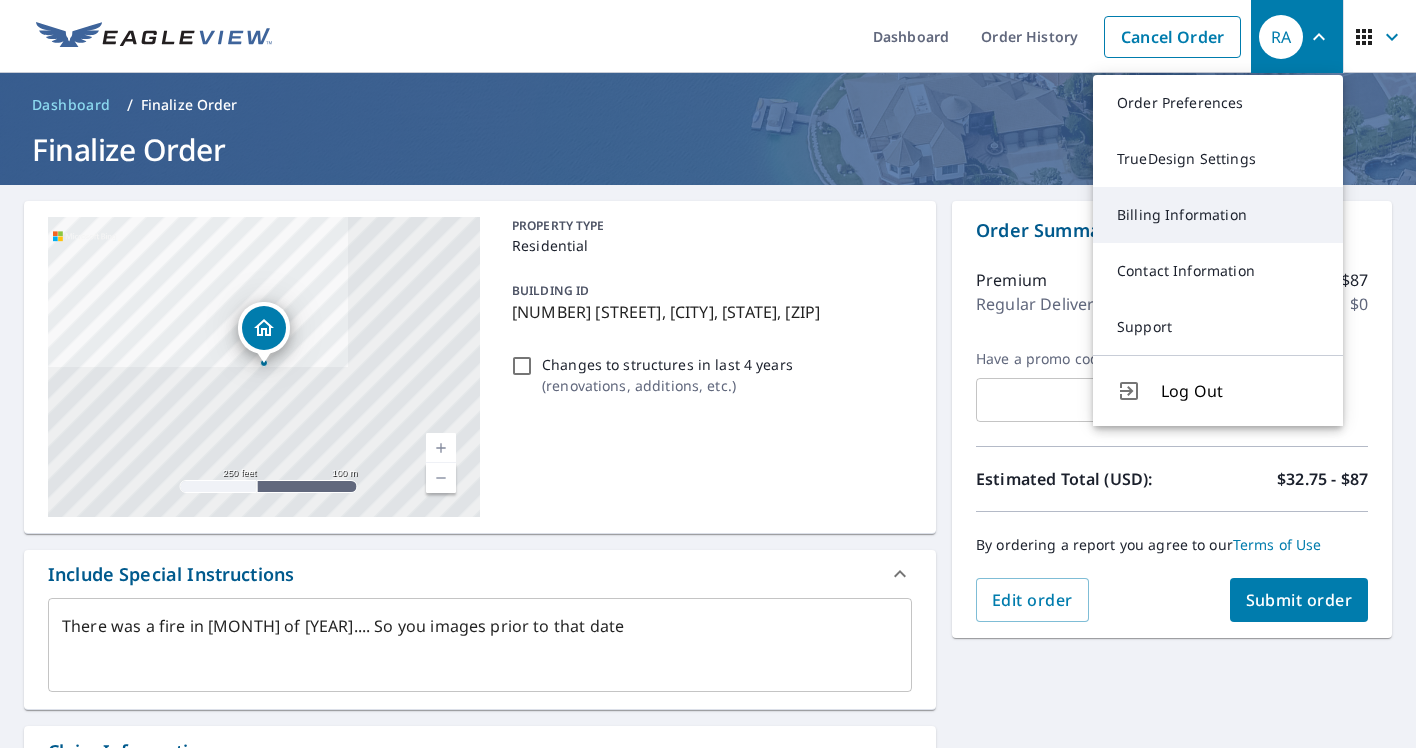 click on "Billing Information" at bounding box center (1218, 215) 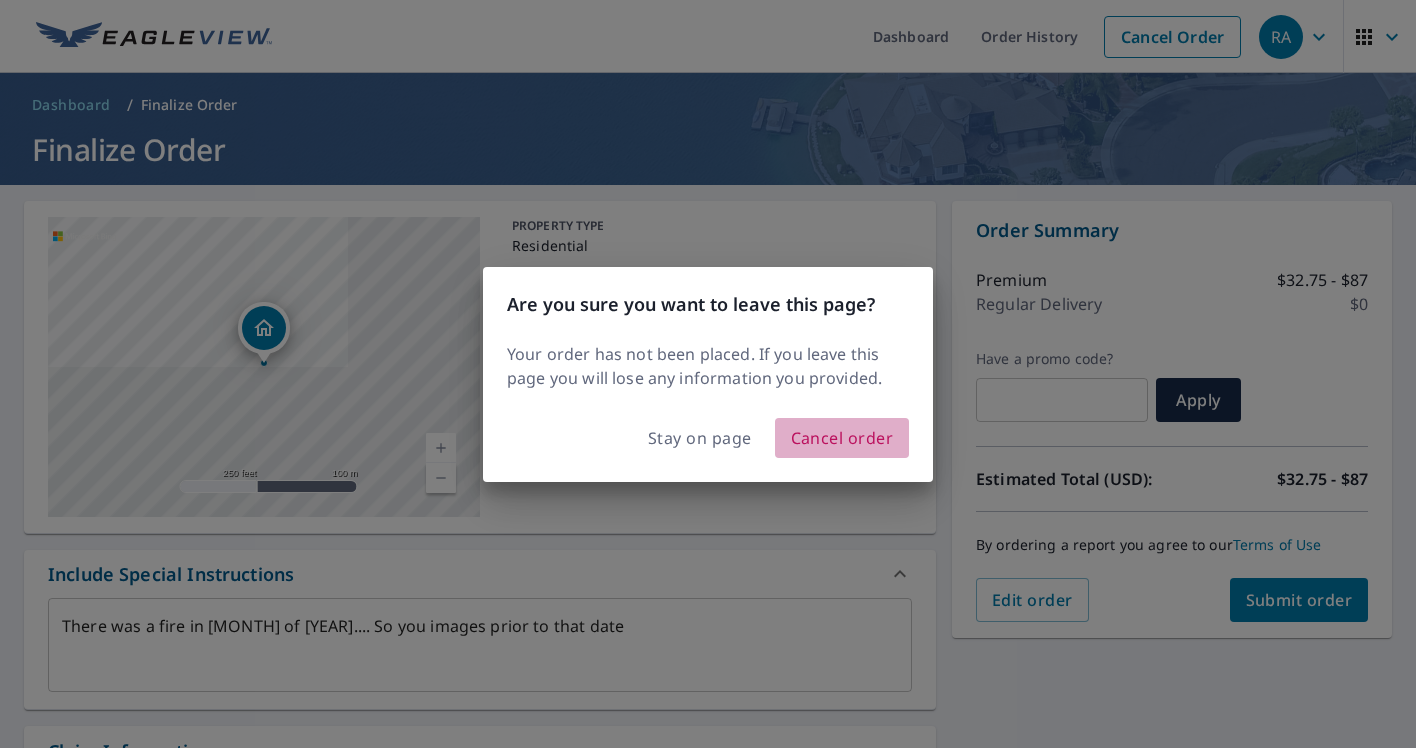 click on "Cancel order" at bounding box center (842, 438) 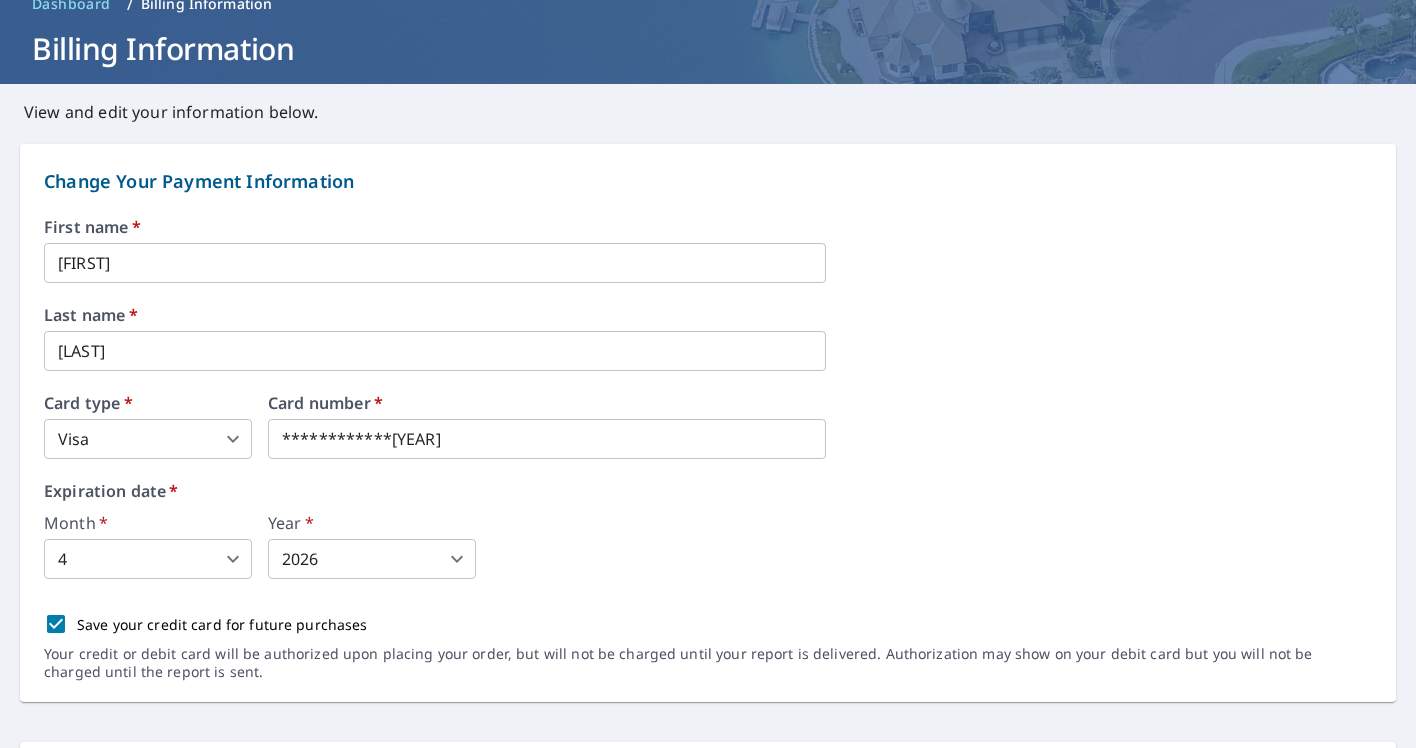 scroll, scrollTop: 105, scrollLeft: 0, axis: vertical 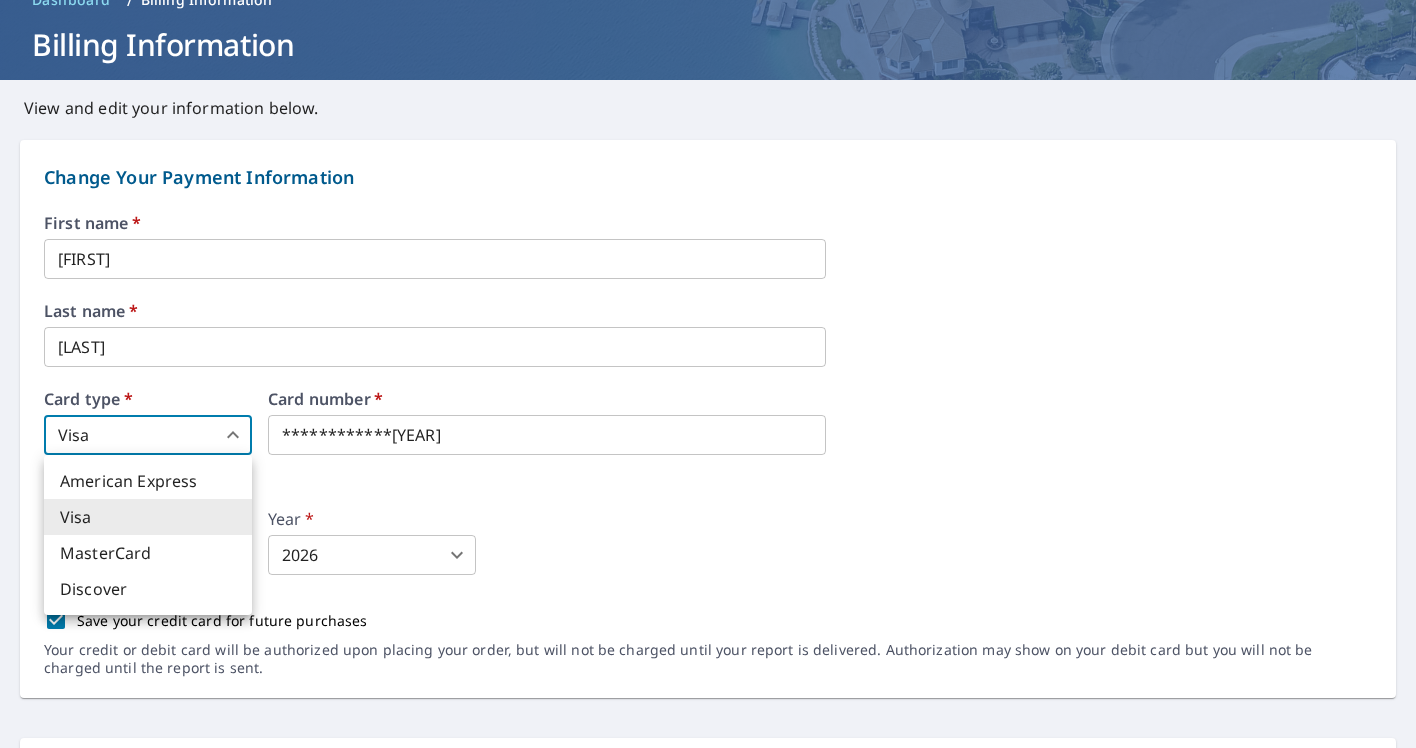 click on "**********" at bounding box center (708, 374) 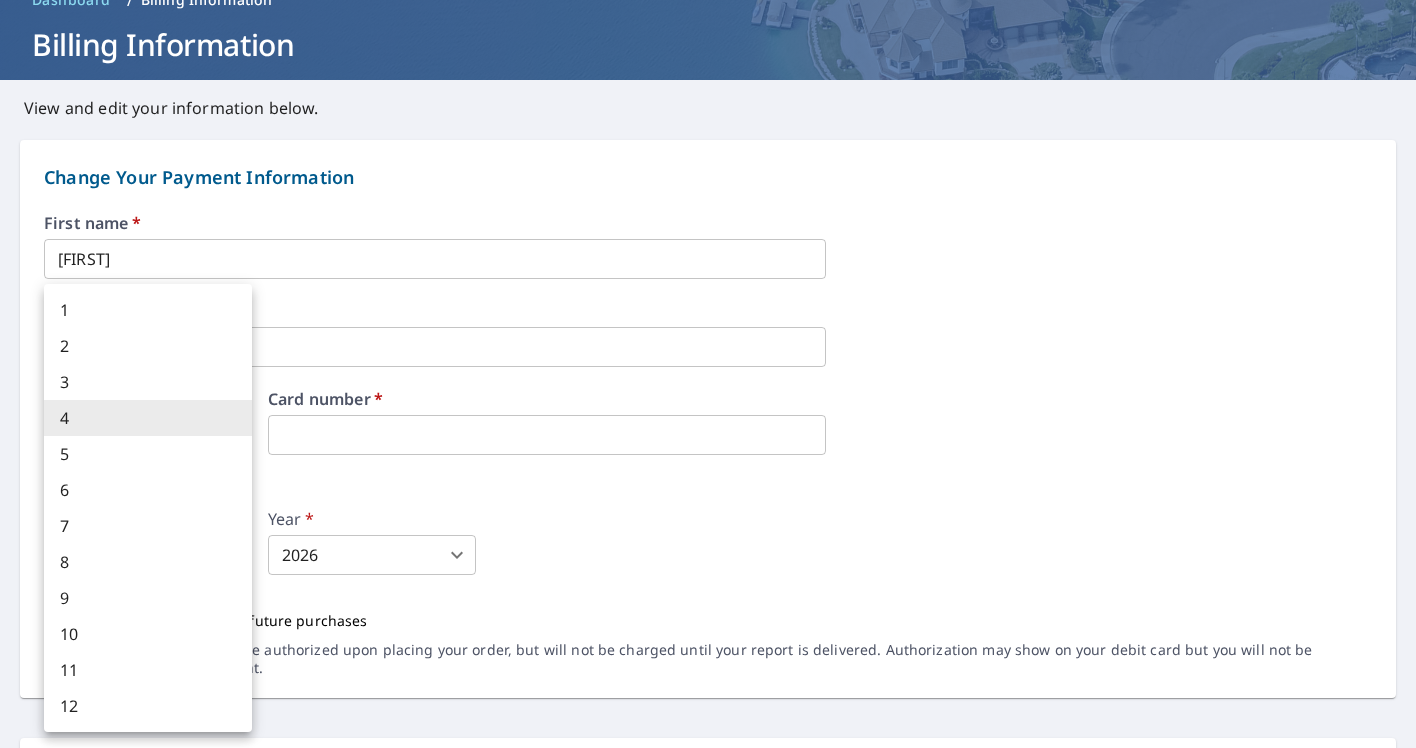 click on "RA RA
Dashboard Order History Order RA Dashboard / Billing Information Billing Information View and edit your information below. Change Your Payment Information First name   * [FIRST] ​ Last name   * [LAST] ​ Card type   * American Express 1 ​ Card number   * Expiration date   * Month   * 4 4 ​ Year   * 2026 2026 ​ Save your credit card for future purchases Your credit or debit card will be authorized upon placing your order, but will not be charged until your report is delivered. Authorization may show on your debit card but you will not be charged until the report is sent. Change Your Billing Address Please verify the billing address matches the payment information. Billing email   *[EMAIL] ​ Company   * Irwin Roofing ​ Country   * United States US ​ Phone [PHONE] ​ Ext. ​ Secondary phone ​ Ext. ​ Address [NUMBER] [STREET] ​ City [CITY] ​ State [STATE] ​ Zip code [ZIP] ​ Save Cancel Terms of Use  |  Privacy Policy" at bounding box center [708, 374] 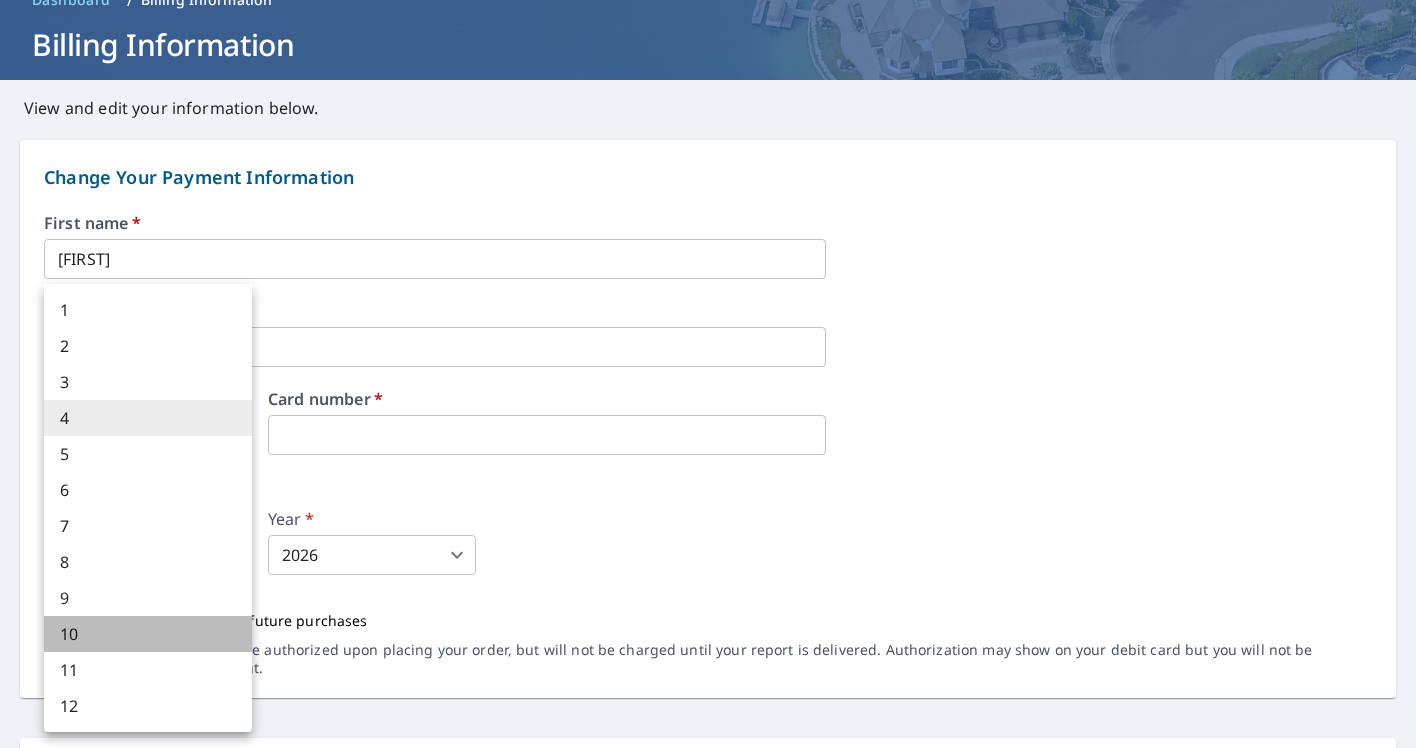 click on "10" at bounding box center [148, 634] 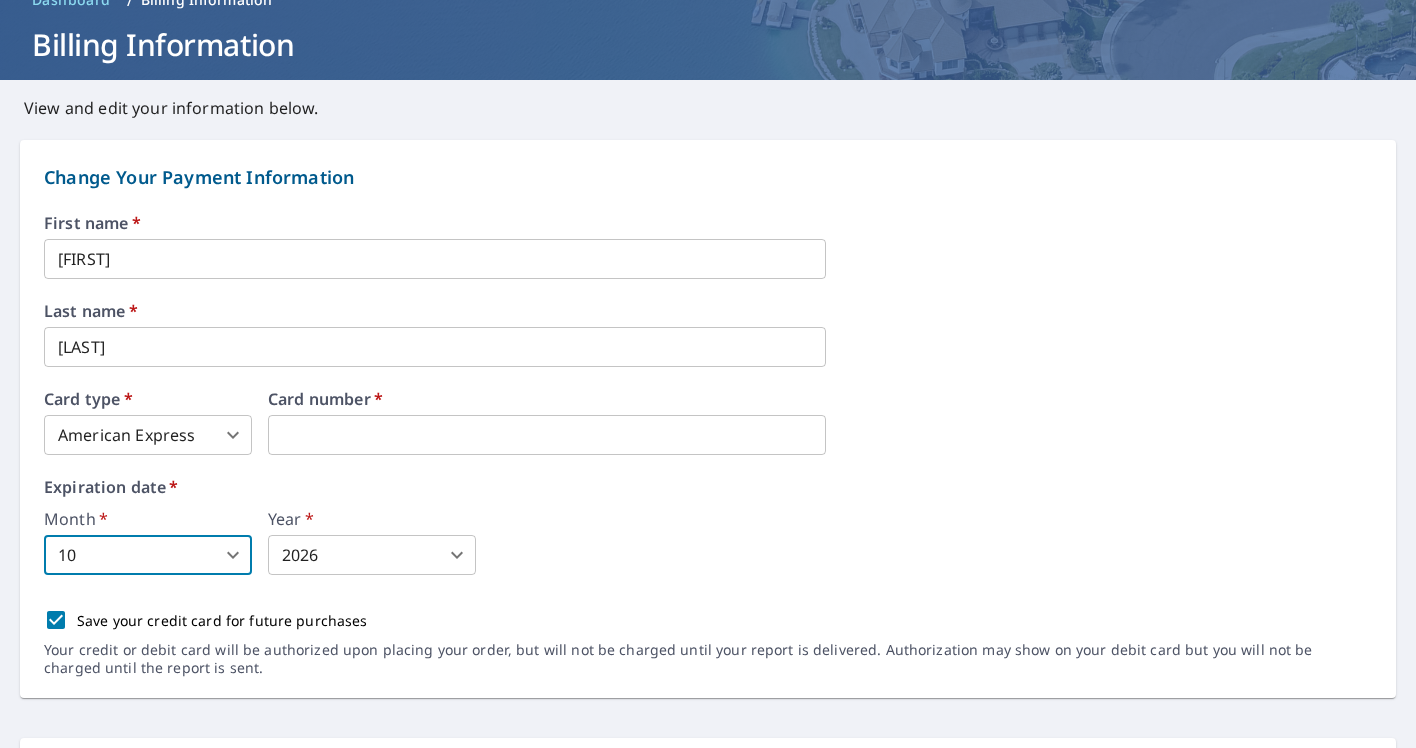 click on "RA RA
Dashboard Order History Order RA Dashboard / Billing Information Billing Information View and edit your information below. Change Your Payment Information First name   * [FIRST] ​ Last name   * [LAST] ​ Card type   * American Express 1 ​ Card number   * Expiration date   * Month   * 10 10 ​ Year   * 2026 2026 ​ Save your credit card for future purchases Your credit or debit card will be authorized upon placing your order, but will not be charged until your report is delivered. Authorization may show on your debit card but you will not be charged until the report is sent. Change Your Billing Address Please verify the billing address matches the payment information. Billing email   *[EMAIL] ​ Company   * Irwin Roofing ​ Country   * United States US ​ Phone [PHONE] ​ Ext. ​ Secondary phone ​ Ext. ​ Address [NUMBER] [STREET] ​ City [CITY] ​ State [STATE] ​ Zip code [ZIP] ​ Save Cancel Terms of Use  |  Privacy Policy" at bounding box center (708, 374) 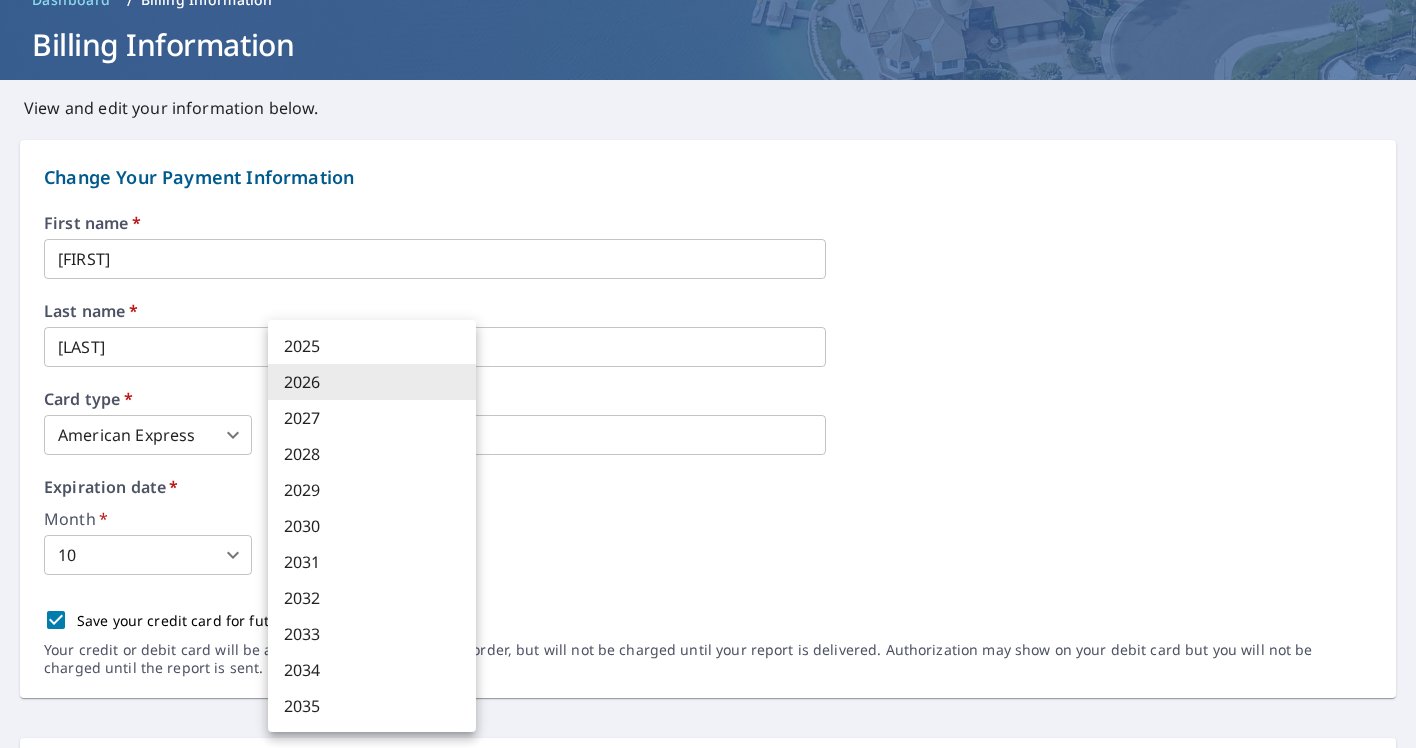 click on "2029" at bounding box center [372, 490] 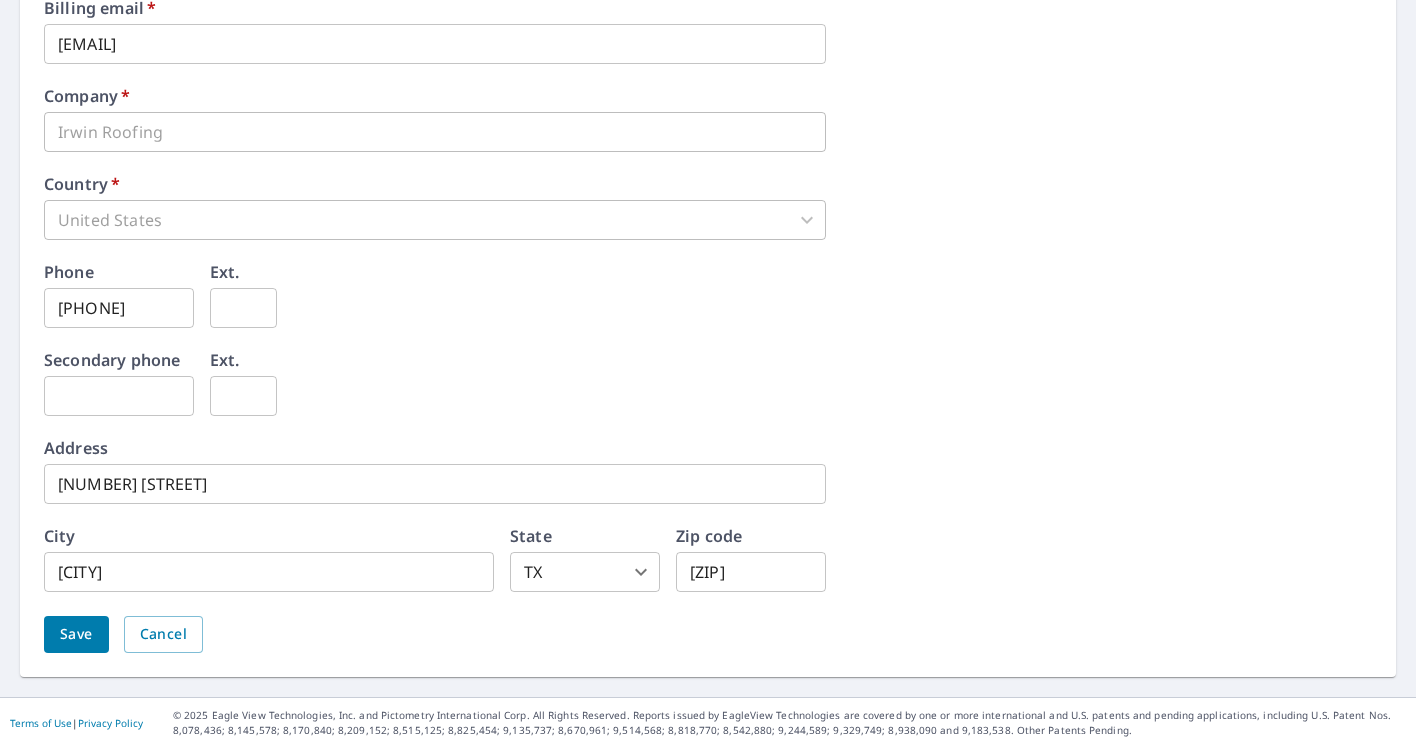 scroll, scrollTop: 947, scrollLeft: 0, axis: vertical 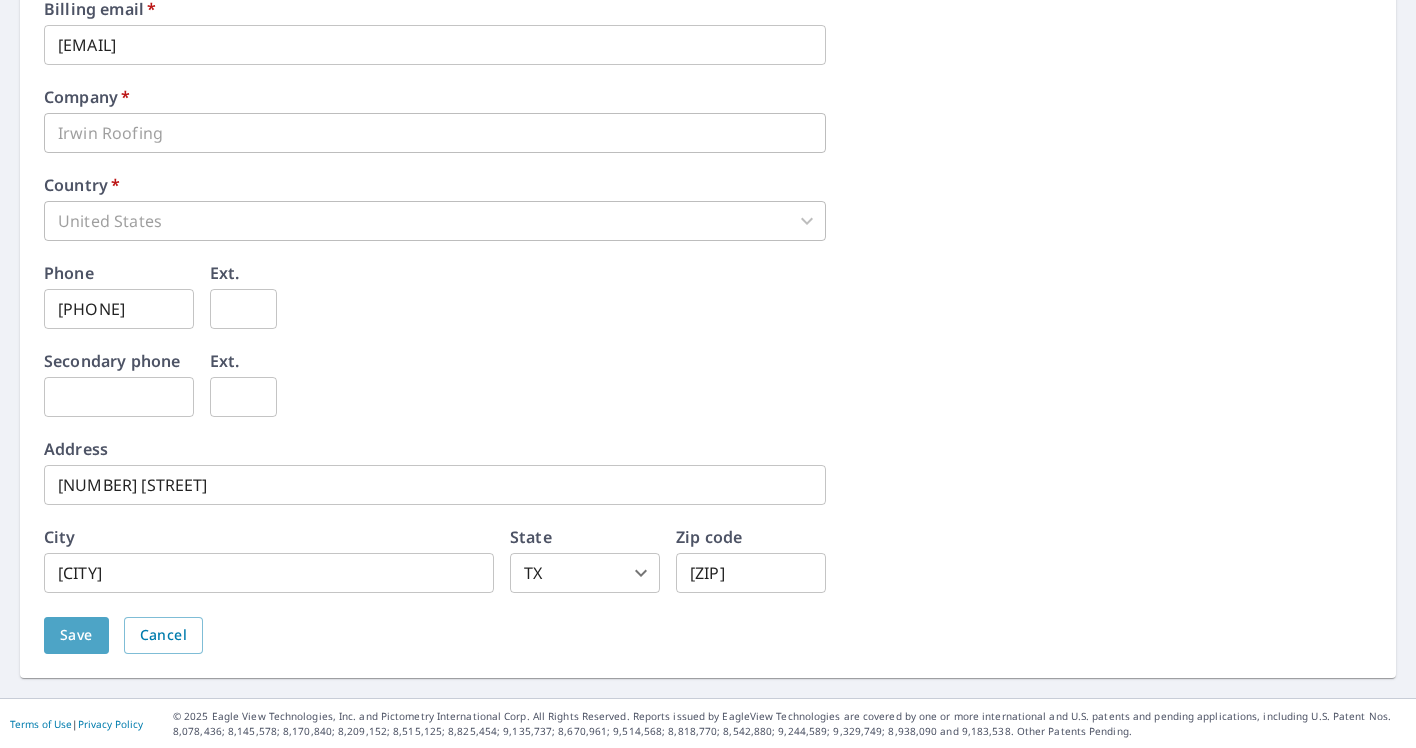 click on "Save" at bounding box center [76, 635] 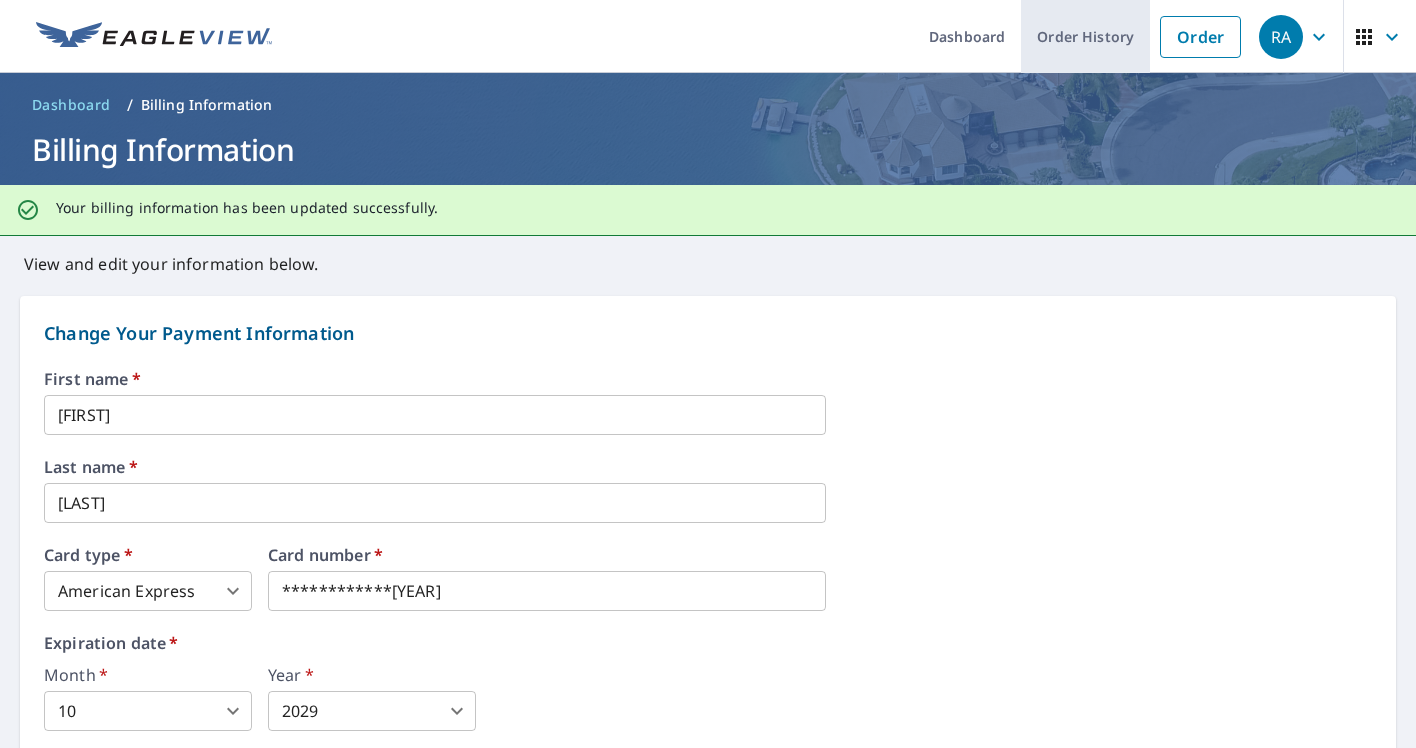 scroll, scrollTop: 0, scrollLeft: 0, axis: both 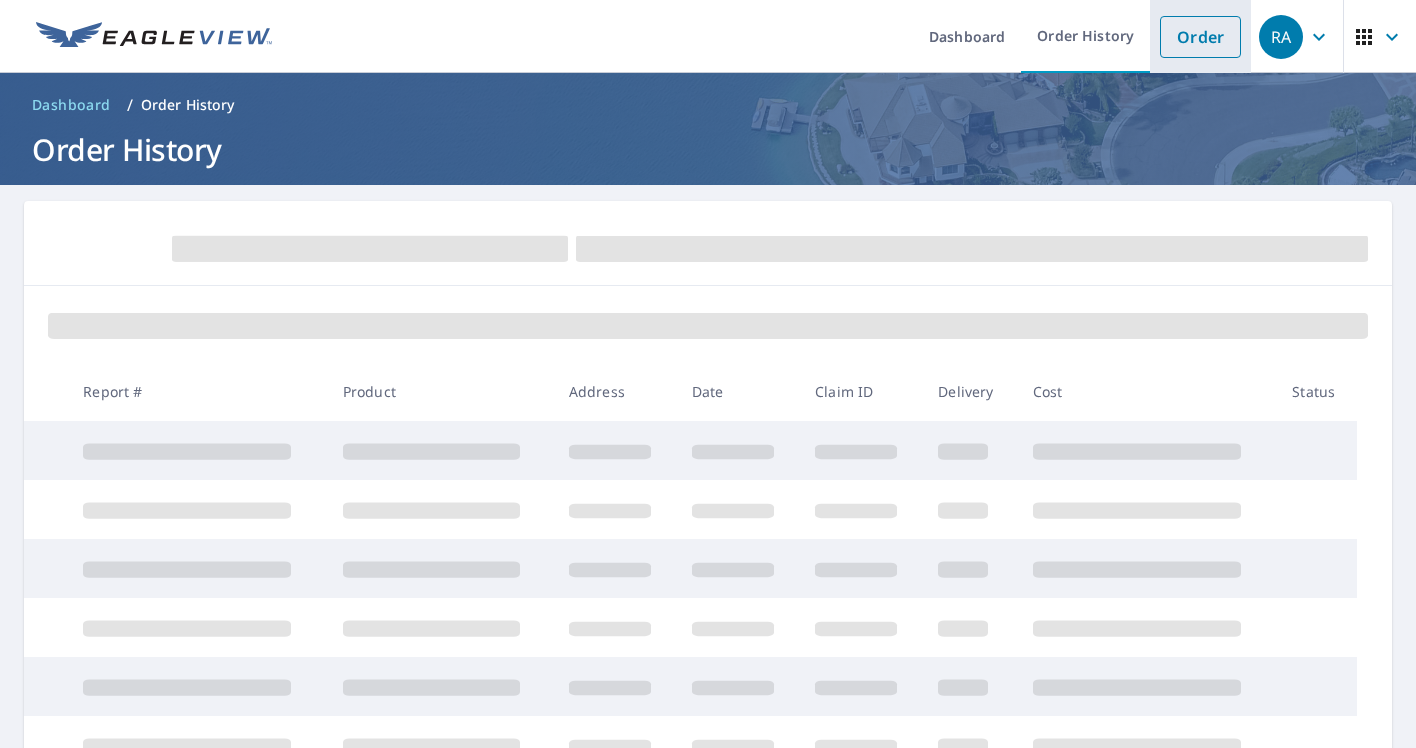 click on "Order" at bounding box center [1200, 37] 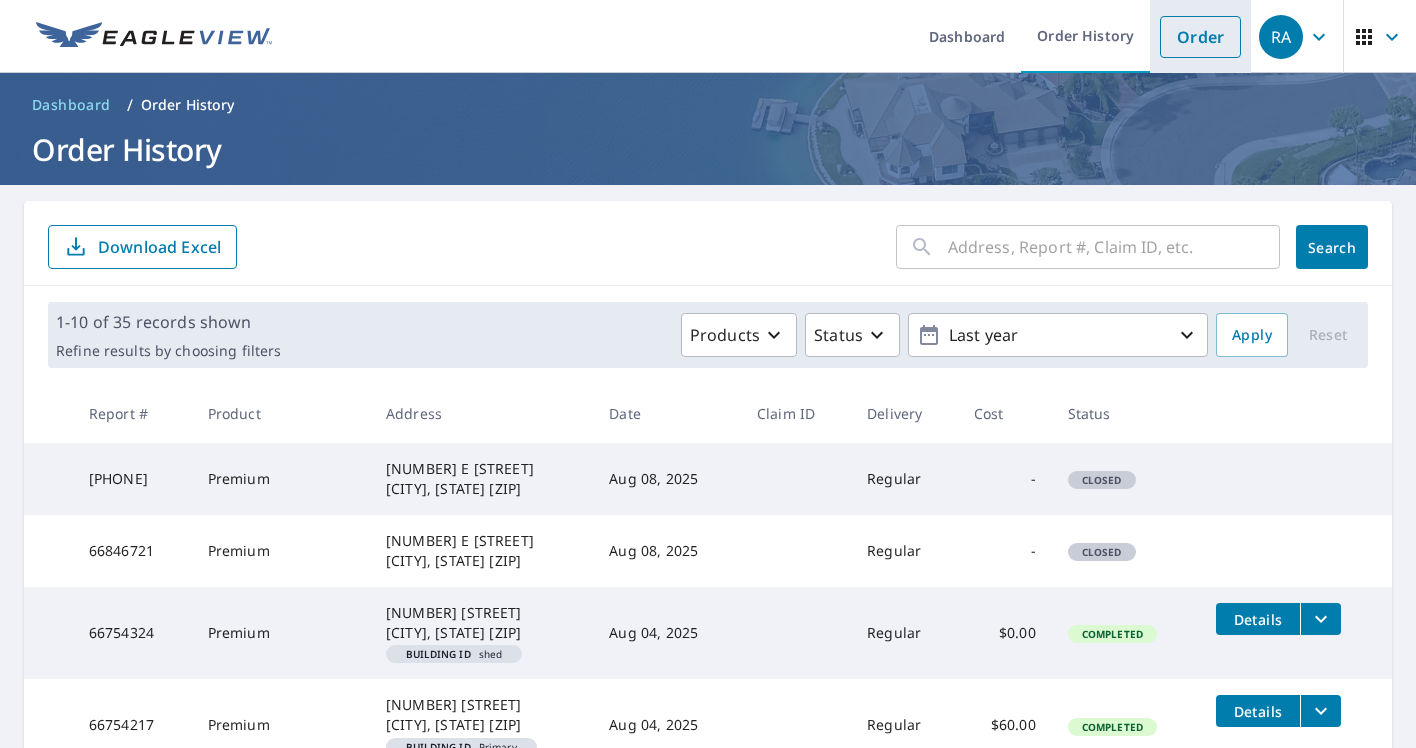 click on "Order" at bounding box center [1200, 37] 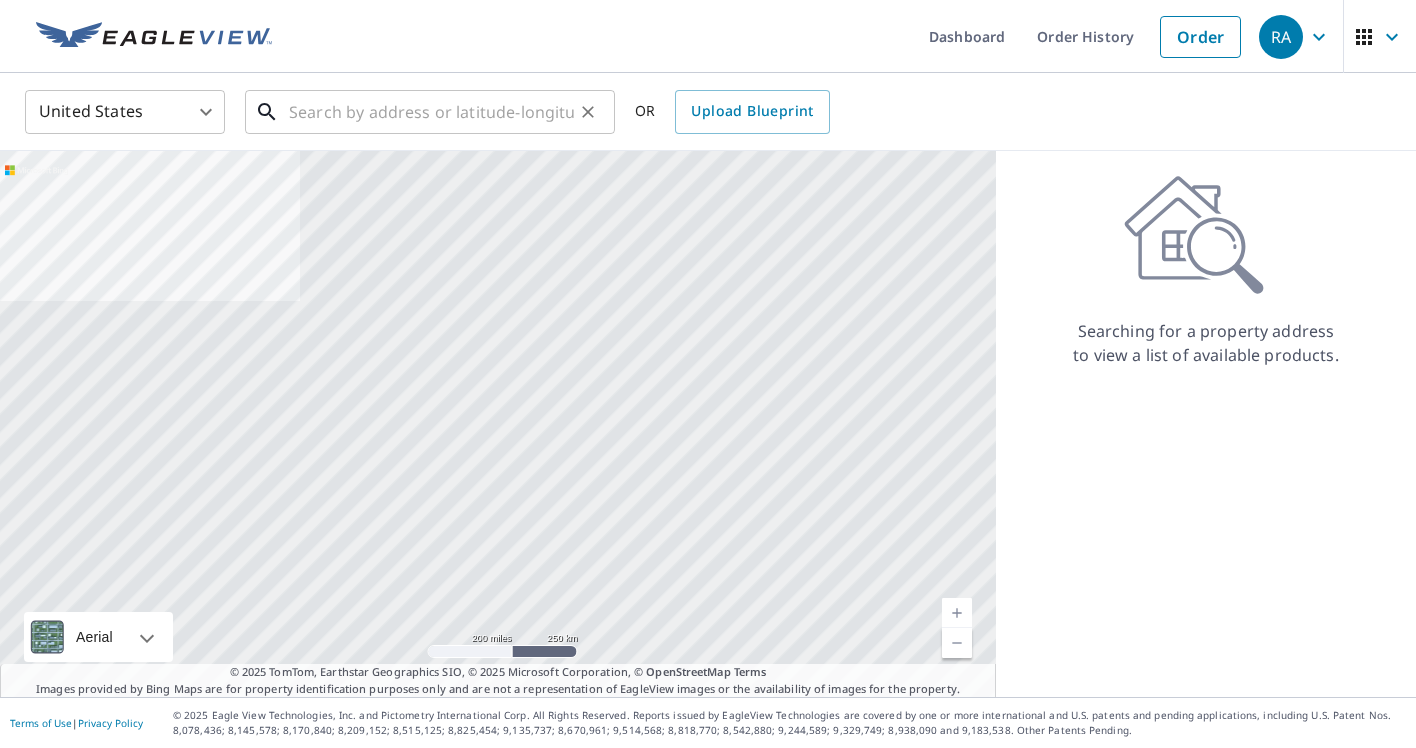 click on "​" at bounding box center (430, 112) 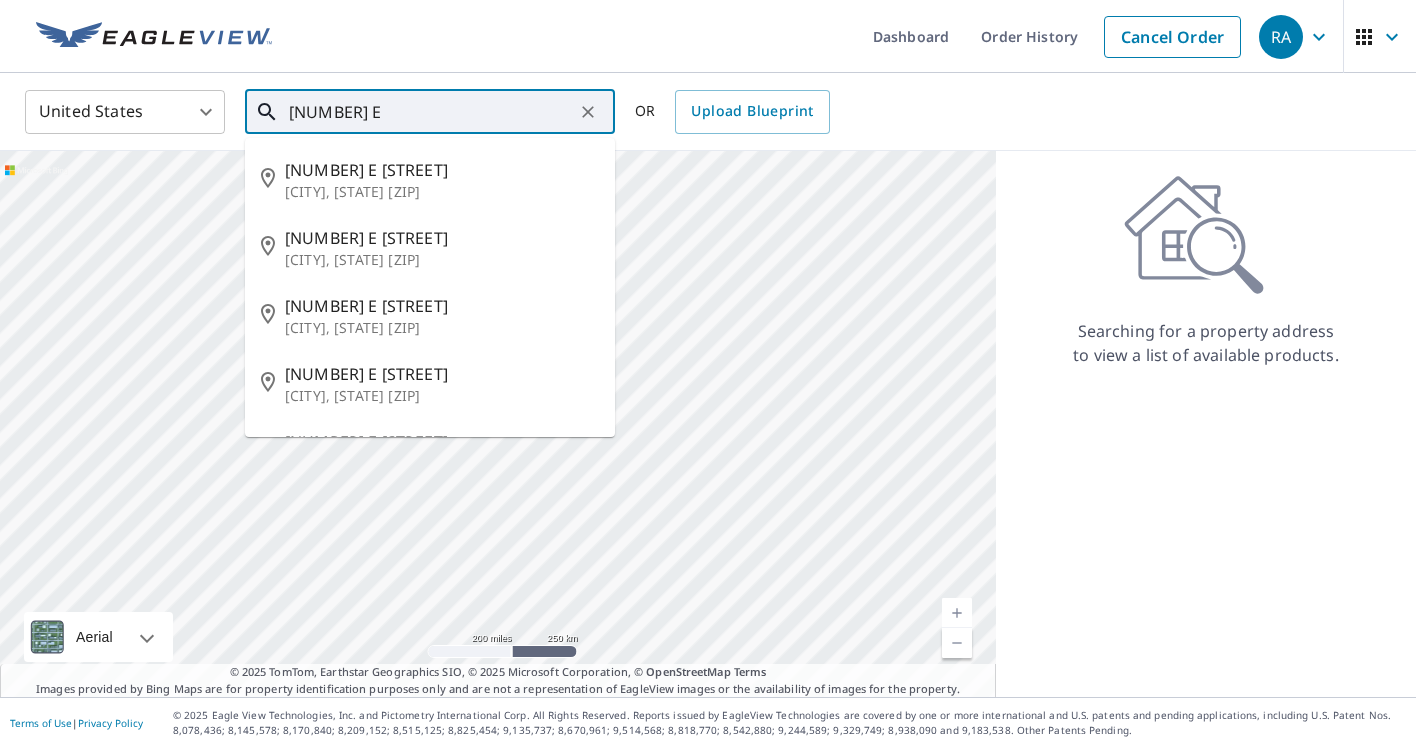 click on "[NUMBER] E" at bounding box center (431, 112) 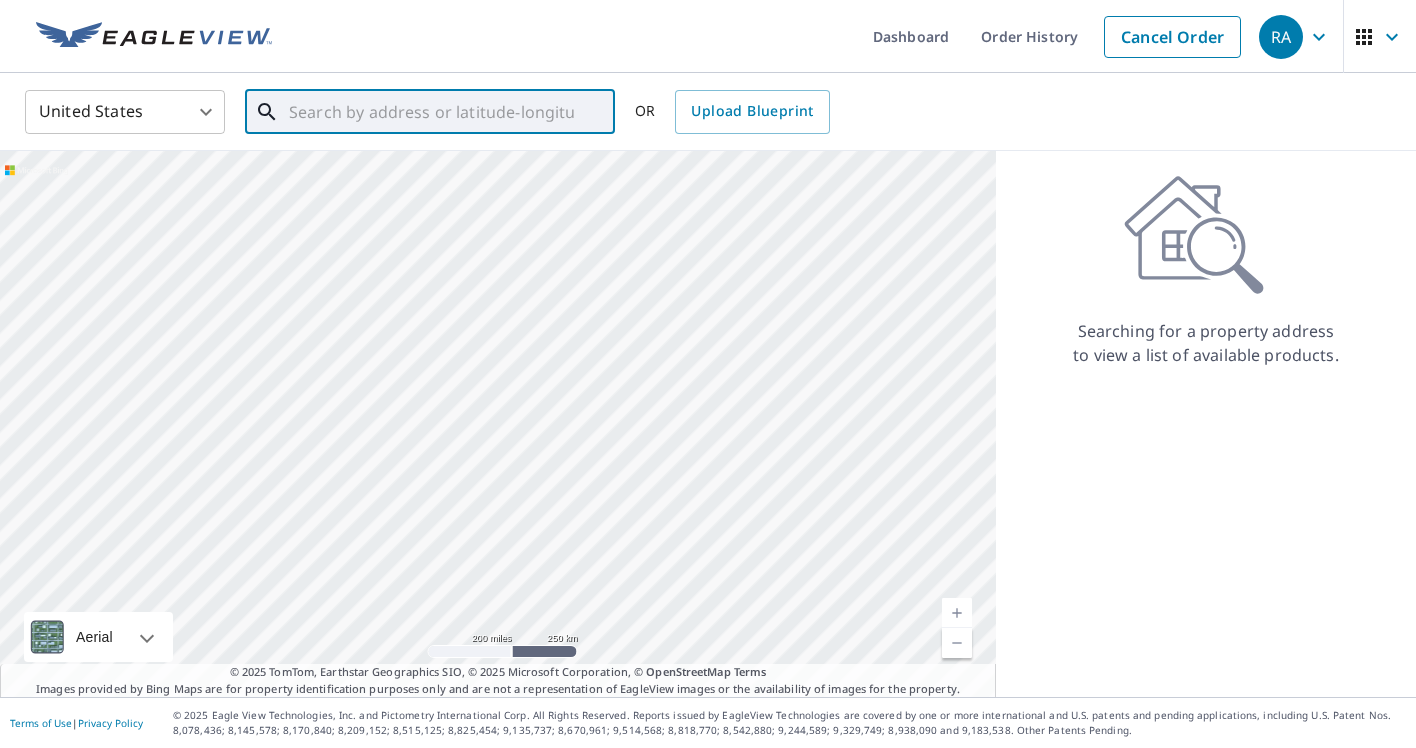 paste on "[NUMBER] E [STREET], [CITY], [STATE]" 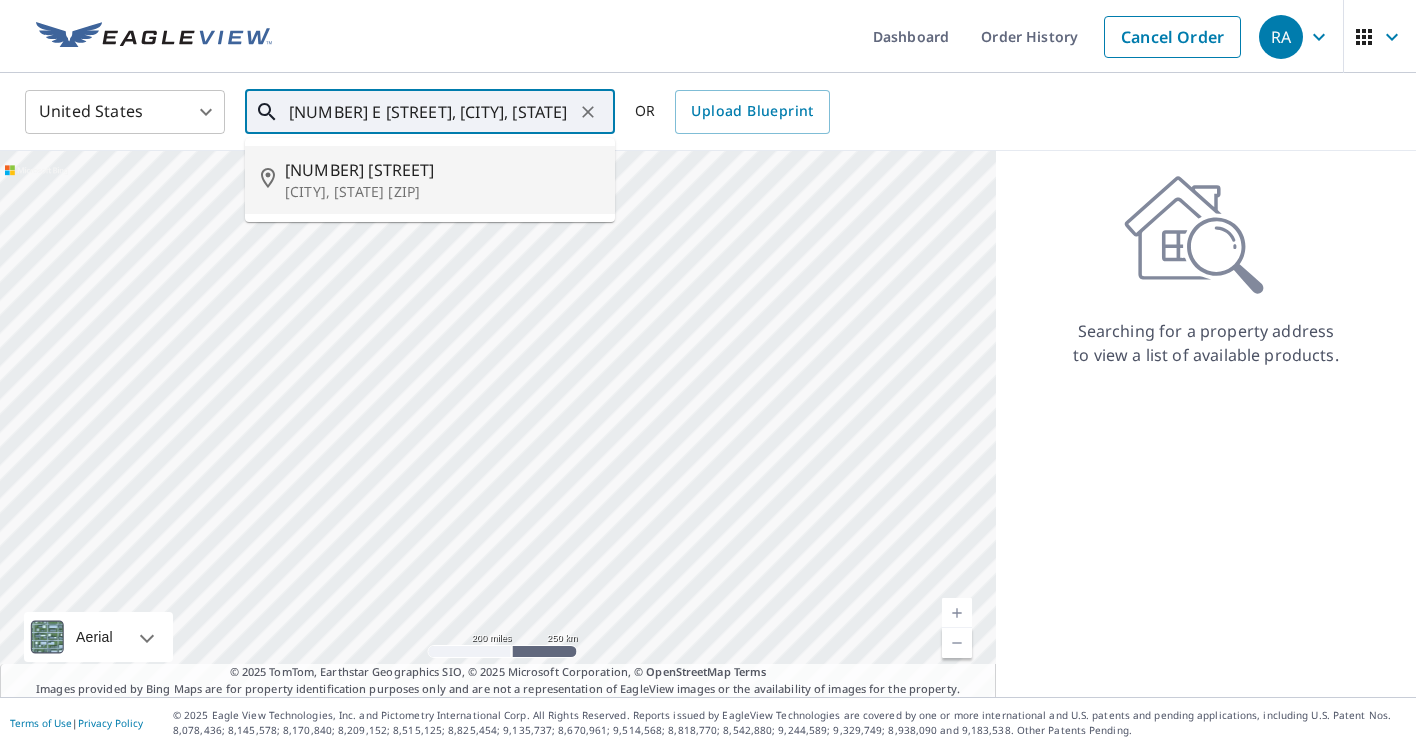 click on "[NUMBER] [STREET]" at bounding box center [442, 170] 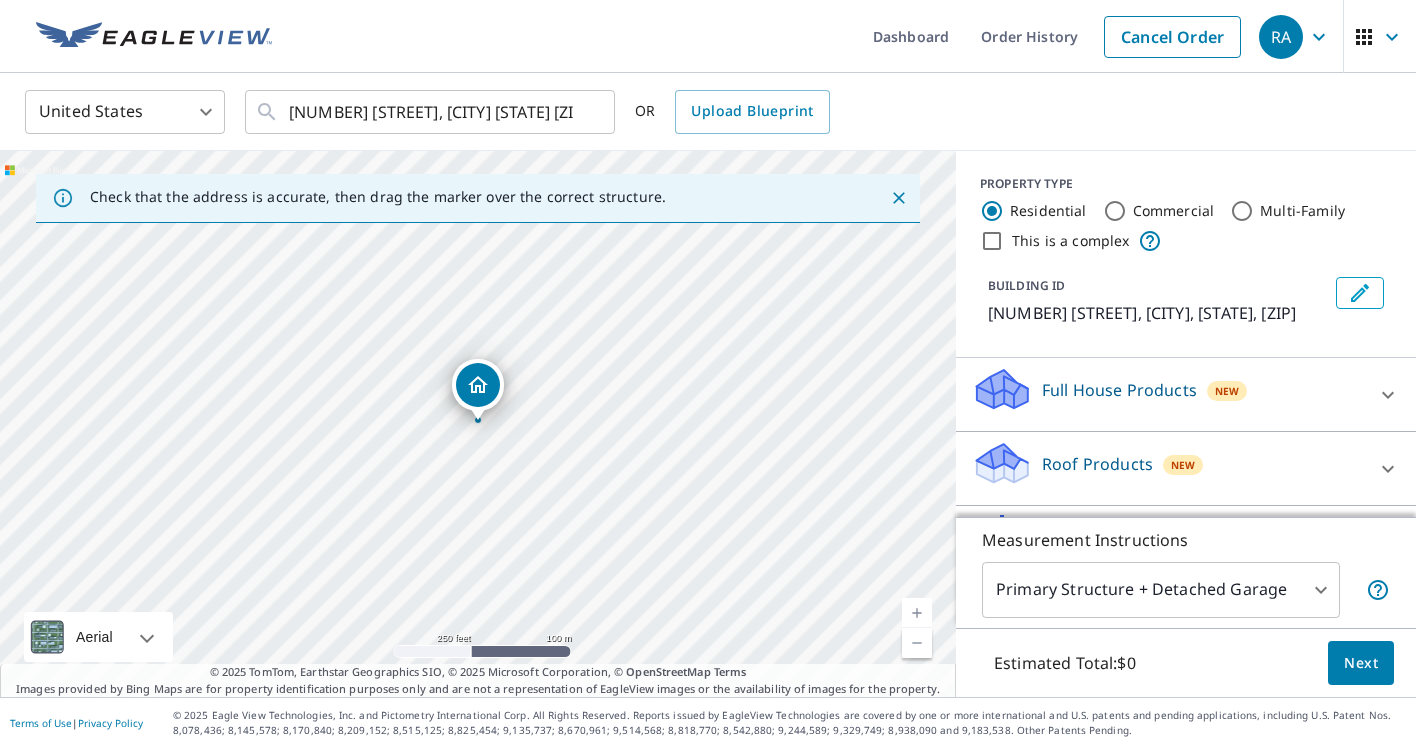 click at bounding box center [917, 613] 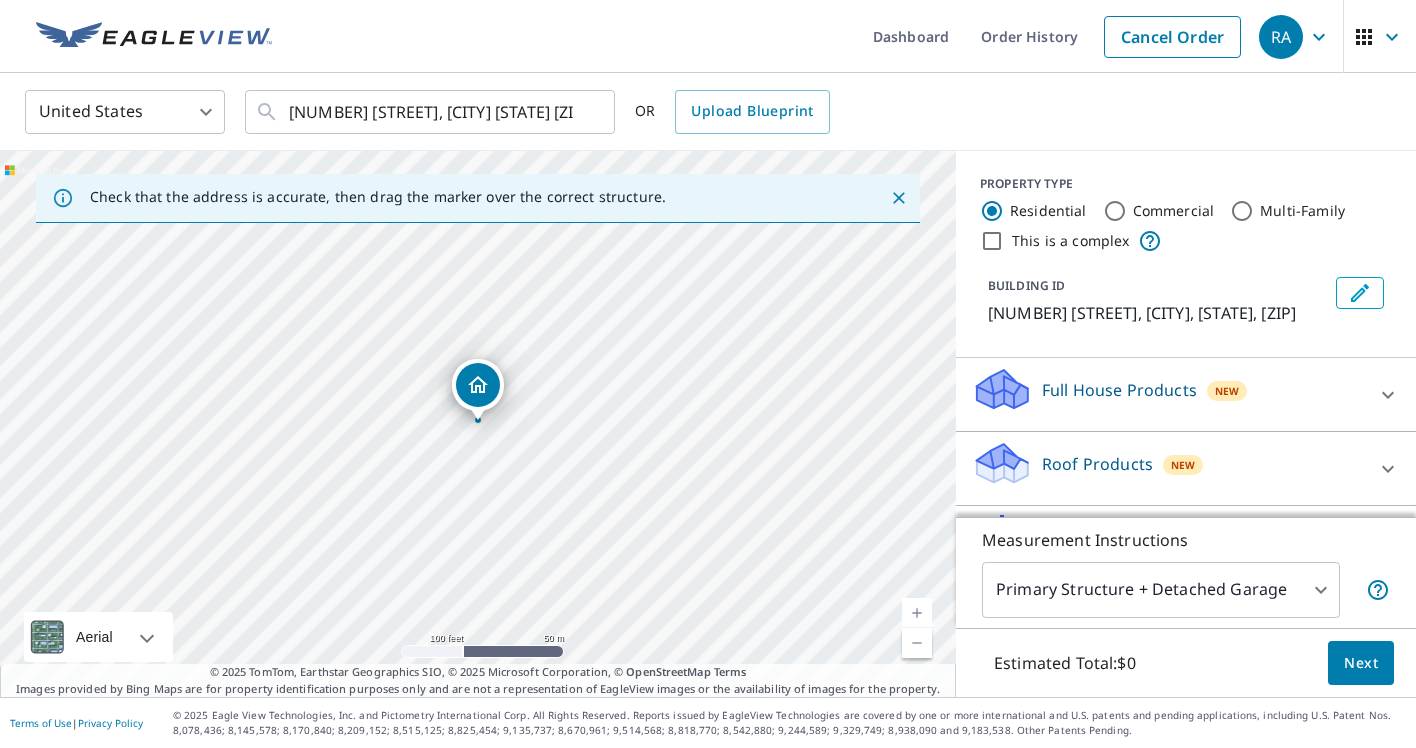 click at bounding box center [917, 613] 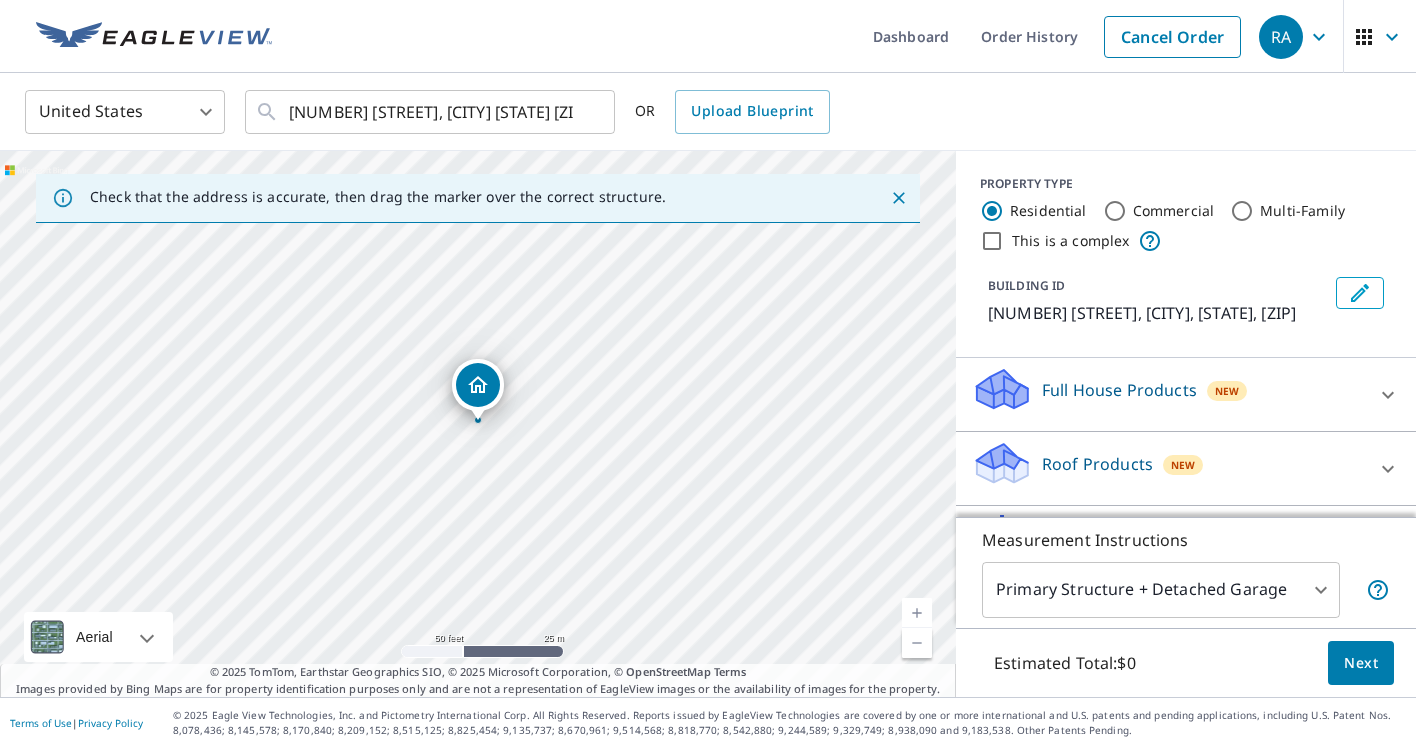 click 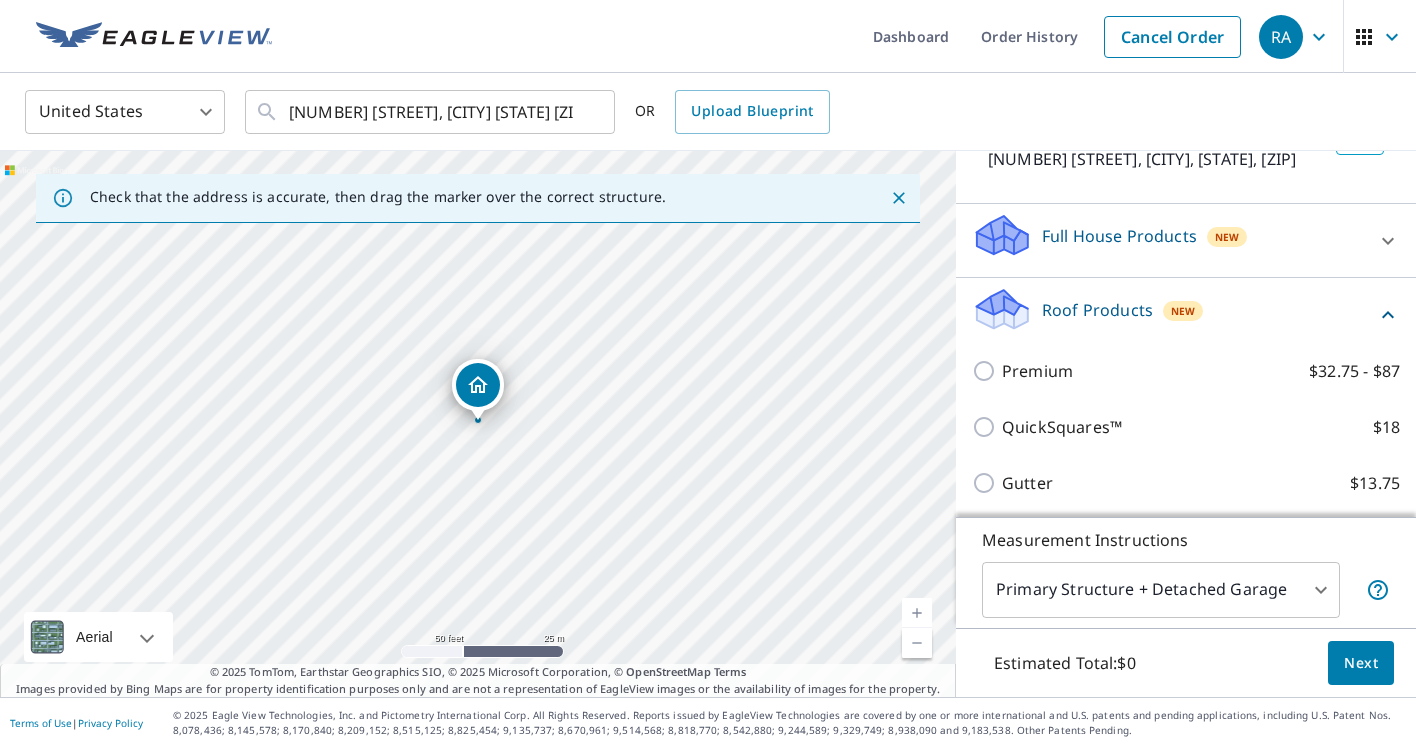 scroll, scrollTop: 176, scrollLeft: 0, axis: vertical 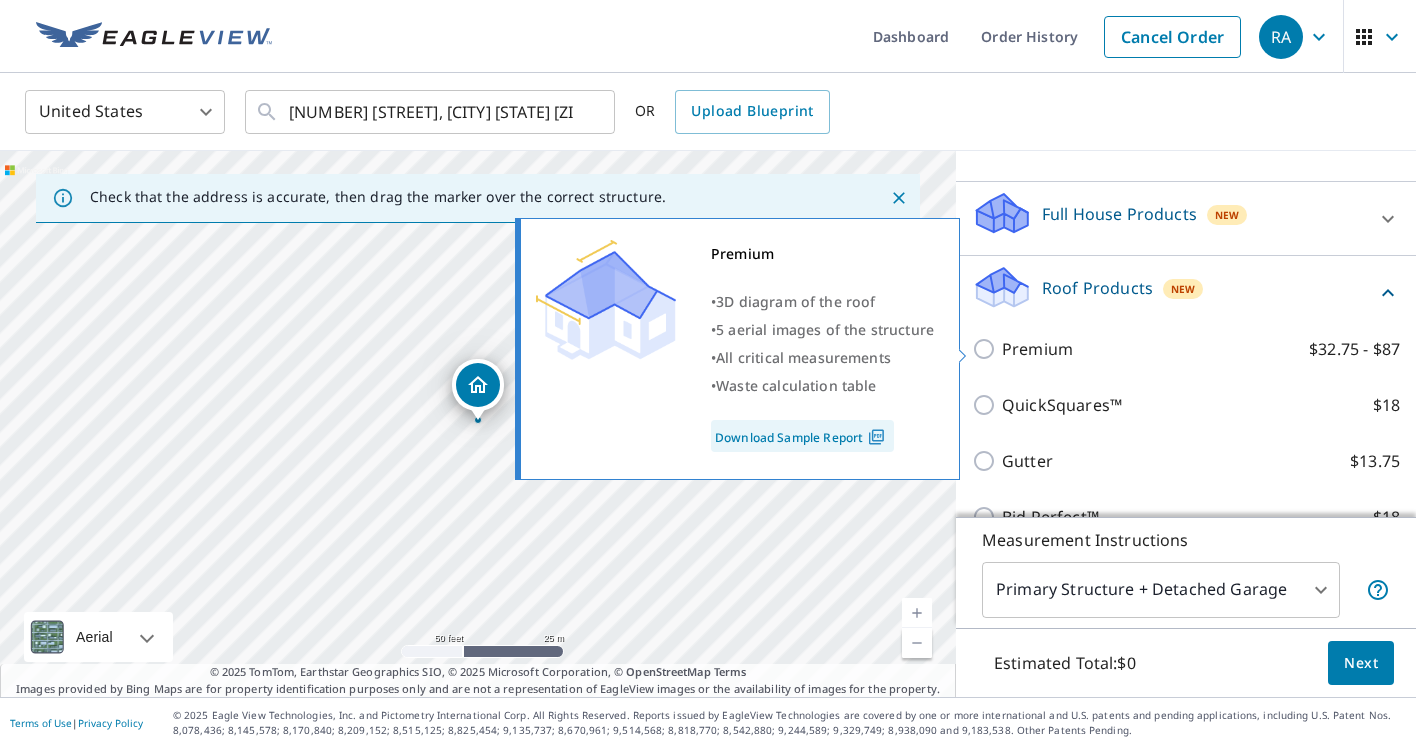 click on "Premium $32.75 - $87" at bounding box center [987, 349] 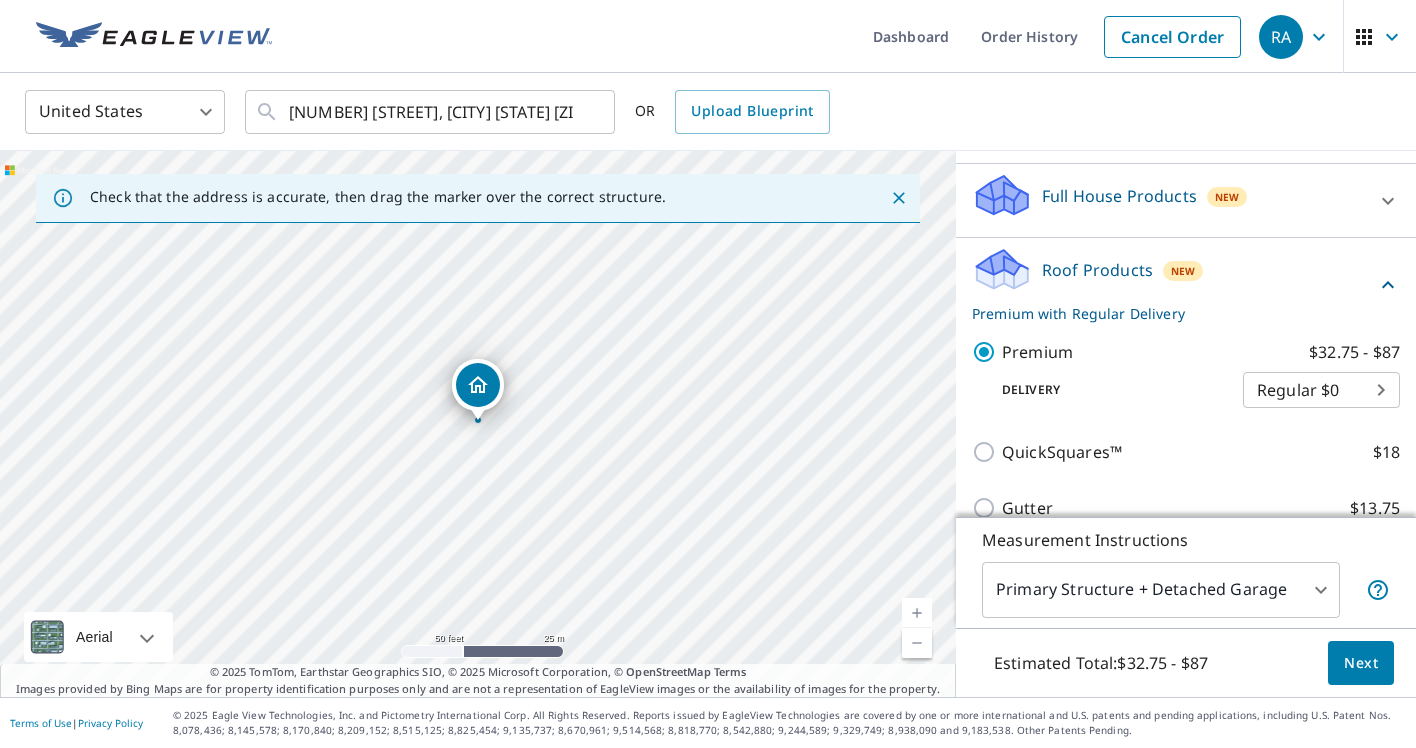 scroll, scrollTop: 197, scrollLeft: 0, axis: vertical 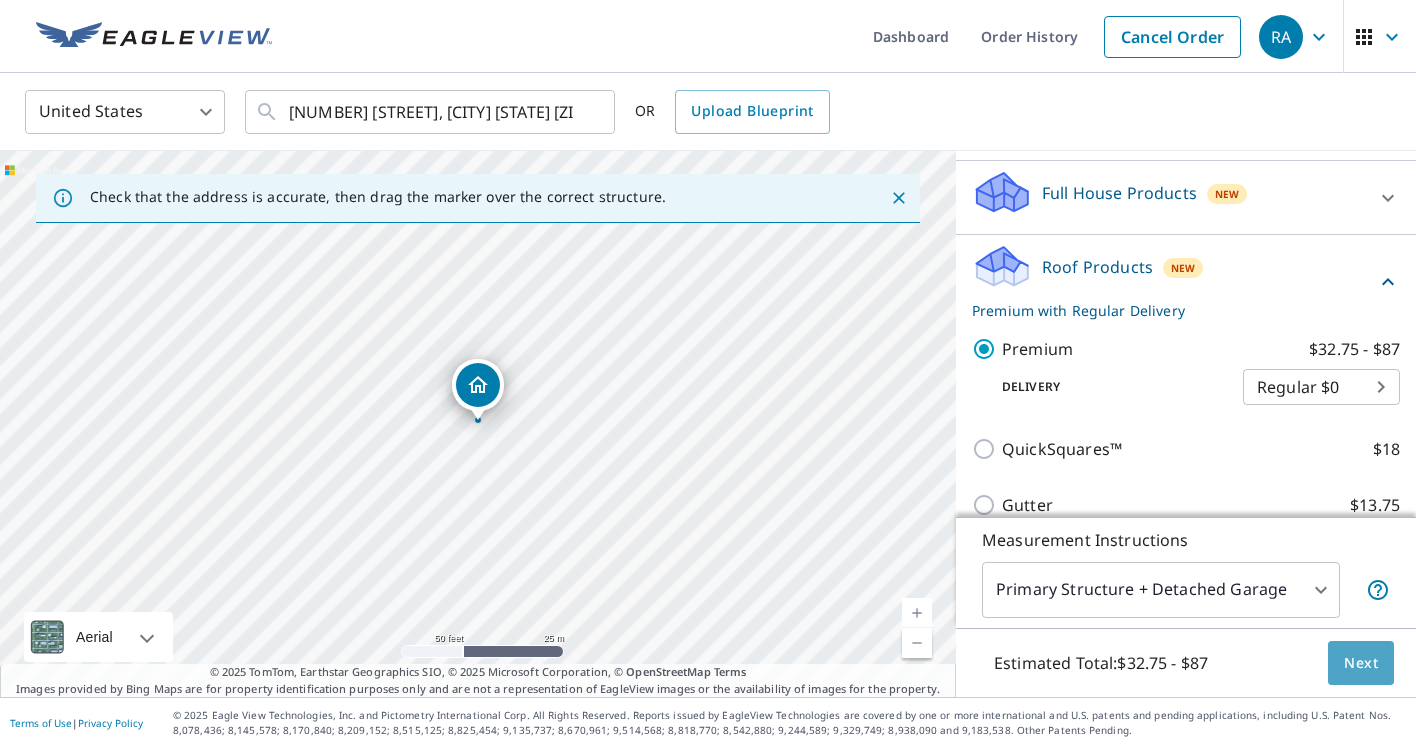 click on "Next" at bounding box center [1361, 663] 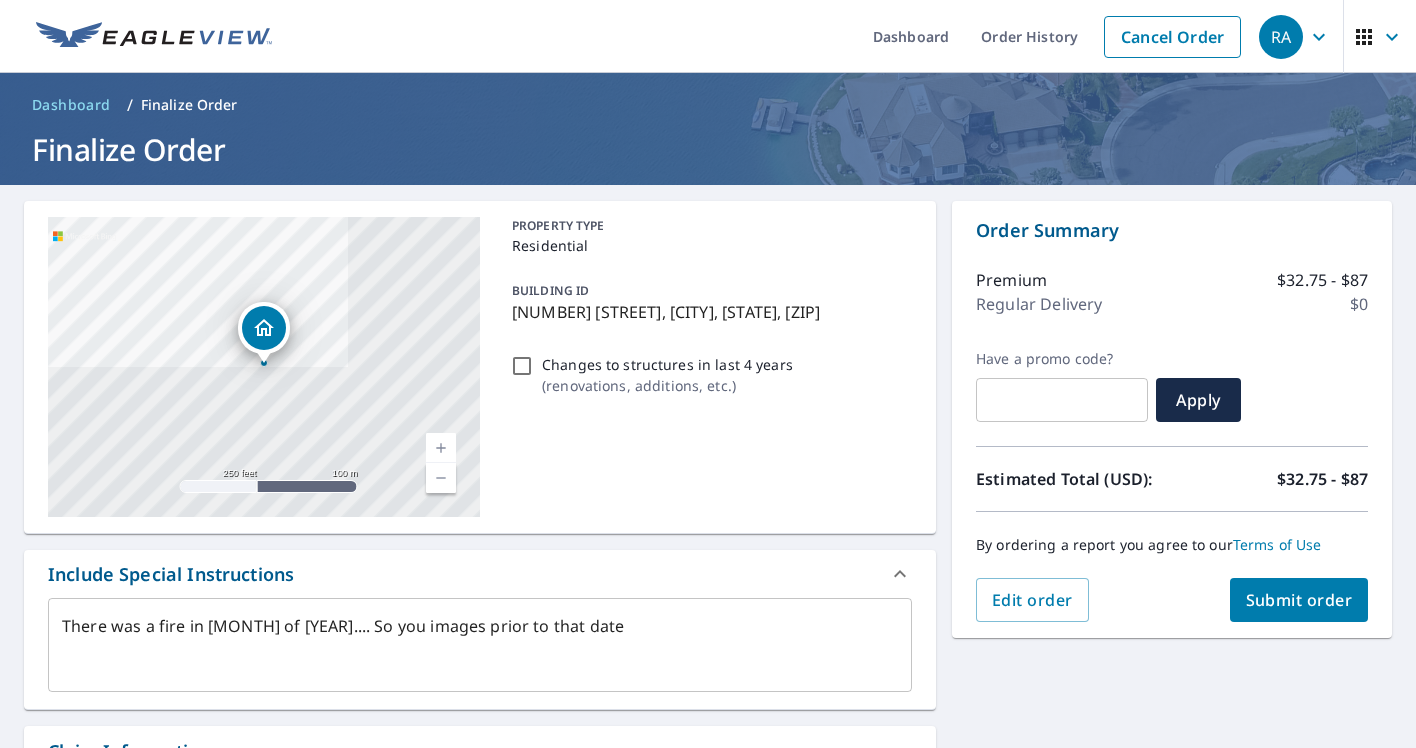 click on "Submit order" at bounding box center (1299, 600) 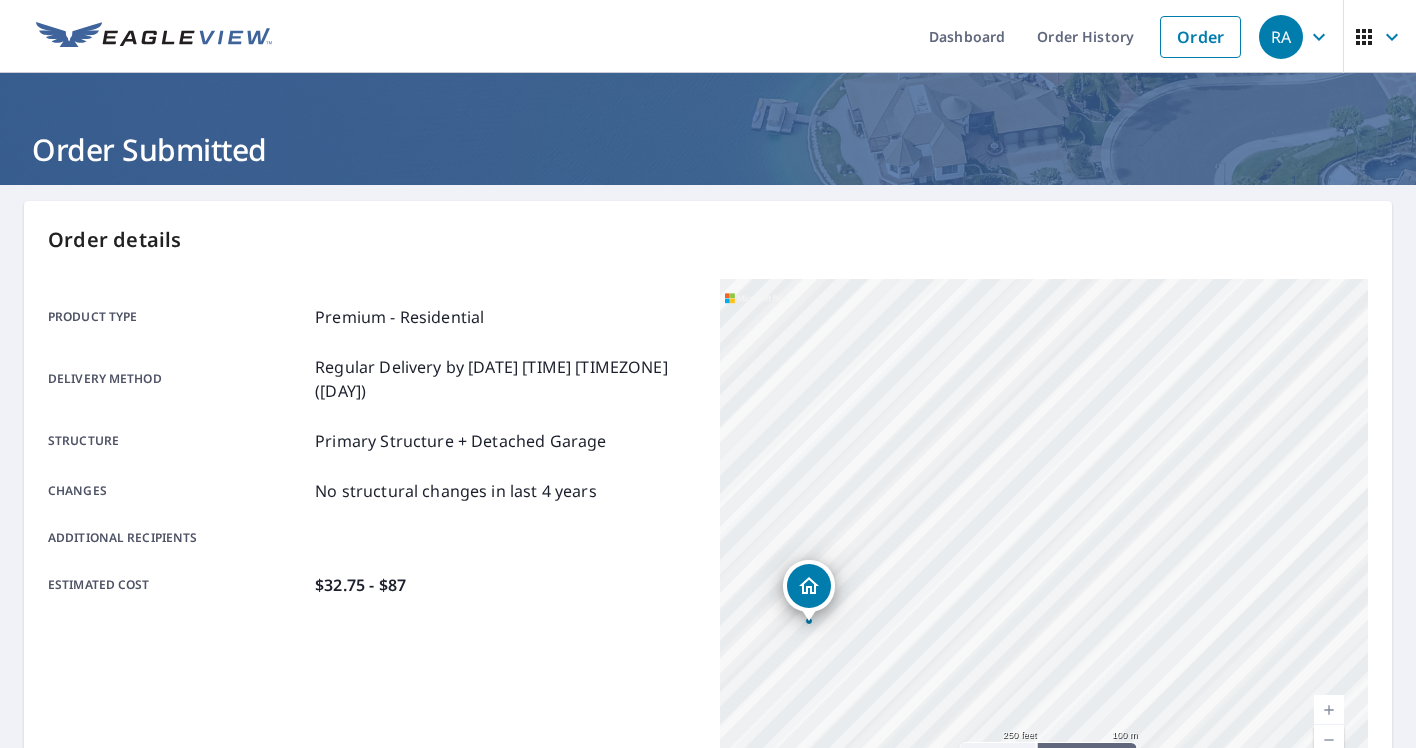scroll, scrollTop: 0, scrollLeft: 0, axis: both 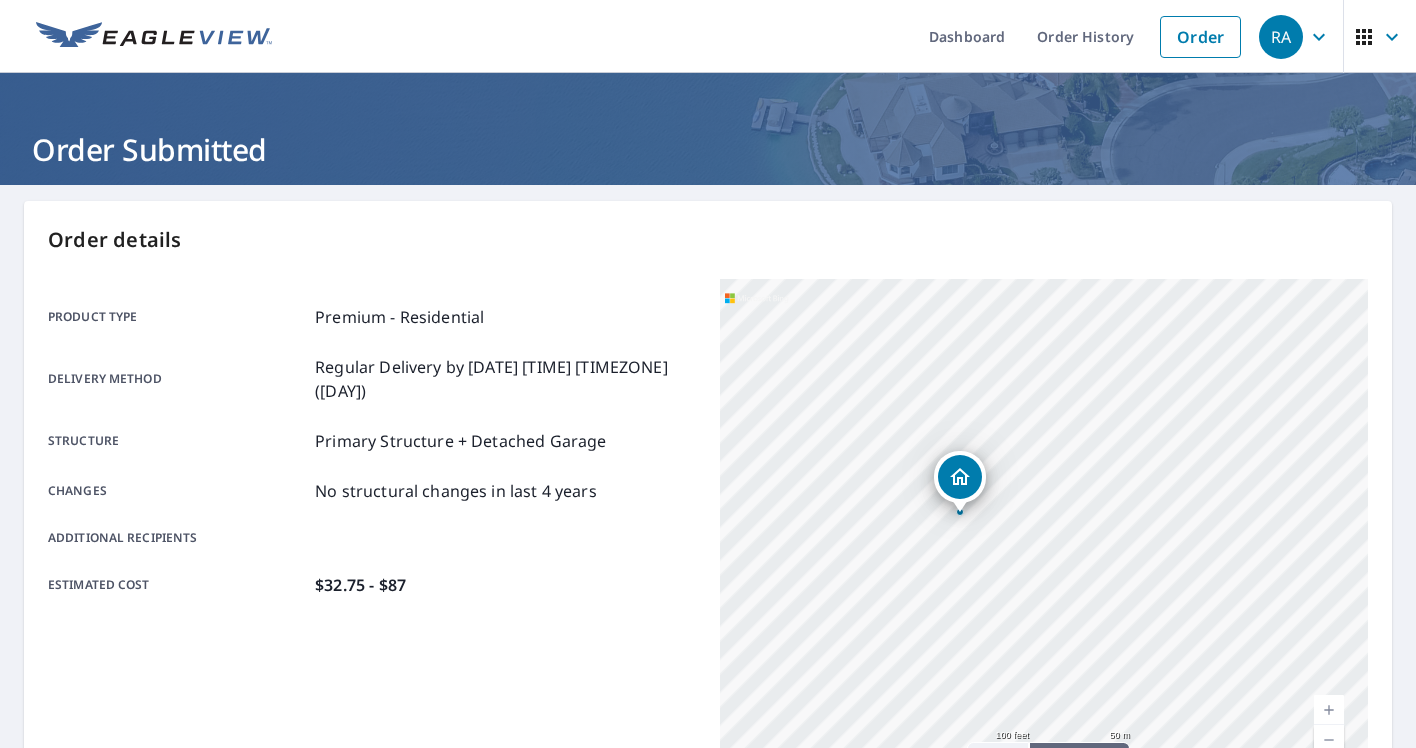 drag, startPoint x: 1065, startPoint y: 632, endPoint x: 1167, endPoint y: 454, distance: 205.1536 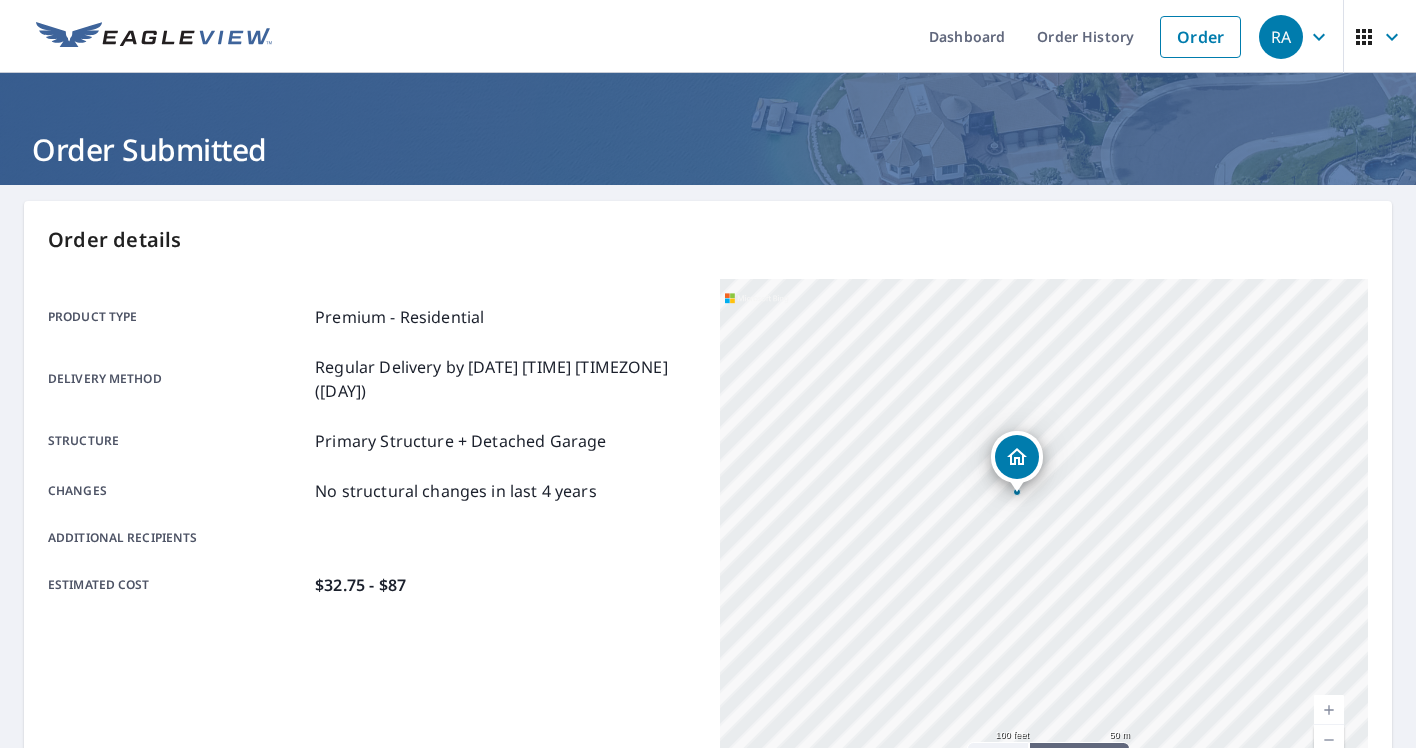 drag, startPoint x: 1036, startPoint y: 511, endPoint x: 1090, endPoint y: 493, distance: 56.920998 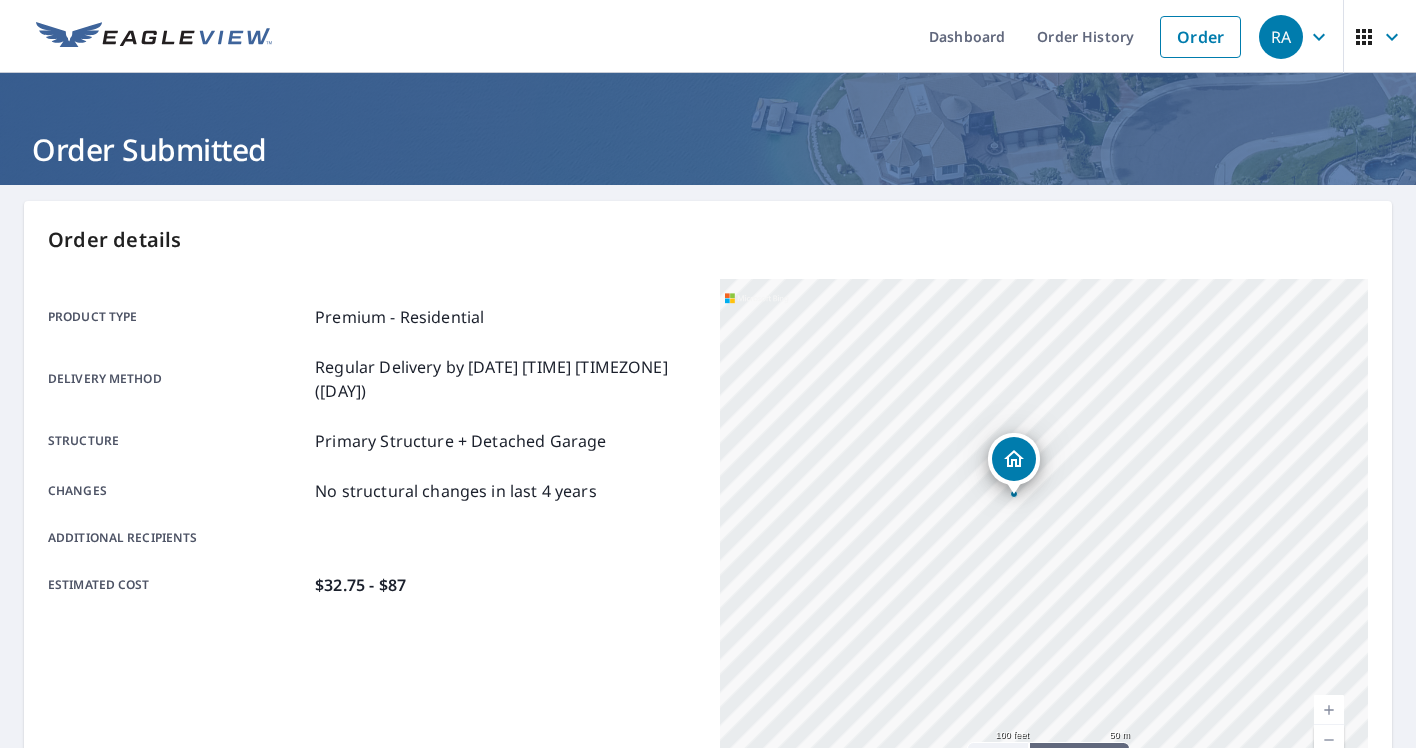 scroll, scrollTop: 0, scrollLeft: 0, axis: both 